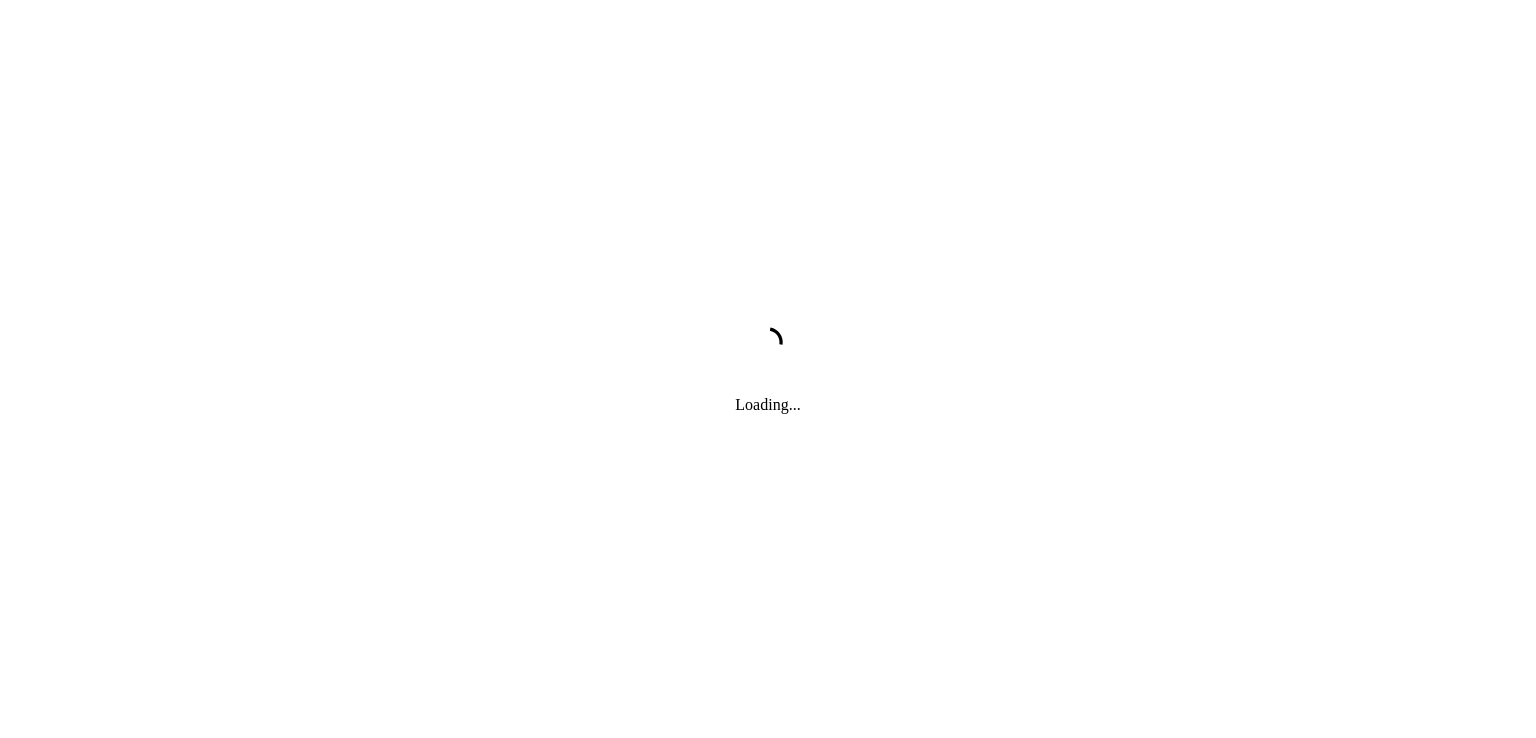 scroll, scrollTop: 0, scrollLeft: 0, axis: both 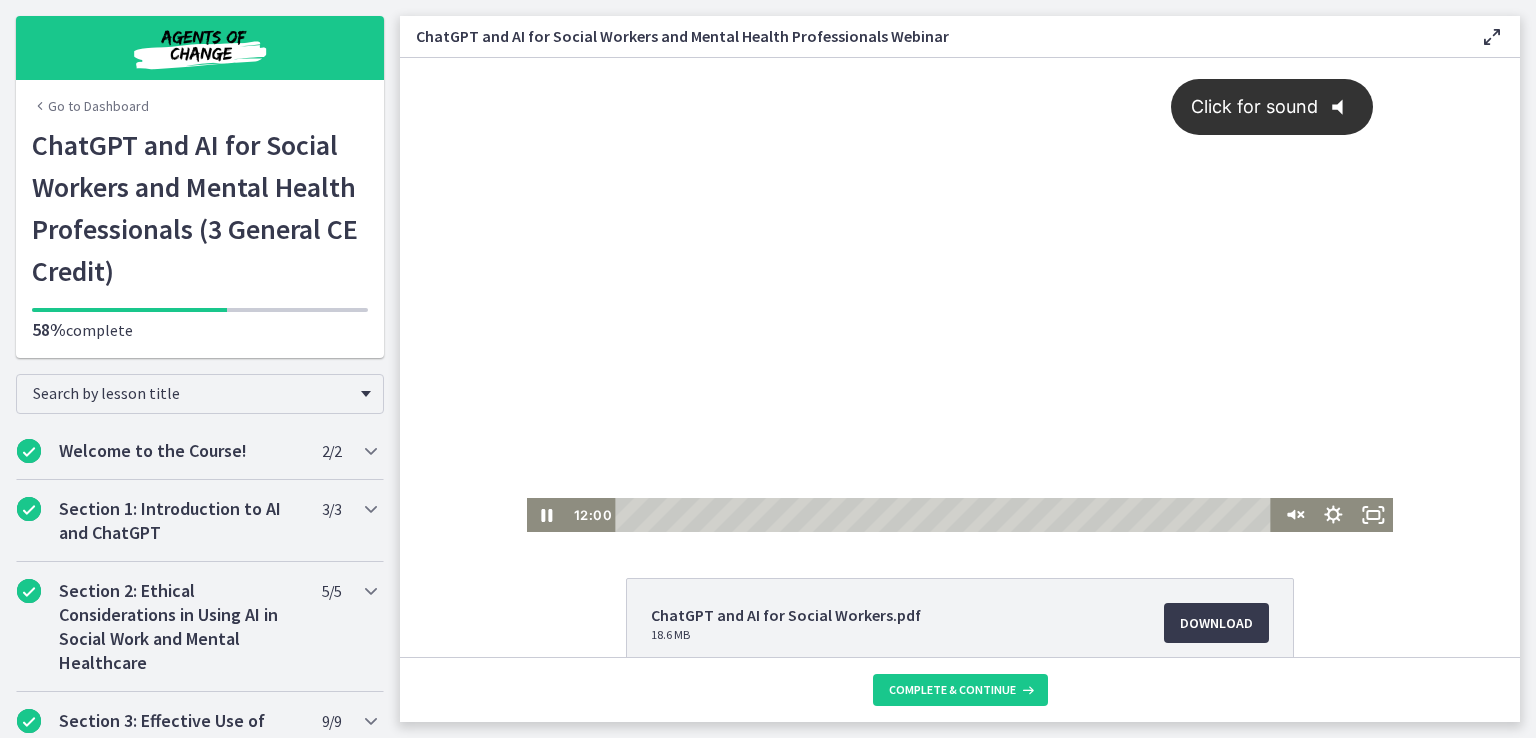 click on "Click for sound
@keyframes VOLUME_SMALL_WAVE_FLASH {
0% { opacity: 0; }
33% { opacity: 1; }
66% { opacity: 1; }
100% { opacity: 0; }
}
@keyframes VOLUME_LARGE_WAVE_FLASH {
0% { opacity: 0; }
33% { opacity: 1; }
66% { opacity: 1; }
100% { opacity: 0; }
}
.volume__small-wave {
animation: VOLUME_SMALL_WAVE_FLASH 2s infinite;
opacity: 0;
}
.volume__large-wave {
animation: VOLUME_LARGE_WAVE_FLASH 2s infinite .3s;
opacity: 0;
}" at bounding box center [960, 278] 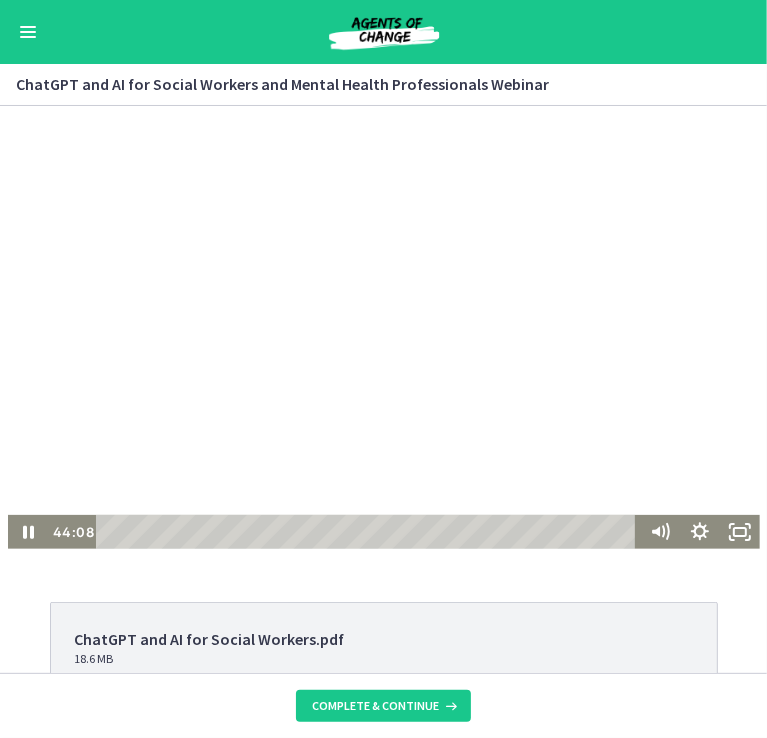 drag, startPoint x: 351, startPoint y: 344, endPoint x: 326, endPoint y: 139, distance: 206.51877 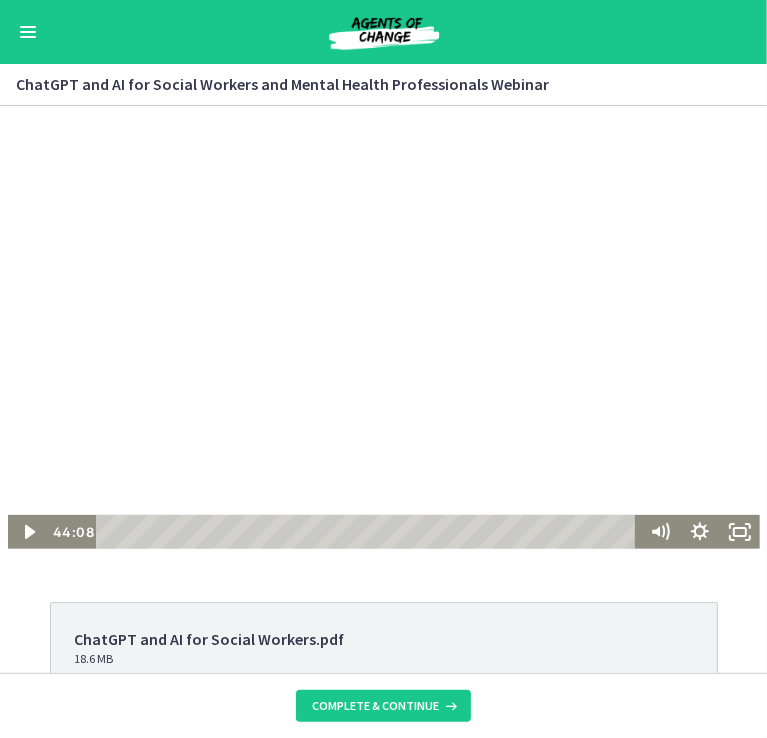 click at bounding box center (384, 341) 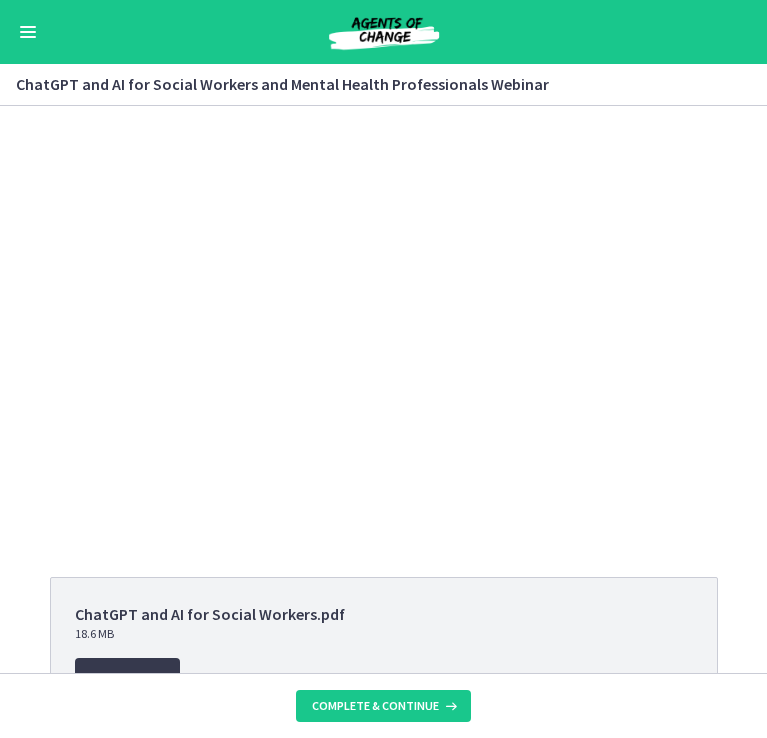 scroll, scrollTop: 0, scrollLeft: 0, axis: both 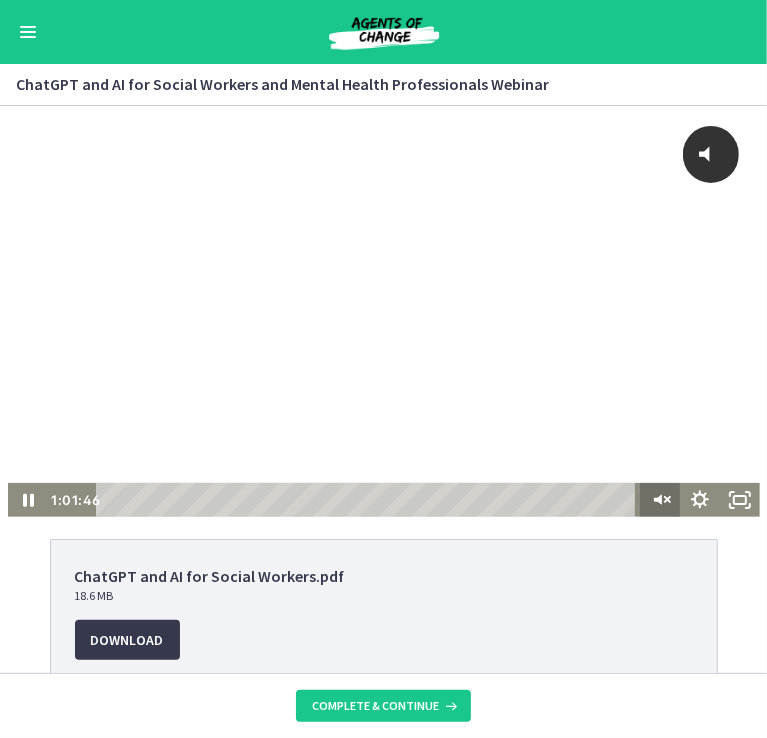 drag, startPoint x: 468, startPoint y: 499, endPoint x: 664, endPoint y: 489, distance: 196.25494 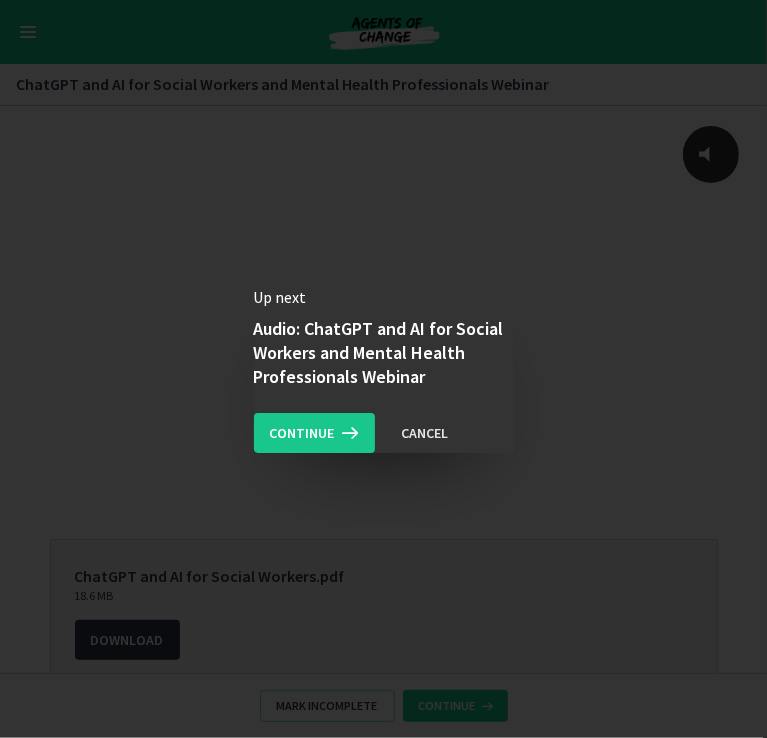 scroll, scrollTop: 173, scrollLeft: 0, axis: vertical 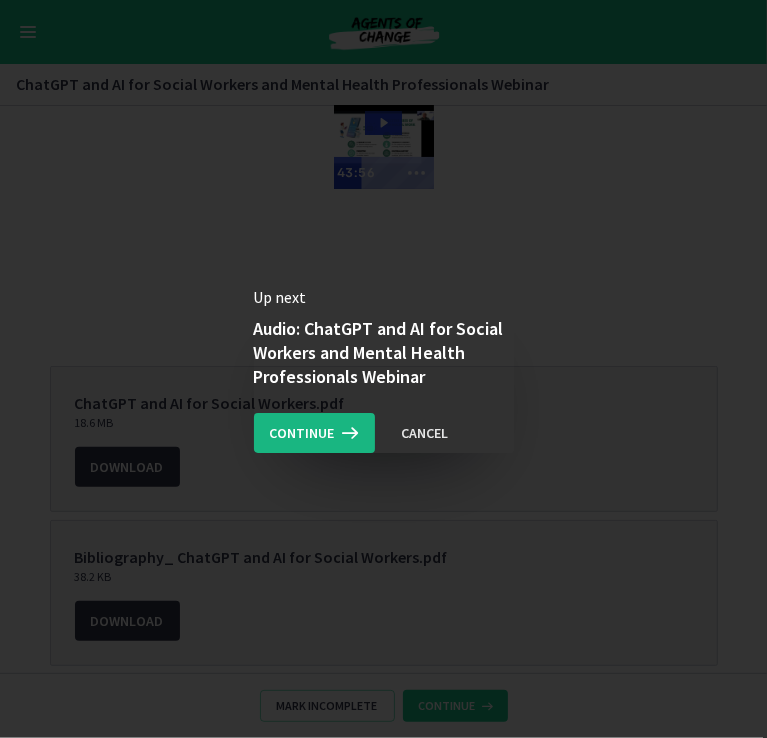 click on "Continue" at bounding box center (302, 433) 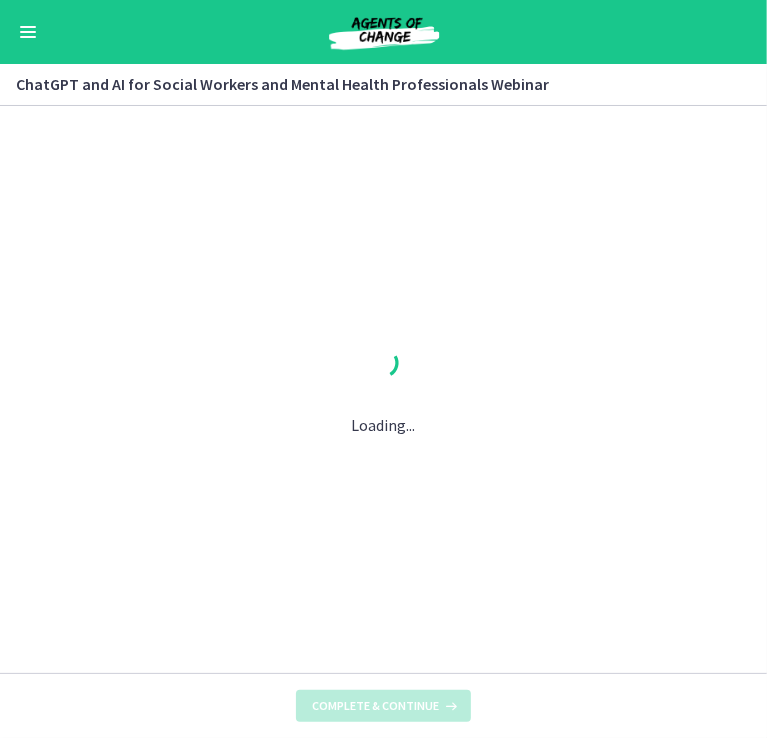 scroll, scrollTop: 0, scrollLeft: 0, axis: both 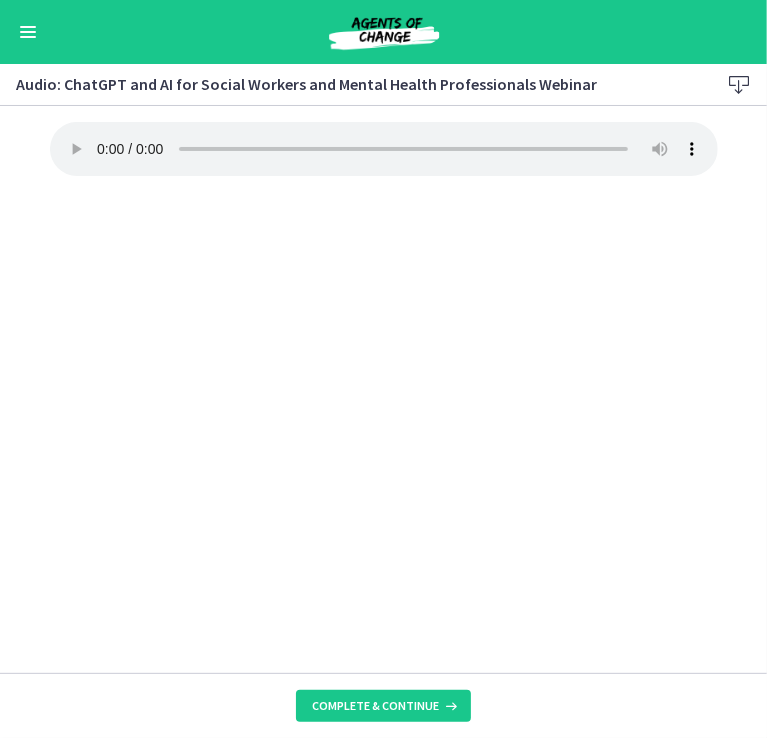 type 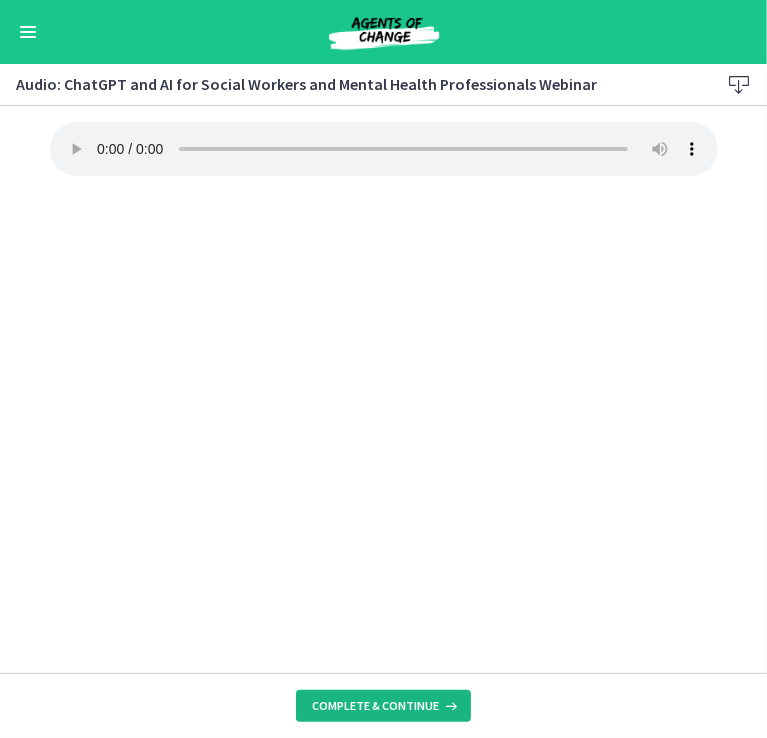 click on "Complete & continue" at bounding box center (375, 706) 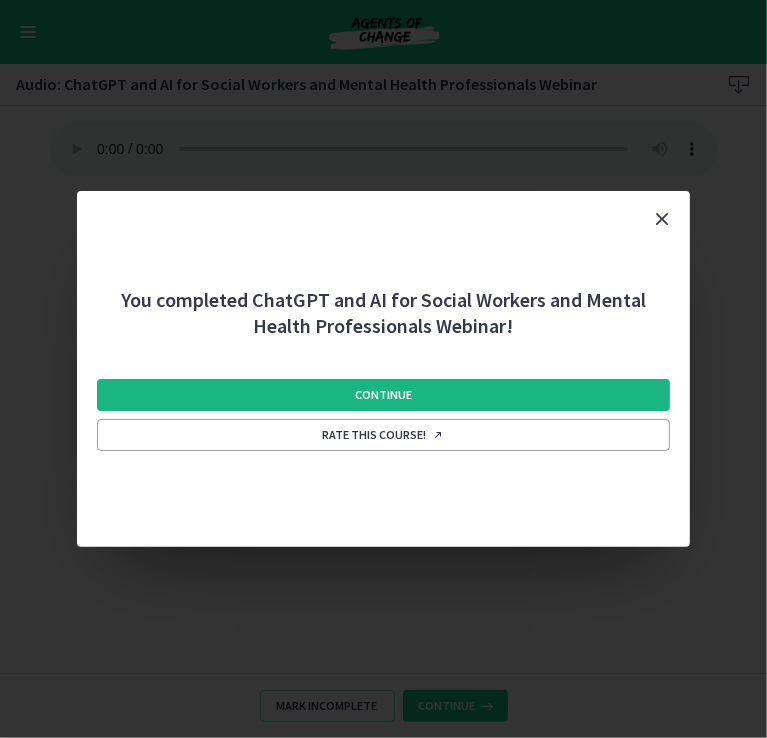 click on "Continue" at bounding box center (384, 395) 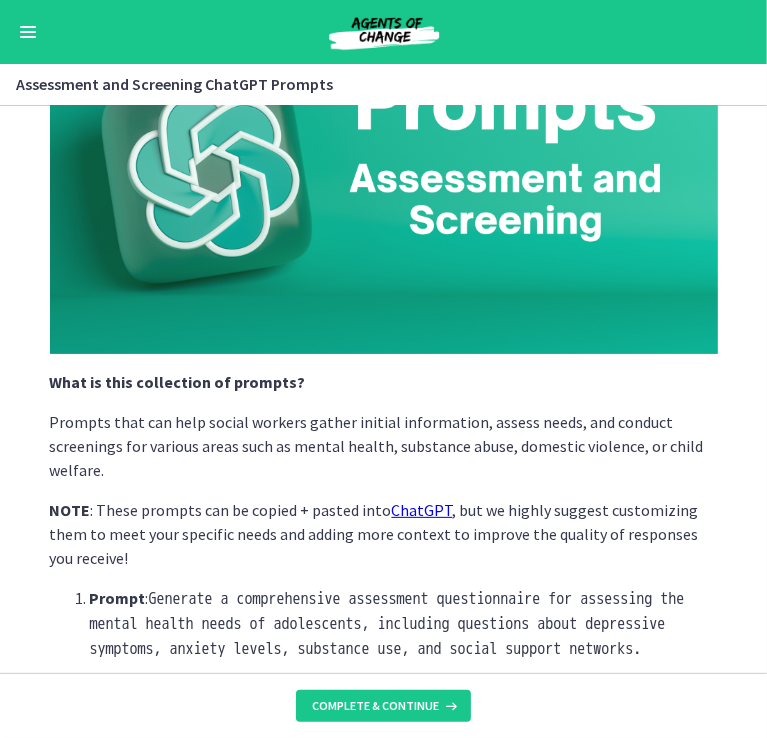 scroll, scrollTop: 100, scrollLeft: 0, axis: vertical 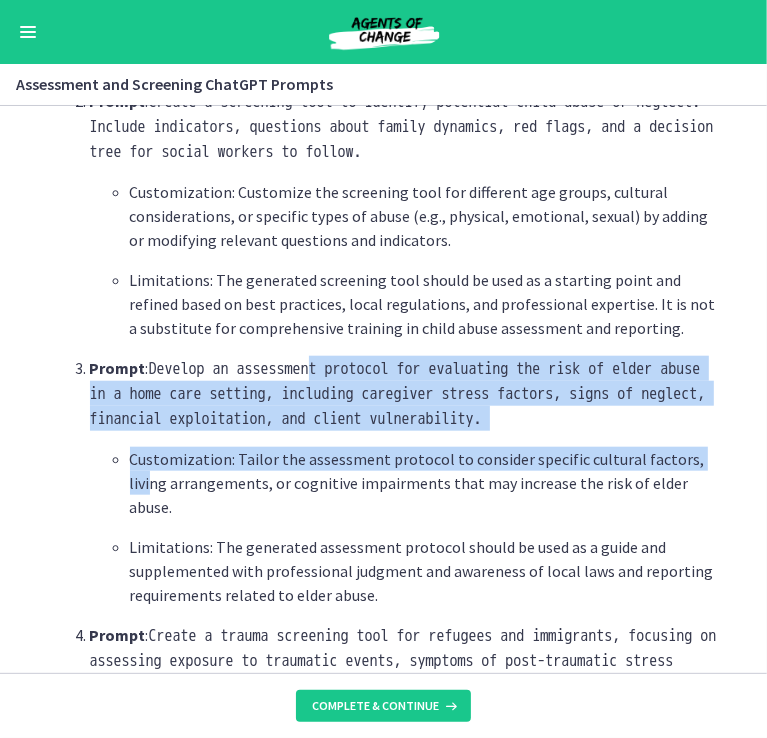 drag, startPoint x: 320, startPoint y: 424, endPoint x: 688, endPoint y: 509, distance: 377.68903 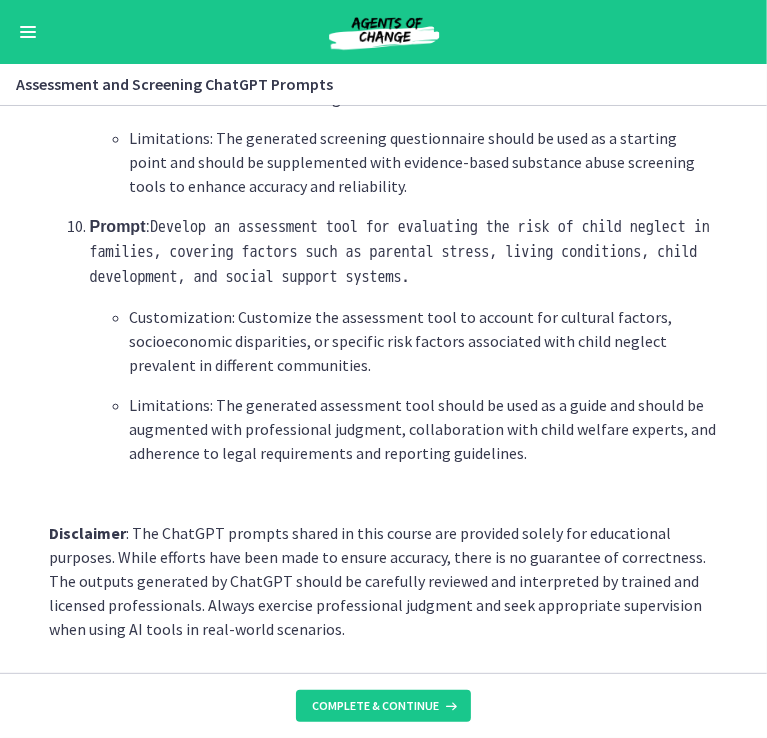 scroll, scrollTop: 3047, scrollLeft: 0, axis: vertical 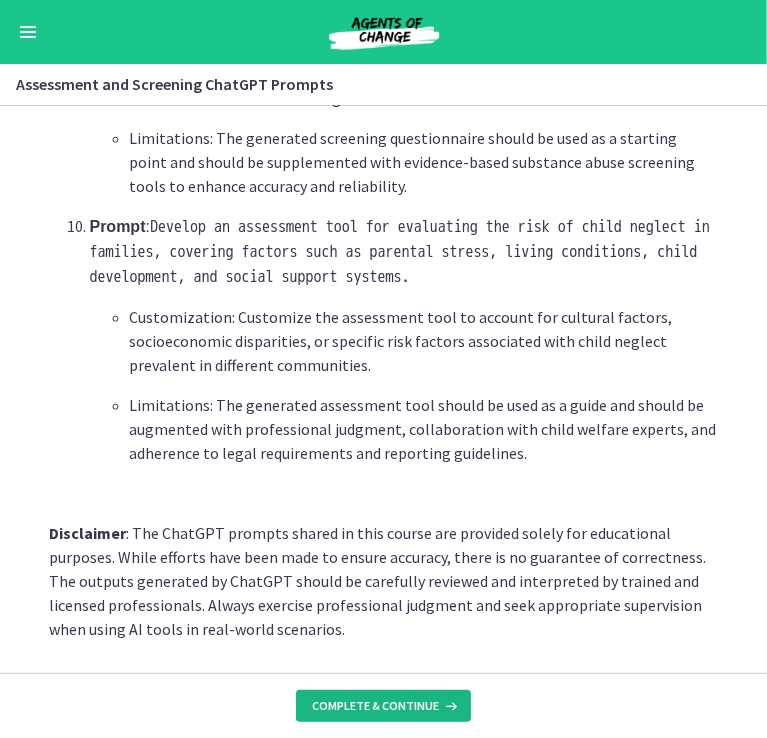 click on "Complete & continue" at bounding box center [375, 706] 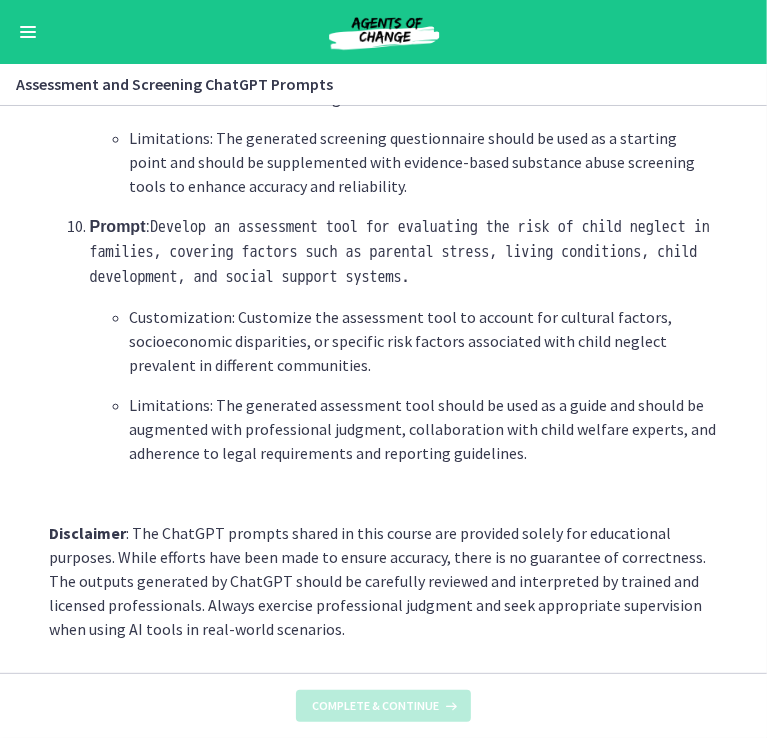 scroll, scrollTop: 0, scrollLeft: 0, axis: both 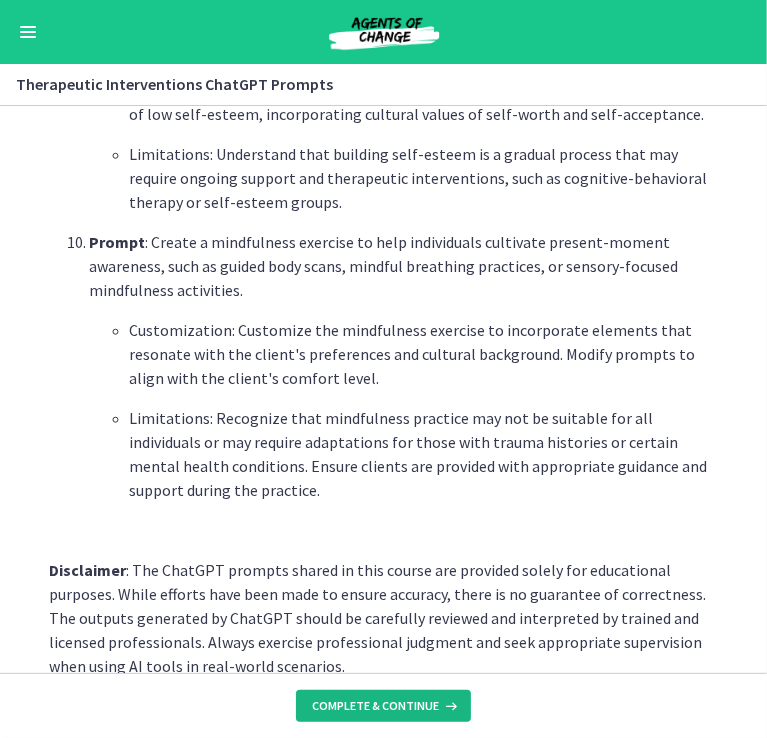 click on "Complete & continue" at bounding box center [375, 706] 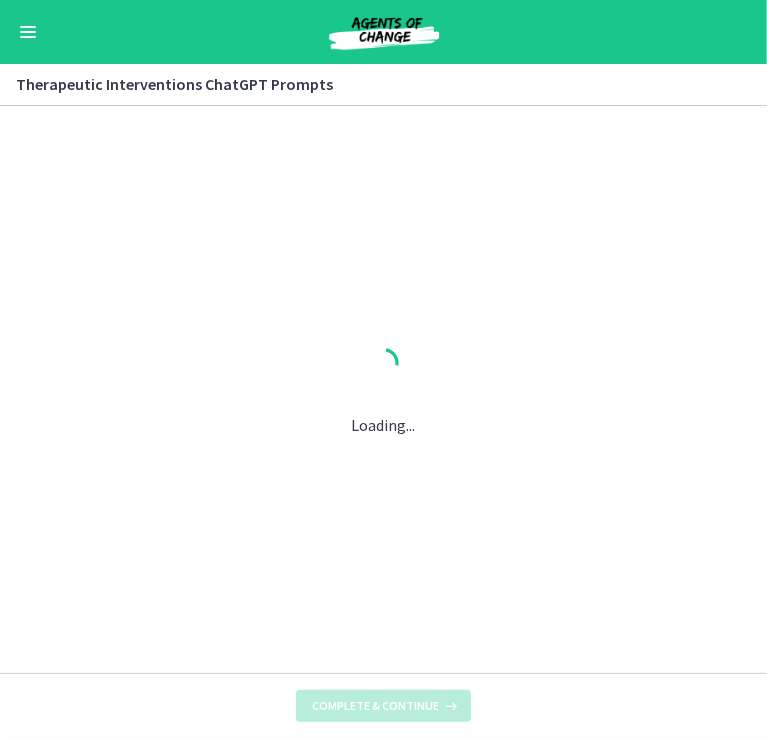 scroll, scrollTop: 0, scrollLeft: 0, axis: both 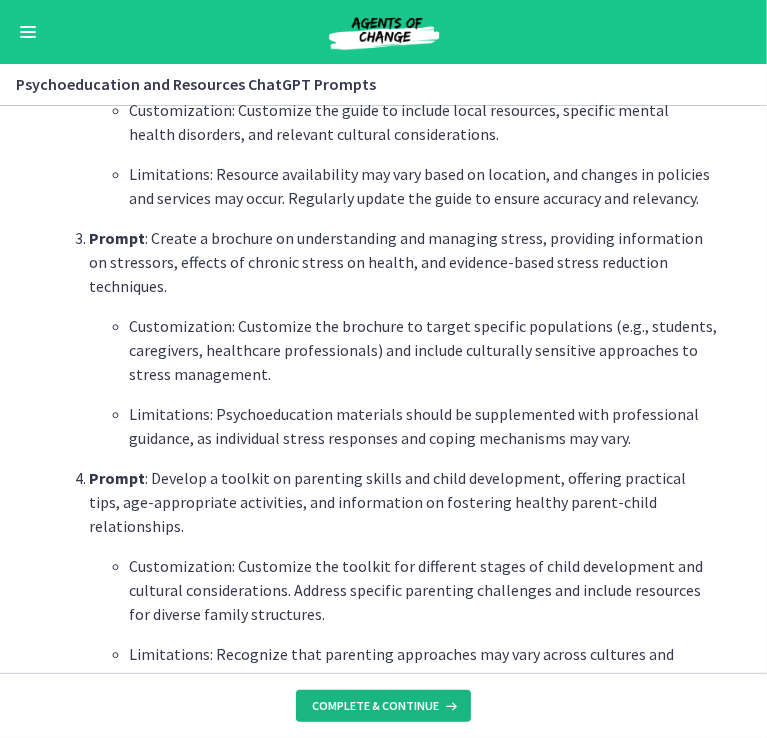 click on "Complete & continue" at bounding box center [375, 706] 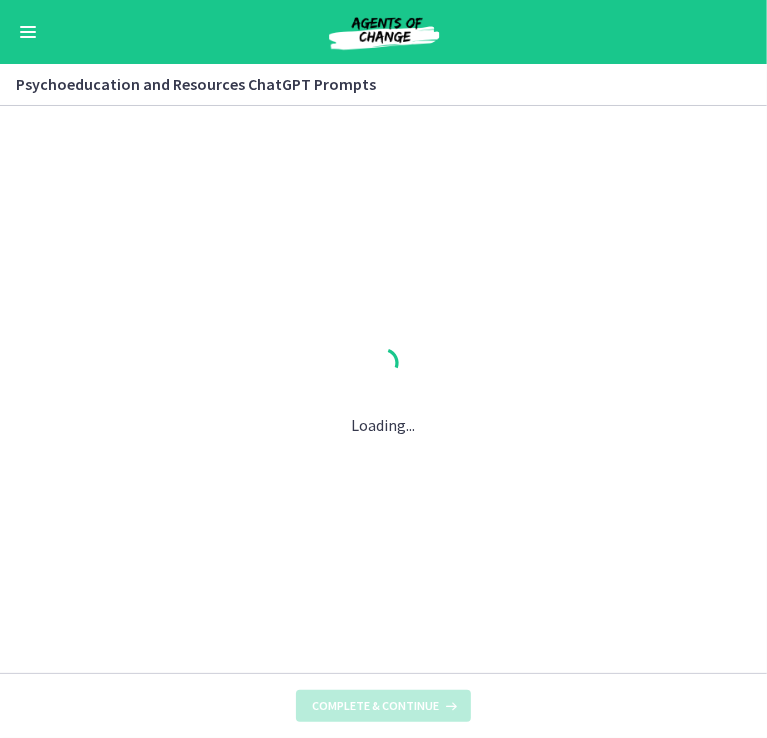 scroll, scrollTop: 0, scrollLeft: 0, axis: both 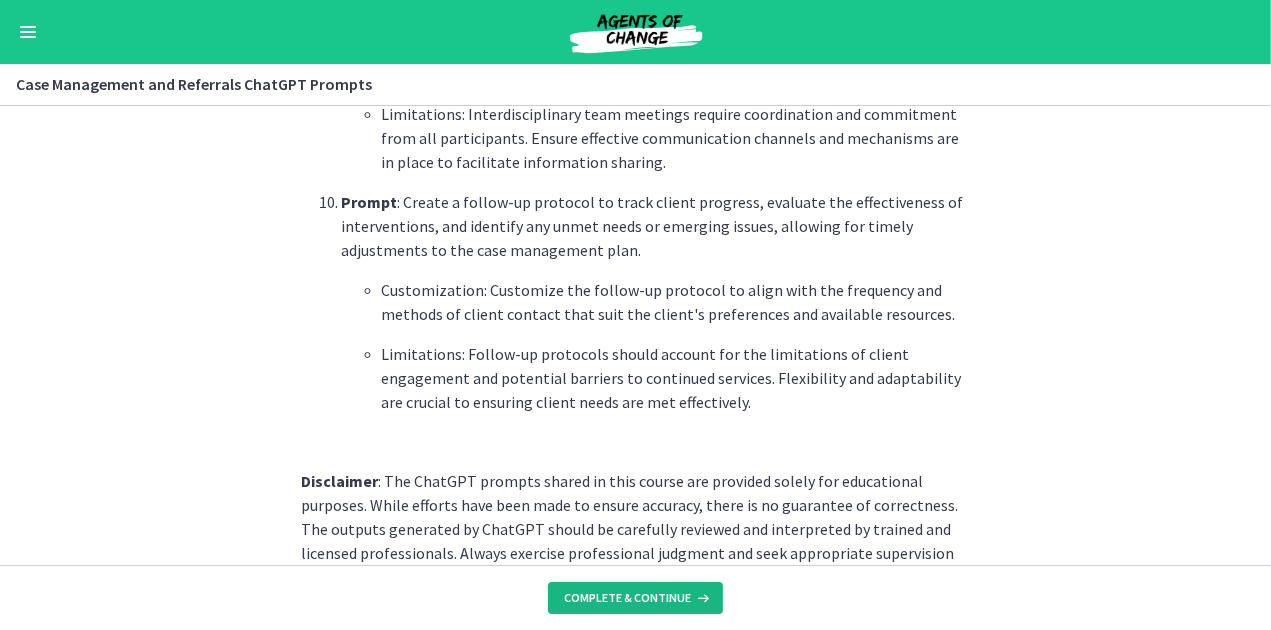 click on "Complete & continue" at bounding box center [627, 598] 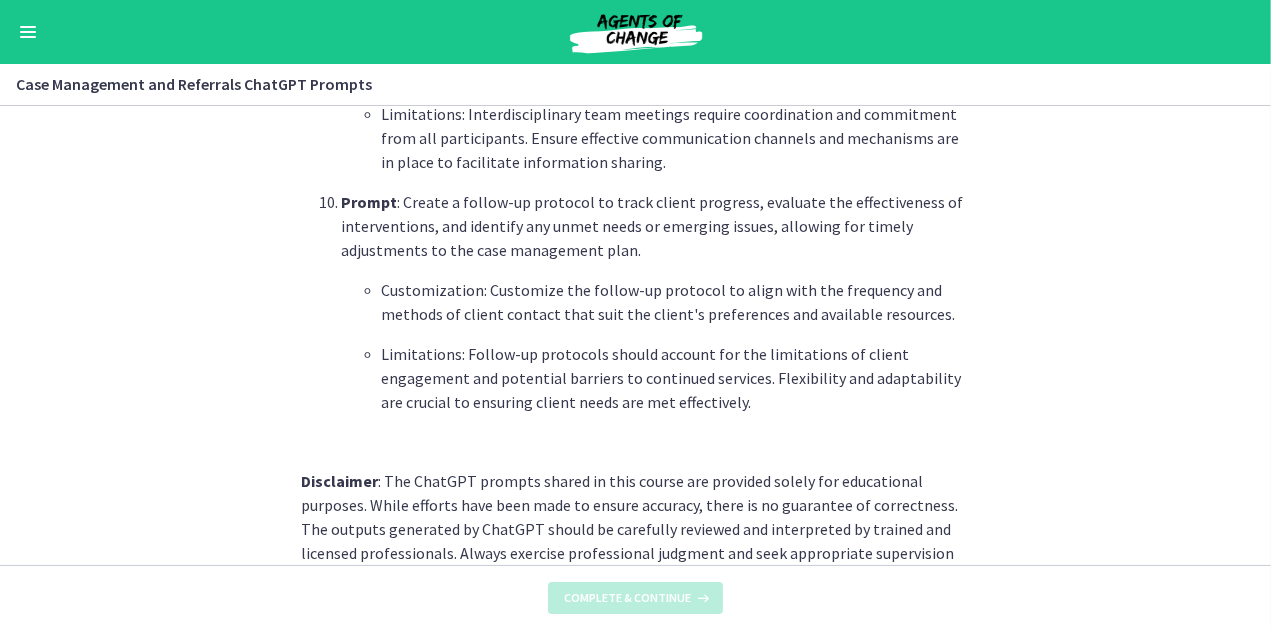 scroll, scrollTop: 0, scrollLeft: 0, axis: both 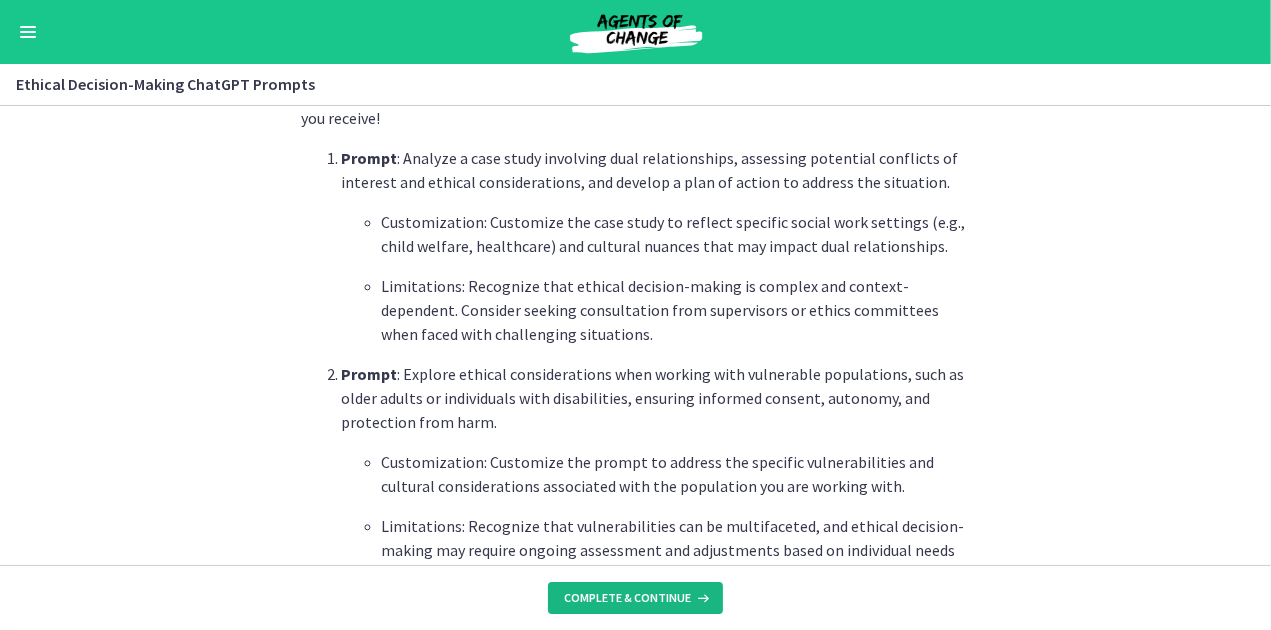 click on "Complete & continue" at bounding box center [627, 598] 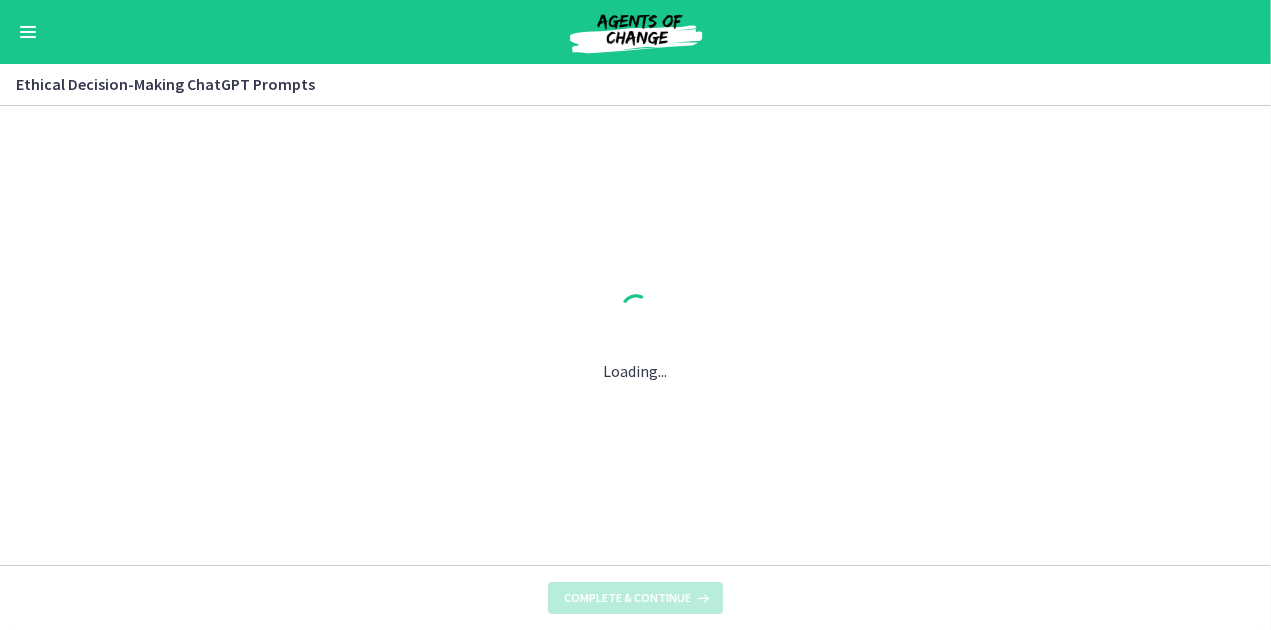 scroll, scrollTop: 0, scrollLeft: 0, axis: both 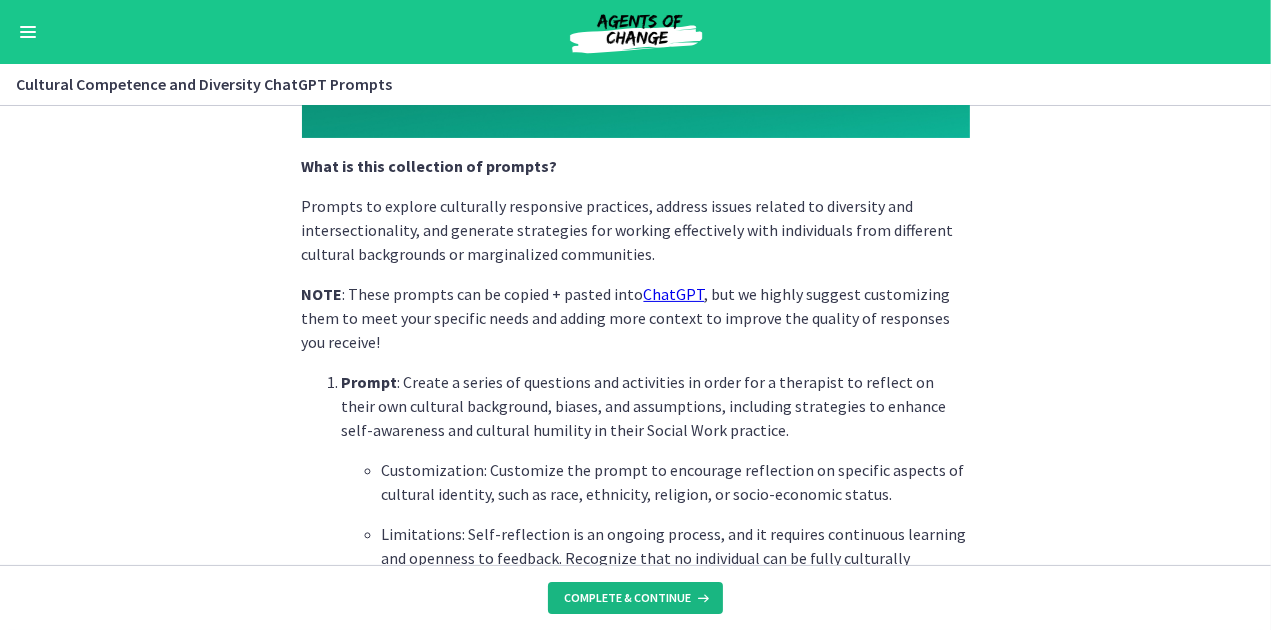 click on "Complete & continue" at bounding box center [627, 598] 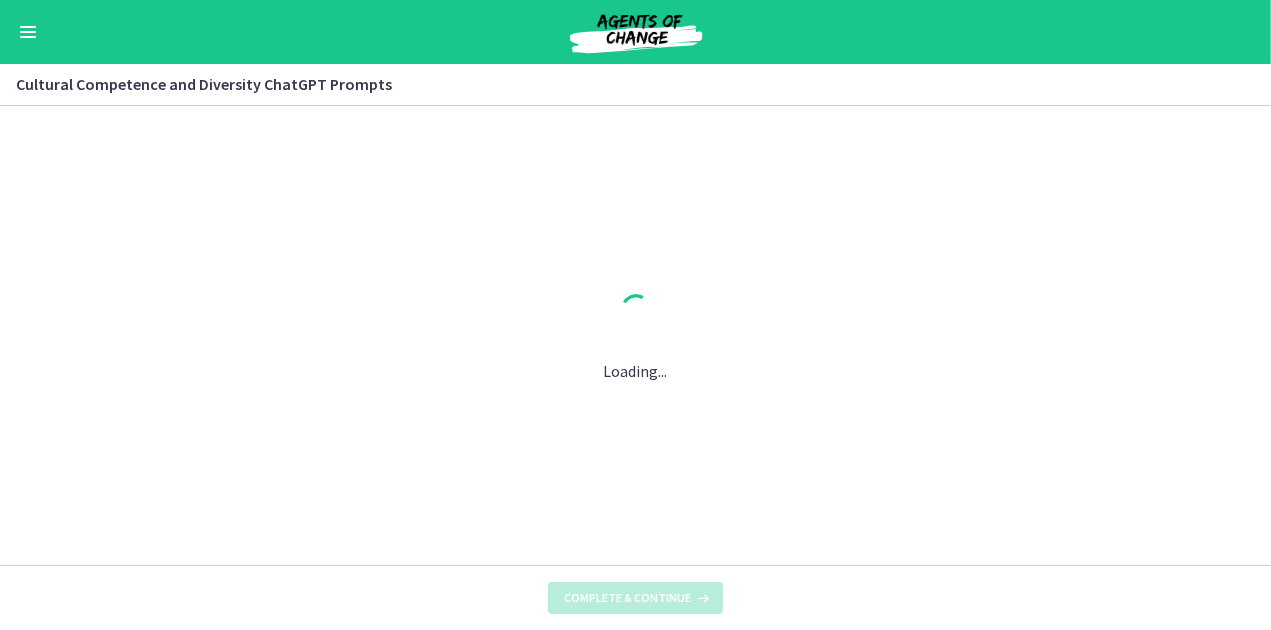 scroll, scrollTop: 0, scrollLeft: 0, axis: both 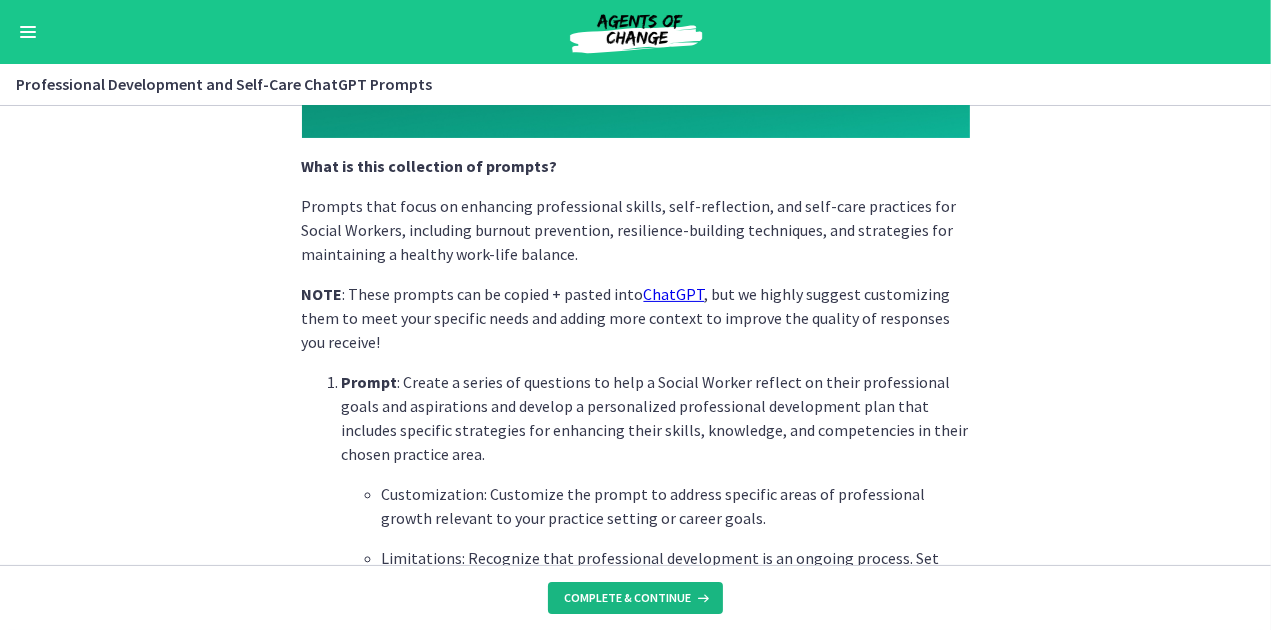 click on "Complete & continue" at bounding box center (627, 598) 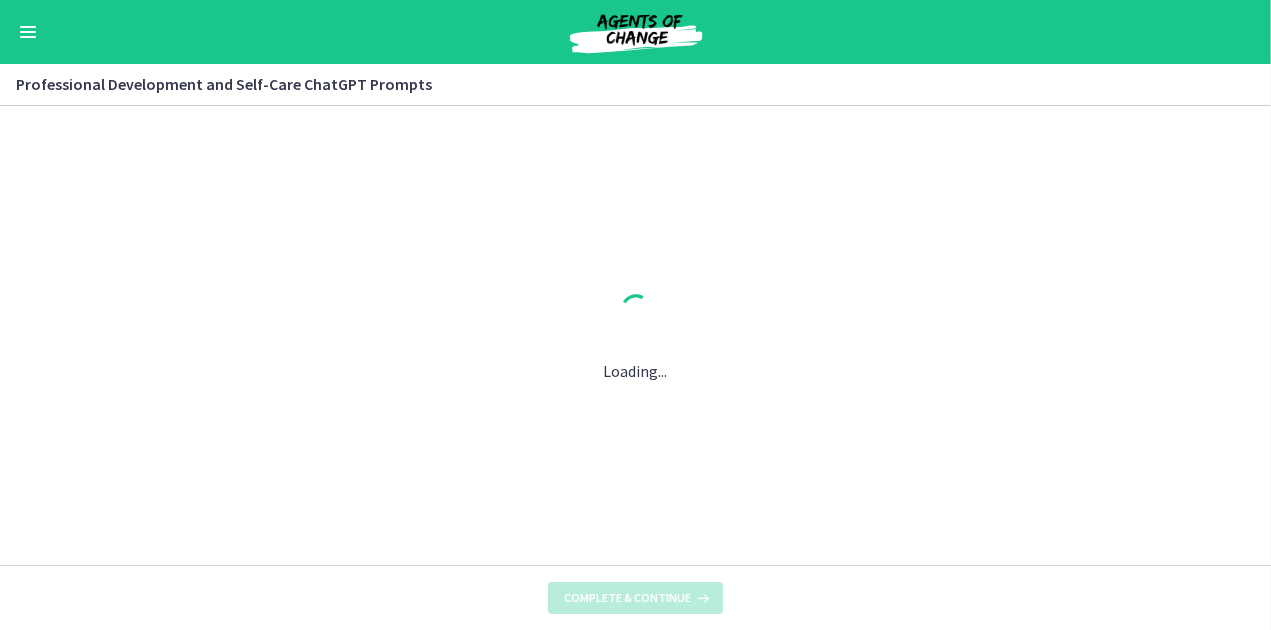 scroll, scrollTop: 0, scrollLeft: 0, axis: both 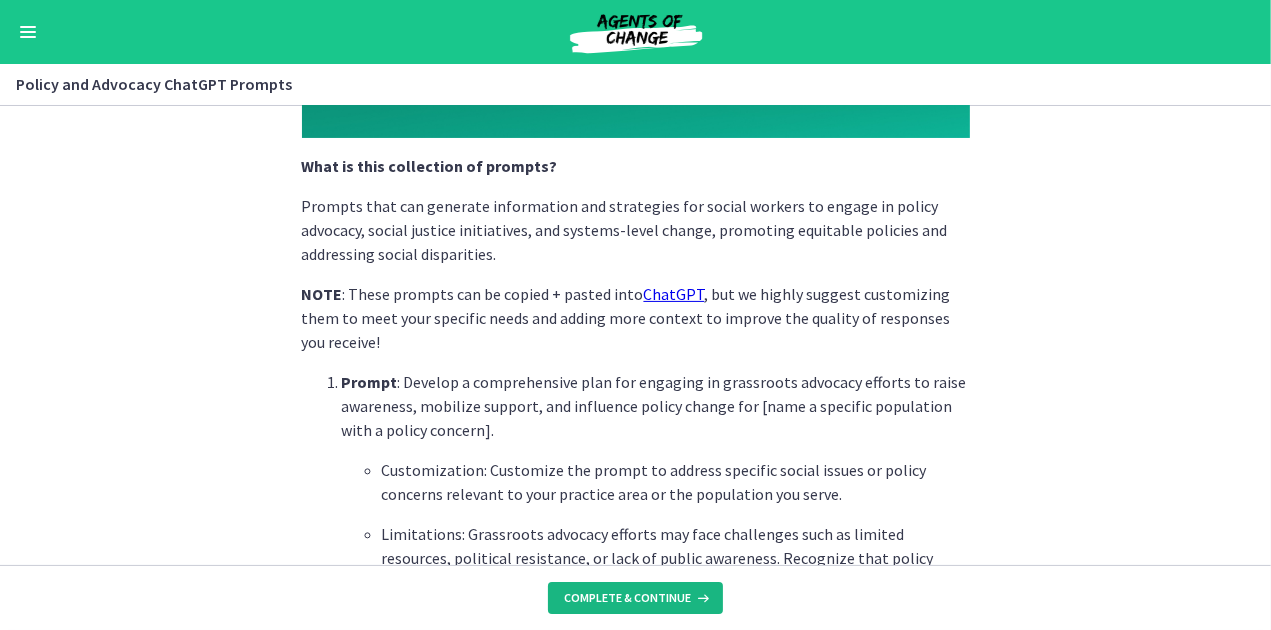 click on "Complete & continue" at bounding box center [627, 598] 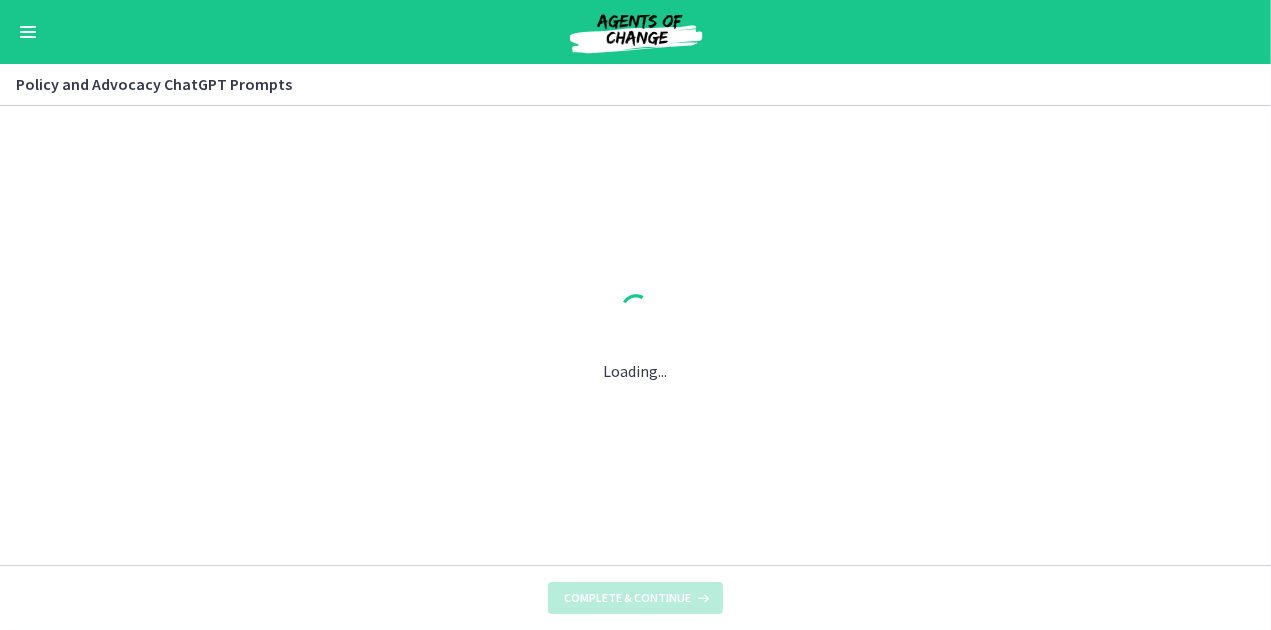 scroll, scrollTop: 0, scrollLeft: 0, axis: both 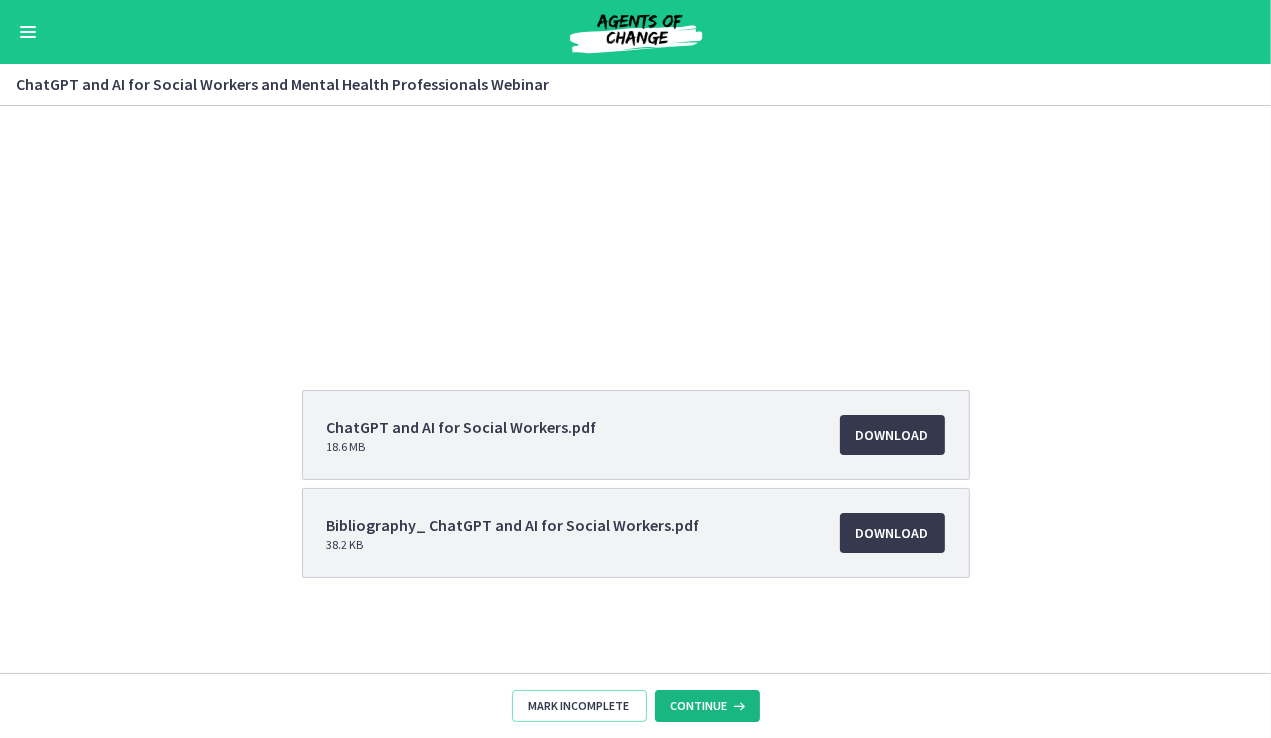click at bounding box center (738, 706) 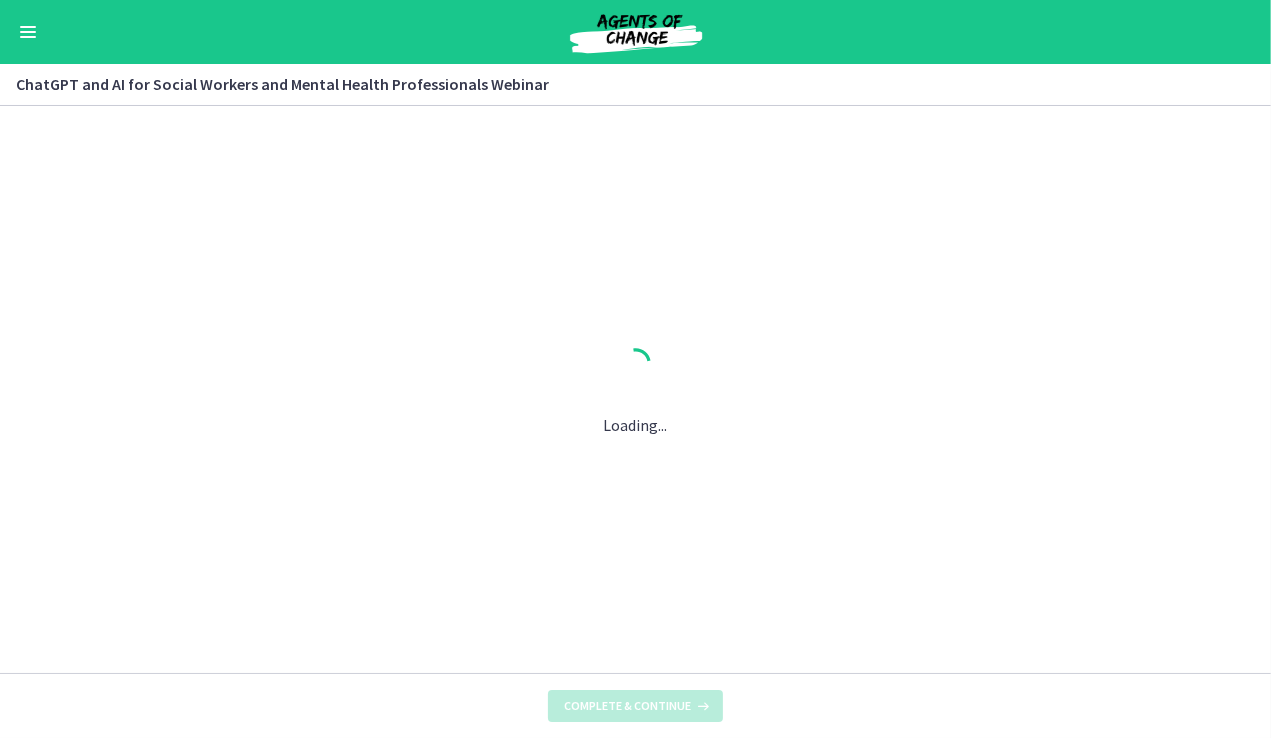 scroll, scrollTop: 0, scrollLeft: 0, axis: both 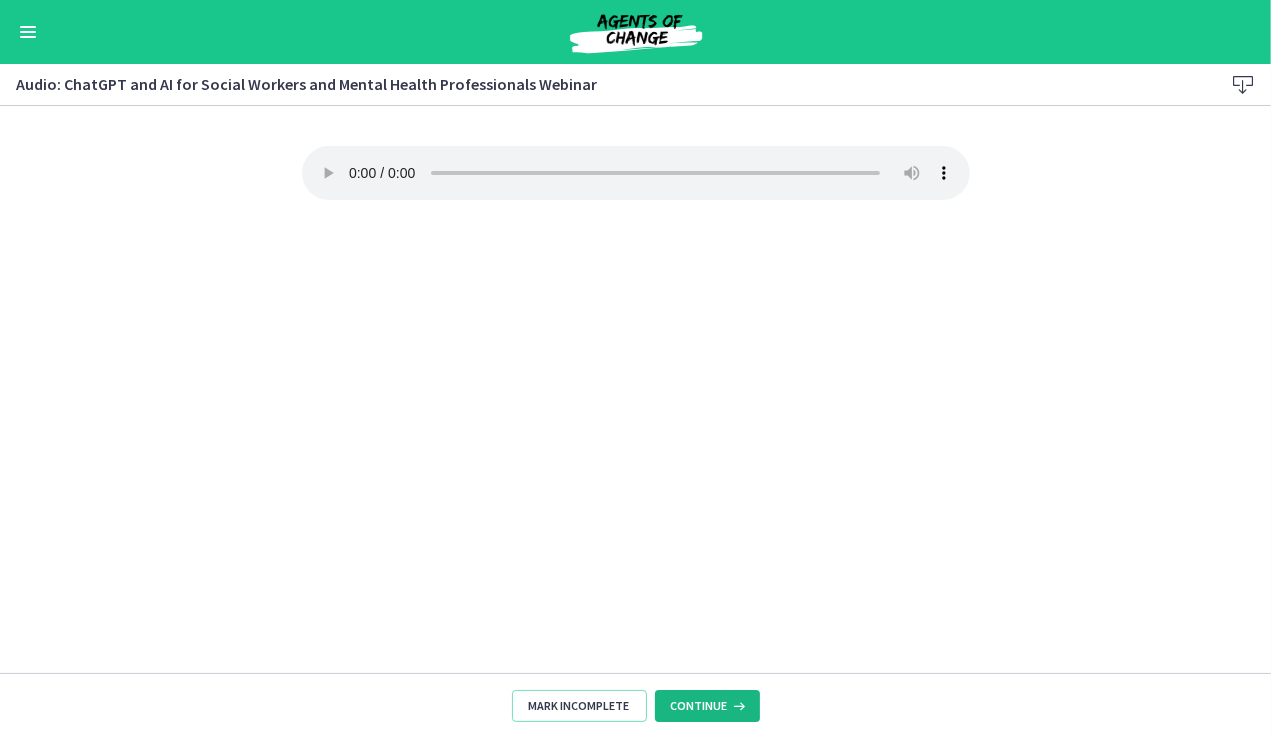 click on "Continue" at bounding box center [699, 706] 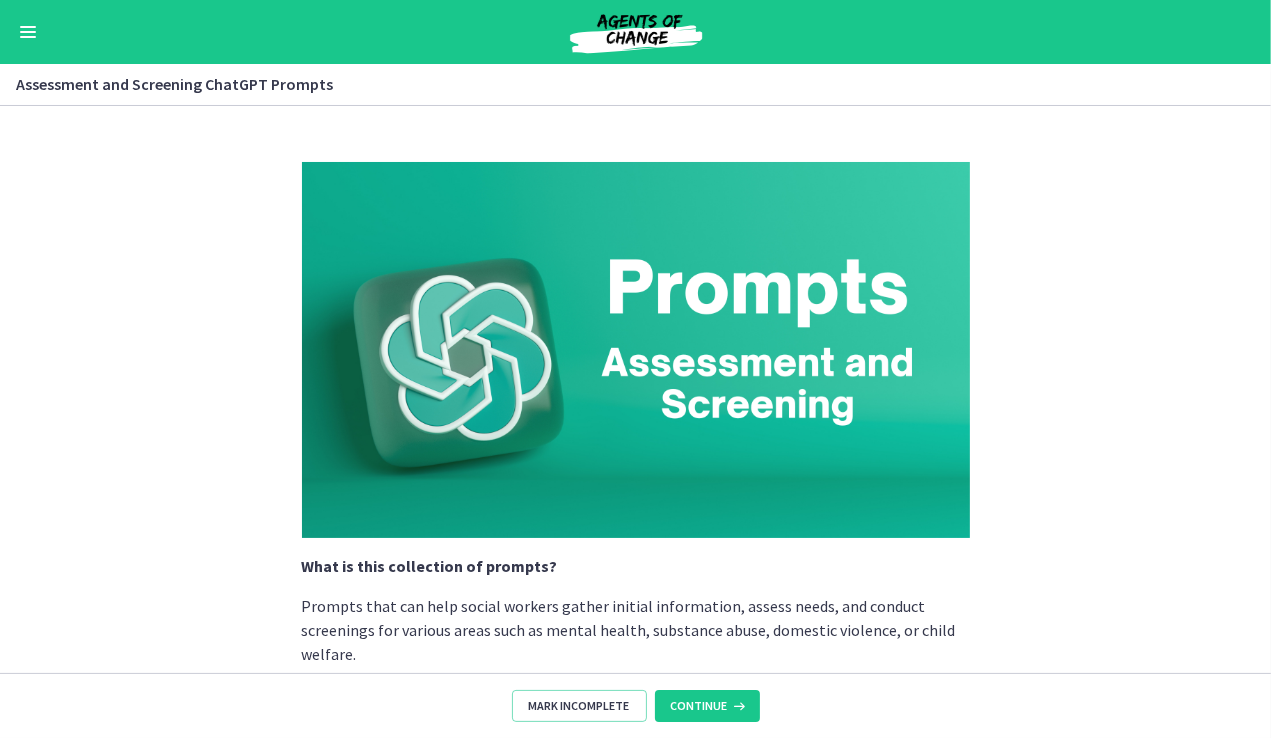 click on "Go to Dashboard" at bounding box center (635, 32) 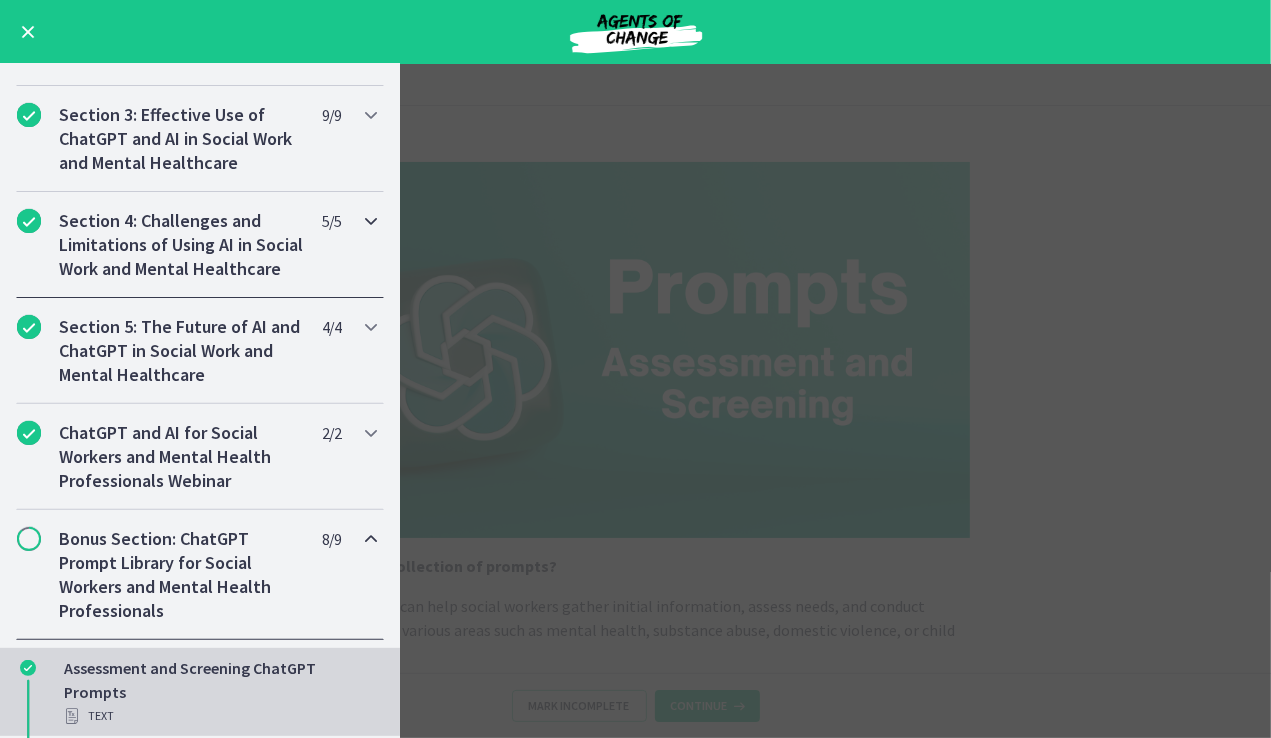 scroll, scrollTop: 500, scrollLeft: 0, axis: vertical 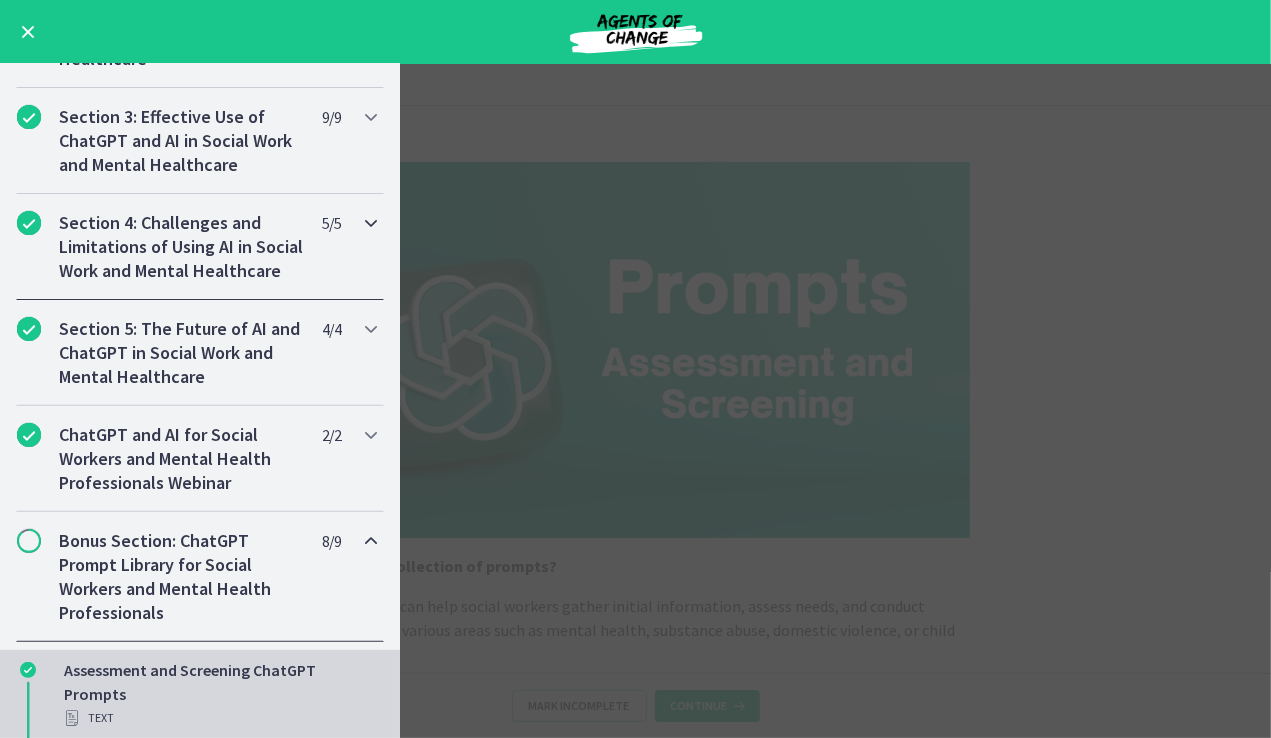 click on "Section 4: Challenges and Limitations of Using AI in Social Work and Mental Healthcare" at bounding box center (181, 247) 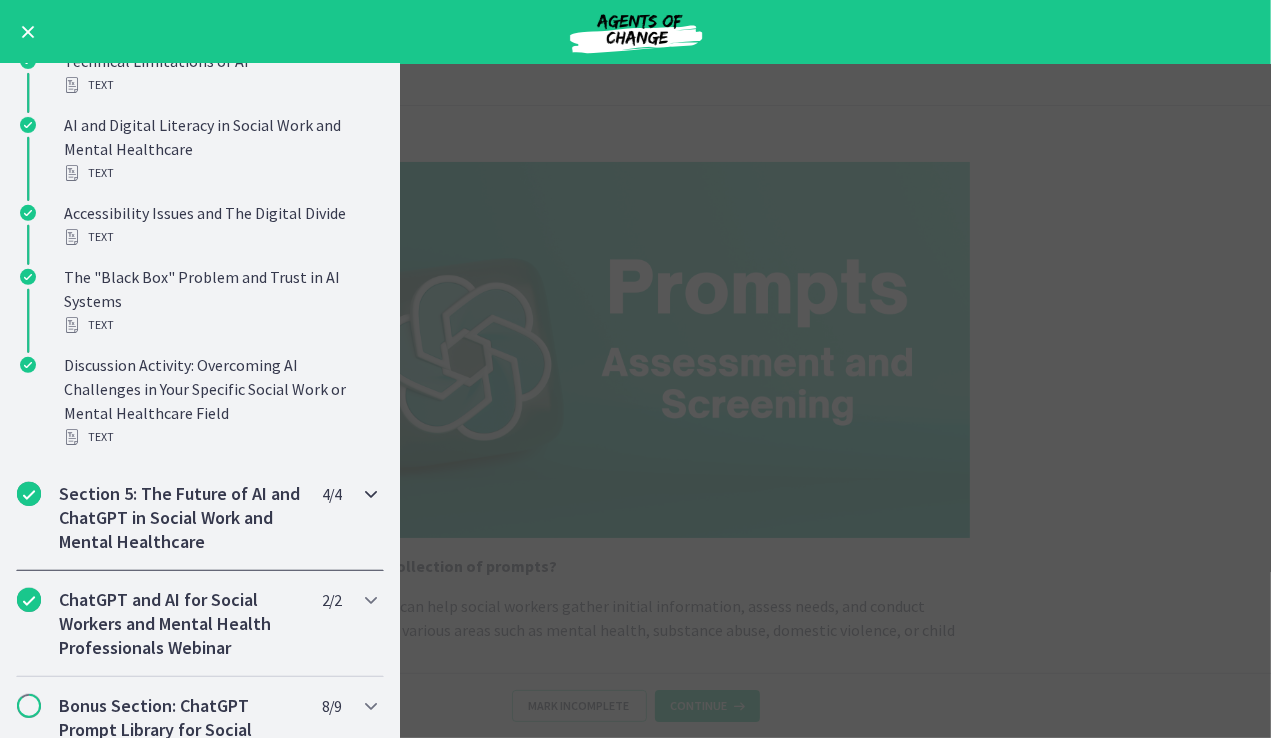 scroll, scrollTop: 800, scrollLeft: 0, axis: vertical 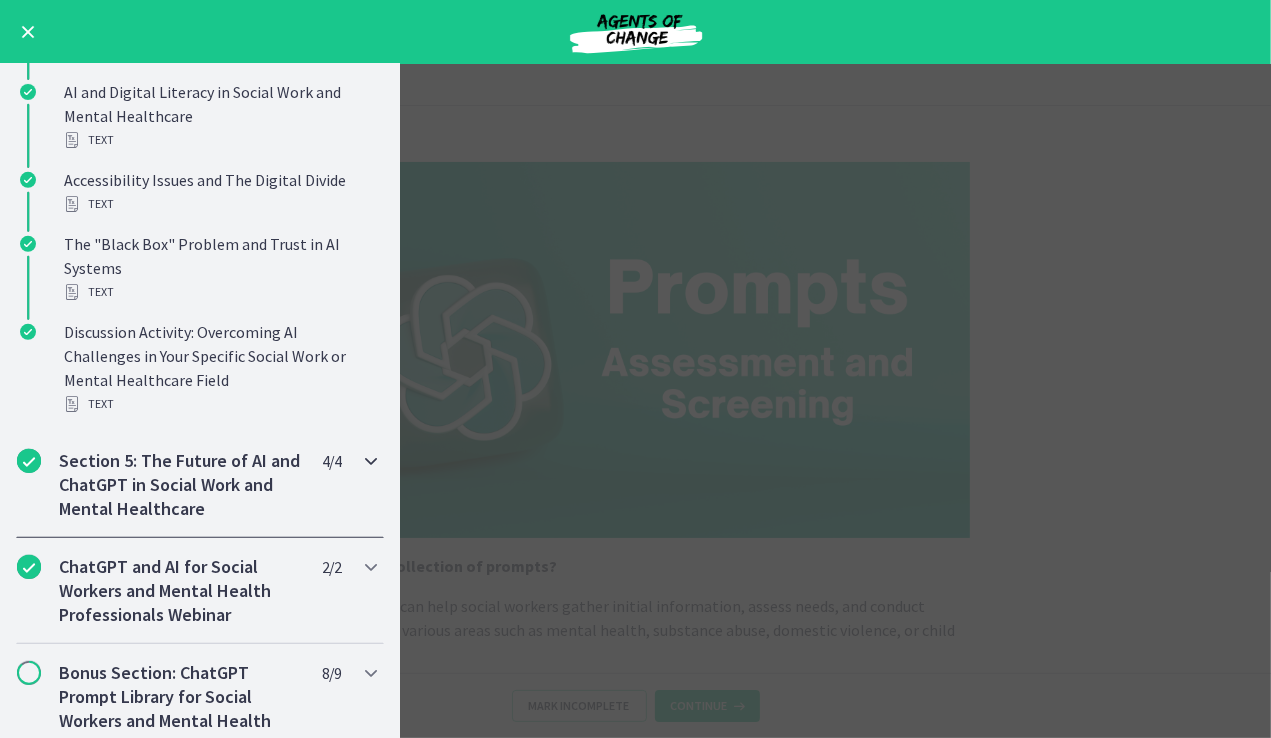 click on "Section 5: The Future of AI and ChatGPT in Social Work and Mental Healthcare" at bounding box center [181, 485] 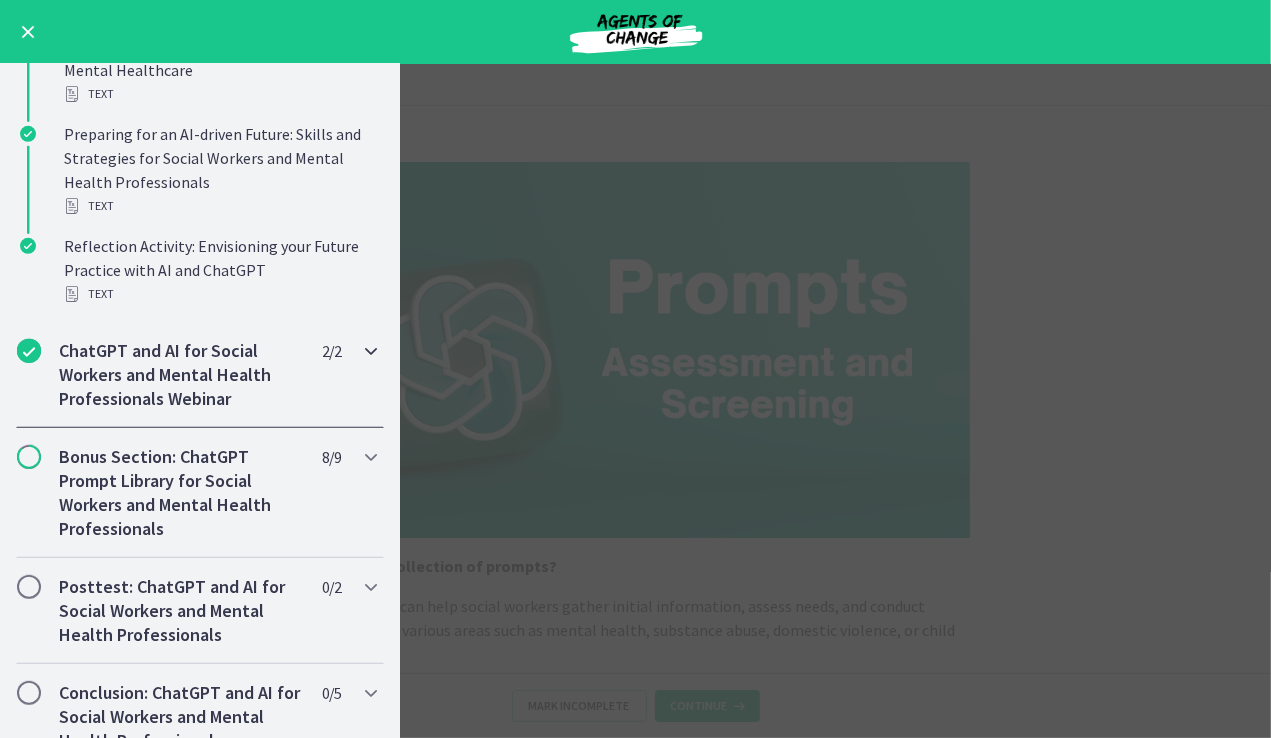 click on "ChatGPT and AI for Social Workers and Mental Health Professionals Webinar" at bounding box center [181, 375] 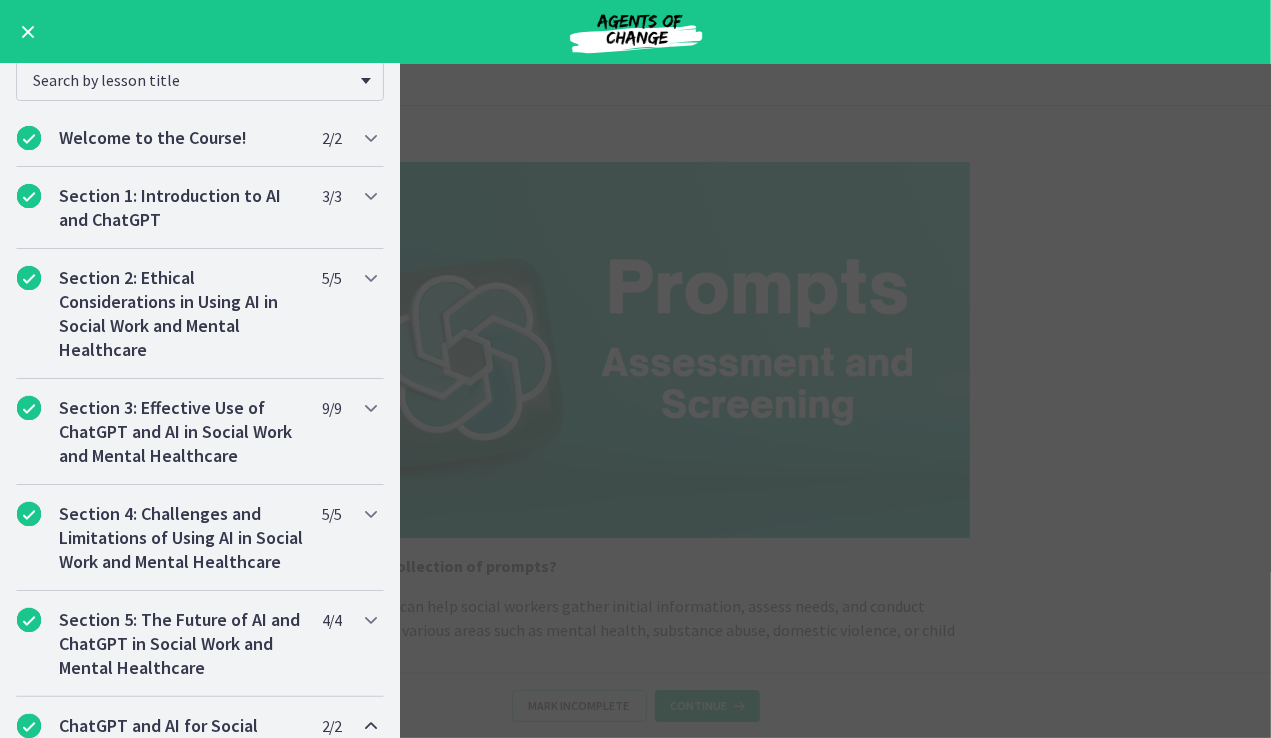 scroll, scrollTop: 186, scrollLeft: 0, axis: vertical 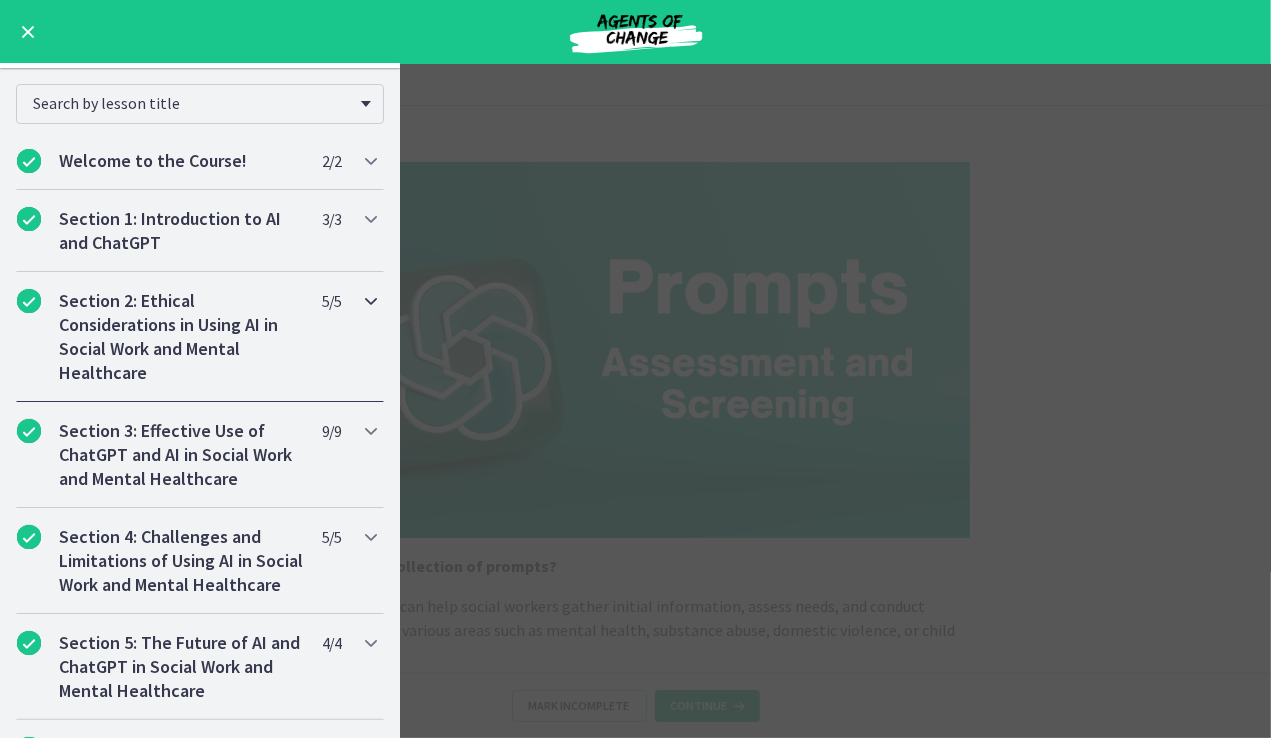 click on "Section 2: Ethical Considerations in Using AI in Social Work and Mental Healthcare" at bounding box center [181, 337] 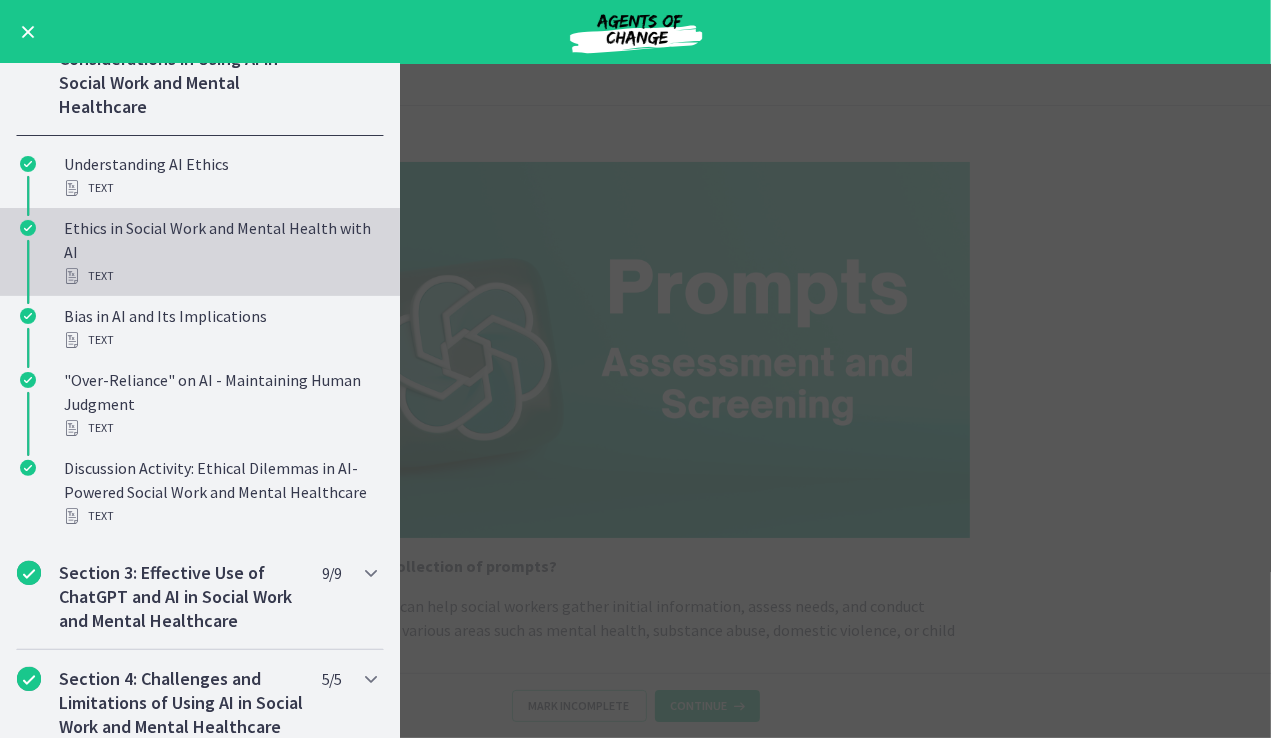 scroll, scrollTop: 486, scrollLeft: 0, axis: vertical 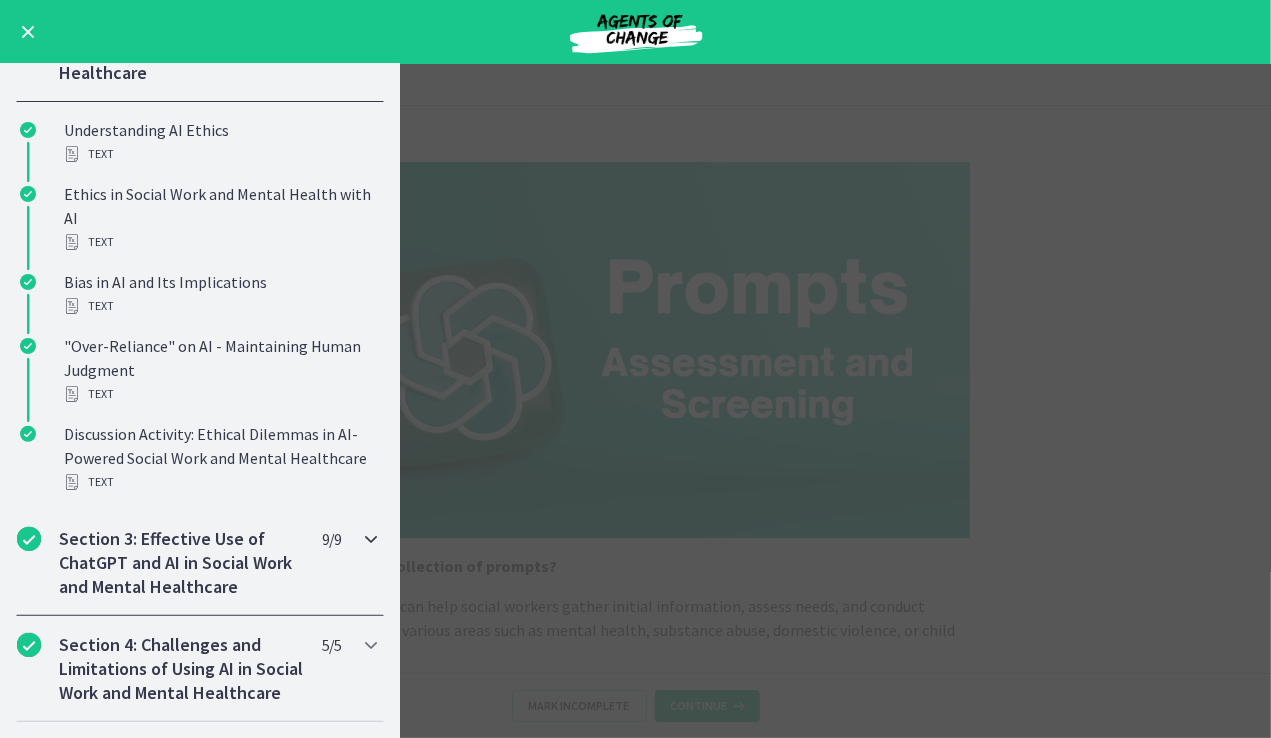 click on "Section 3: Effective Use of ChatGPT and AI in Social Work and Mental Healthcare" at bounding box center [181, 563] 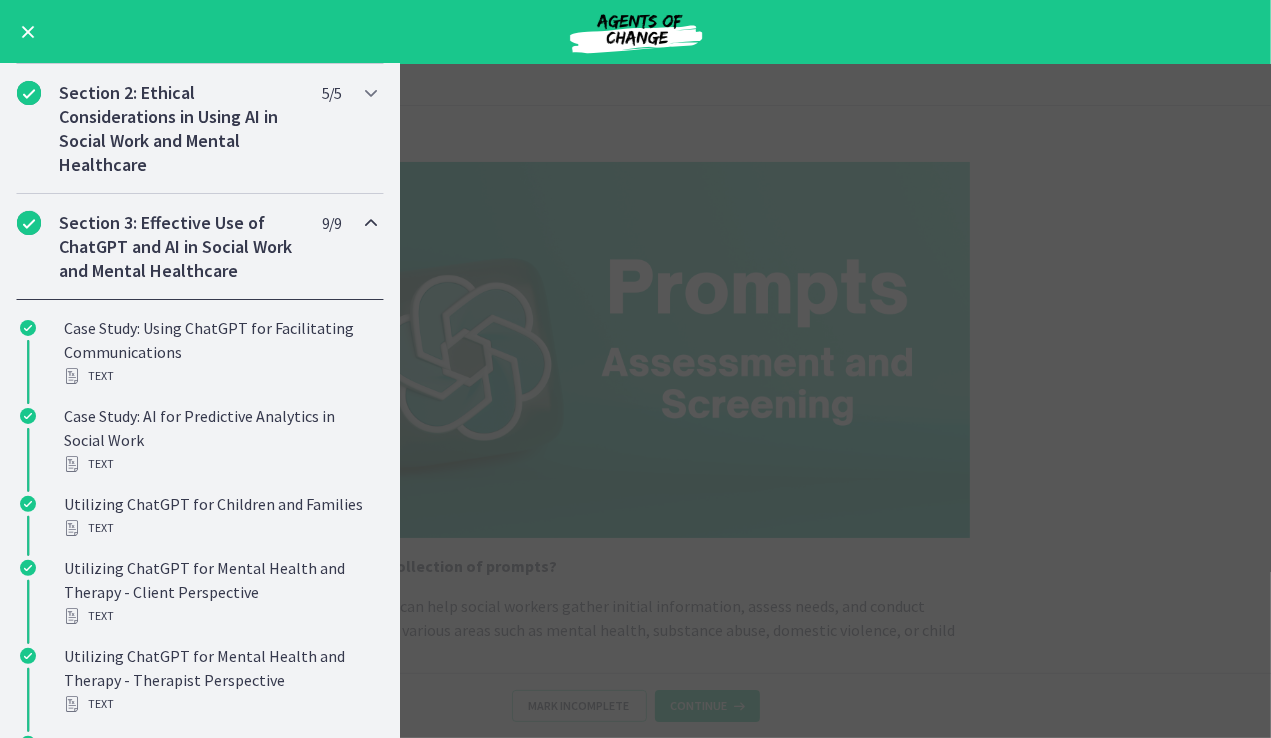 scroll, scrollTop: 386, scrollLeft: 0, axis: vertical 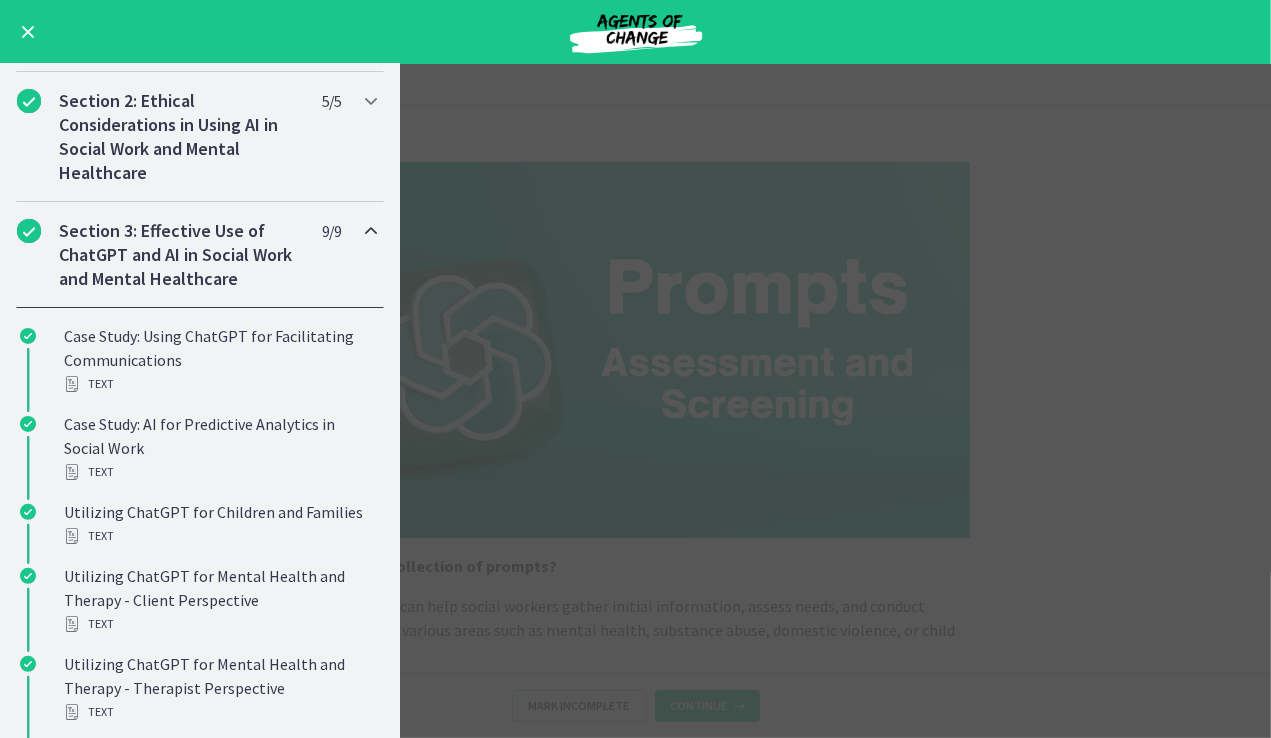 click on "Assessment and Screening ChatGPT Prompts
Enable fullscreen
What is this collection of prompts?
Prompts that can help social workers gather initial information, assess needs, and conduct screenings for various areas such as mental health, substance abuse, domestic violence, or child welfare.
NOTE : These prompts can be copied + pasted into  ChatGPT , but we highly suggest customizing them to meet your specific needs and adding more context to improve the quality of responses you receive!
Prompt :  Generate a comprehensive assessment questionnaire for assessing the mental health needs of adolescents, including questions about depressive symptoms, anxiety levels, substance use, and social support networks.
Prompt :
Prompt :
Prompt :" at bounding box center (635, 401) 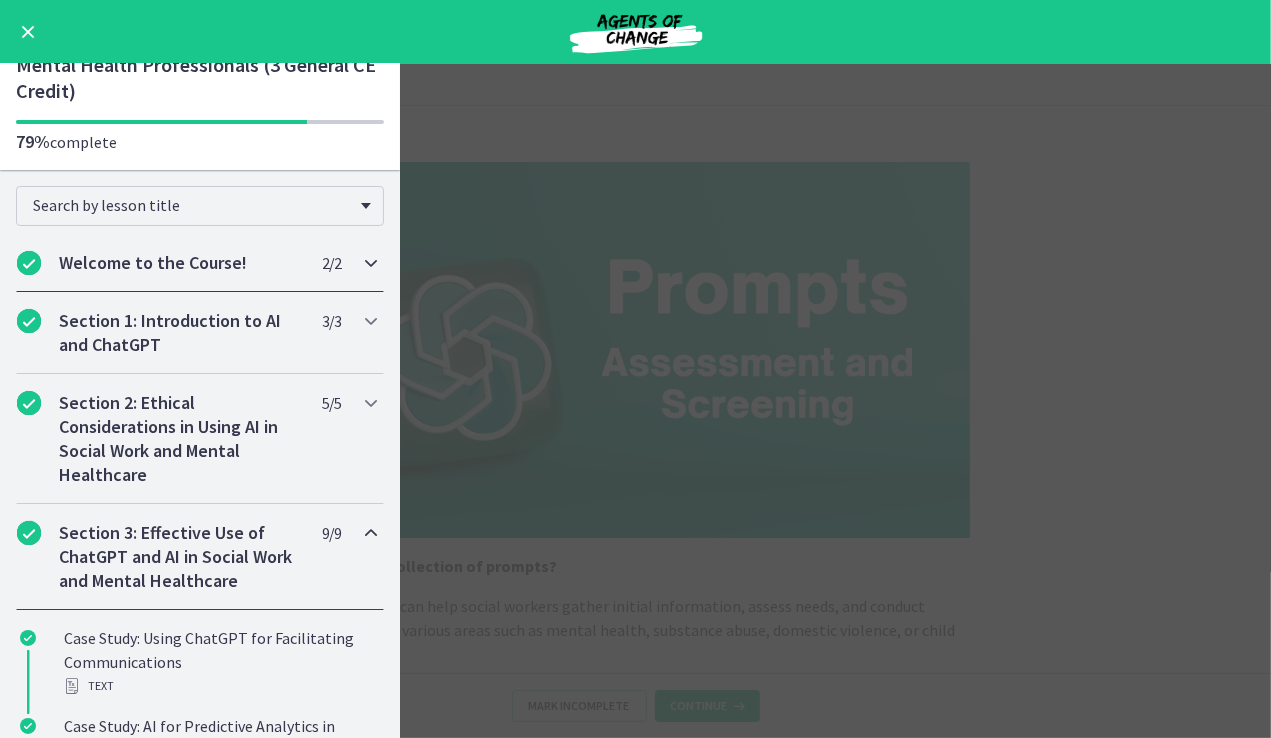 scroll, scrollTop: 0, scrollLeft: 0, axis: both 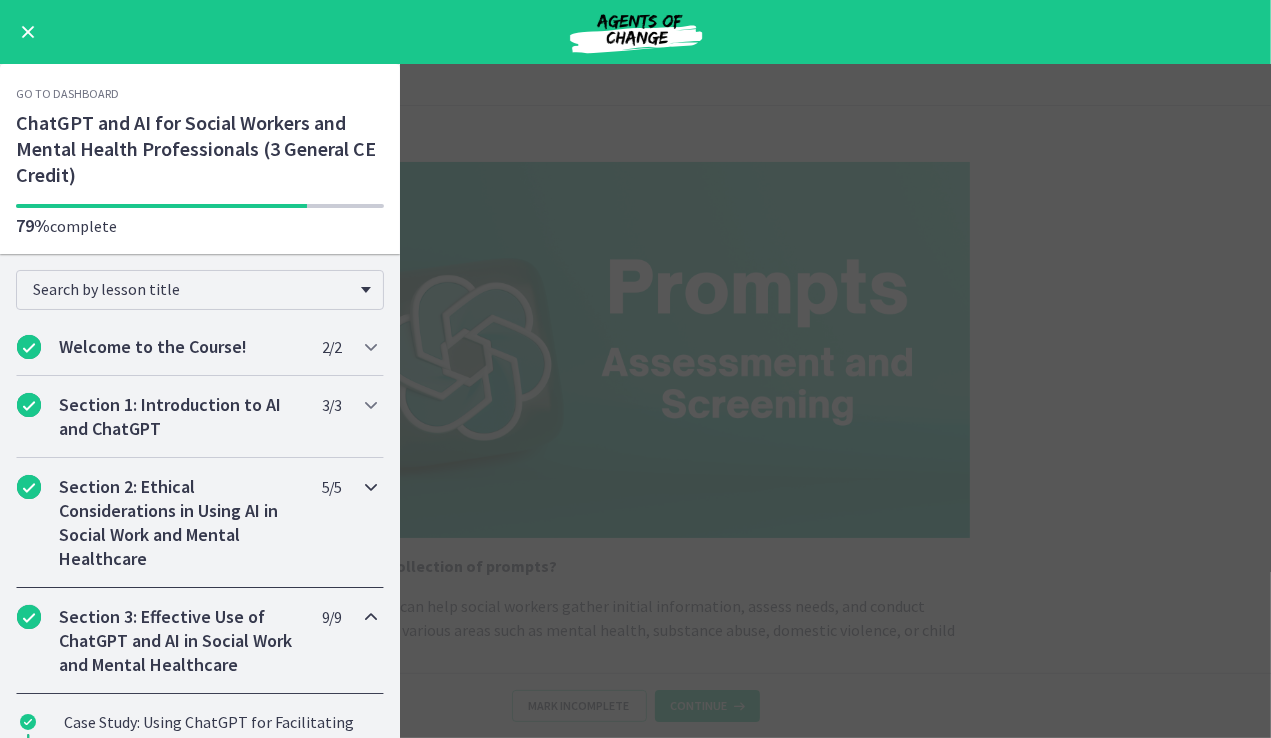 click on "Section 2: Ethical Considerations in Using AI in Social Work and Mental Healthcare" at bounding box center (181, 523) 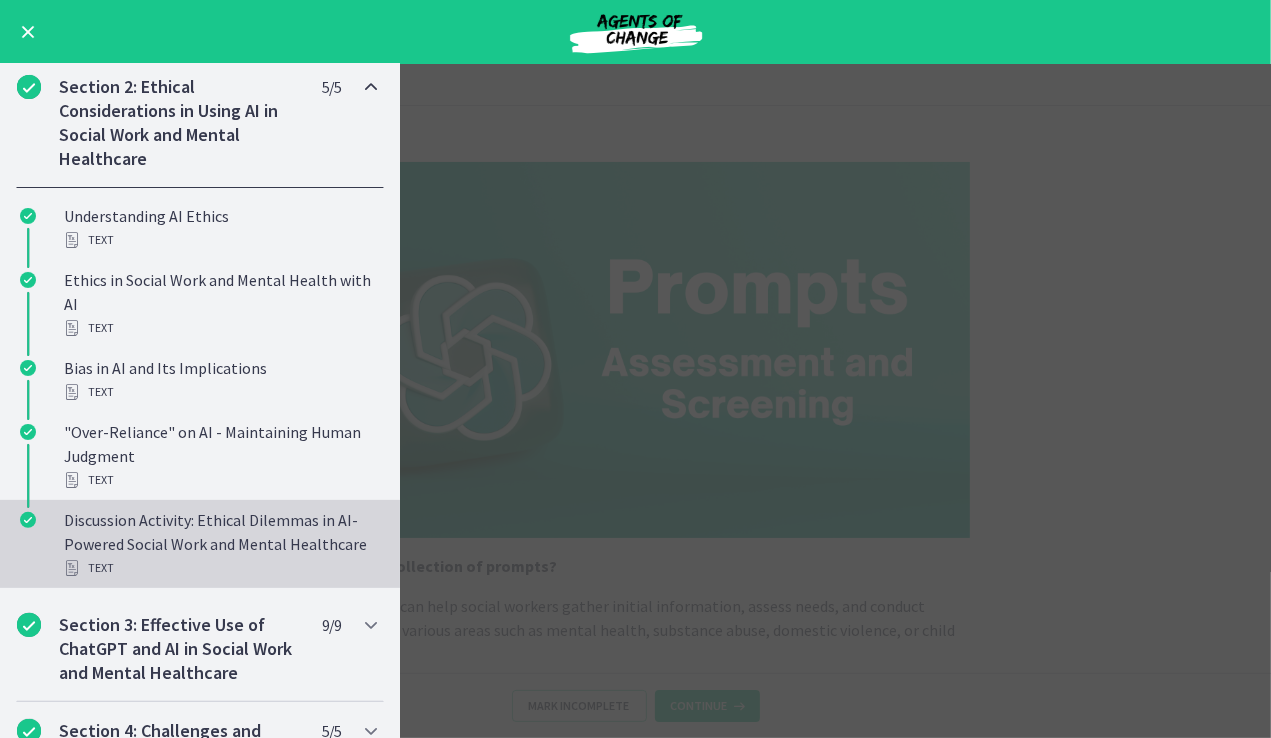 scroll, scrollTop: 500, scrollLeft: 0, axis: vertical 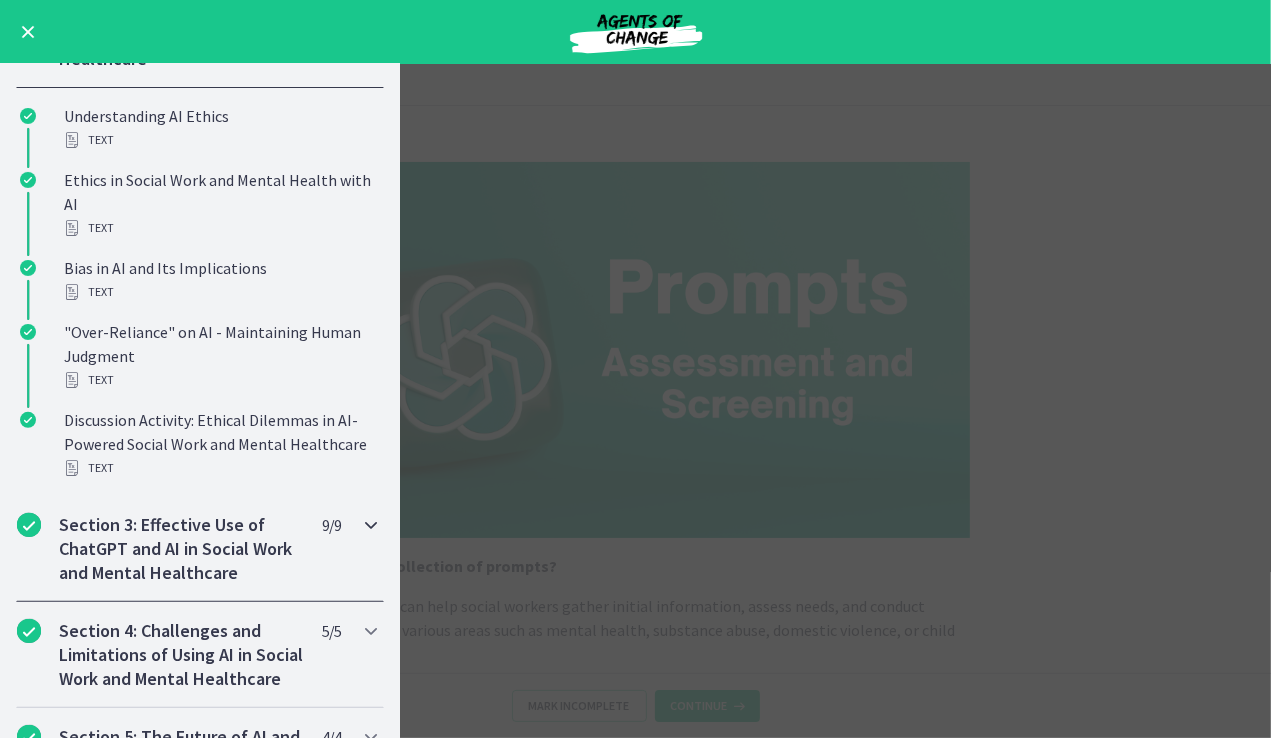 click on "Section 3: Effective Use of ChatGPT and AI in Social Work and Mental Healthcare" at bounding box center [181, 549] 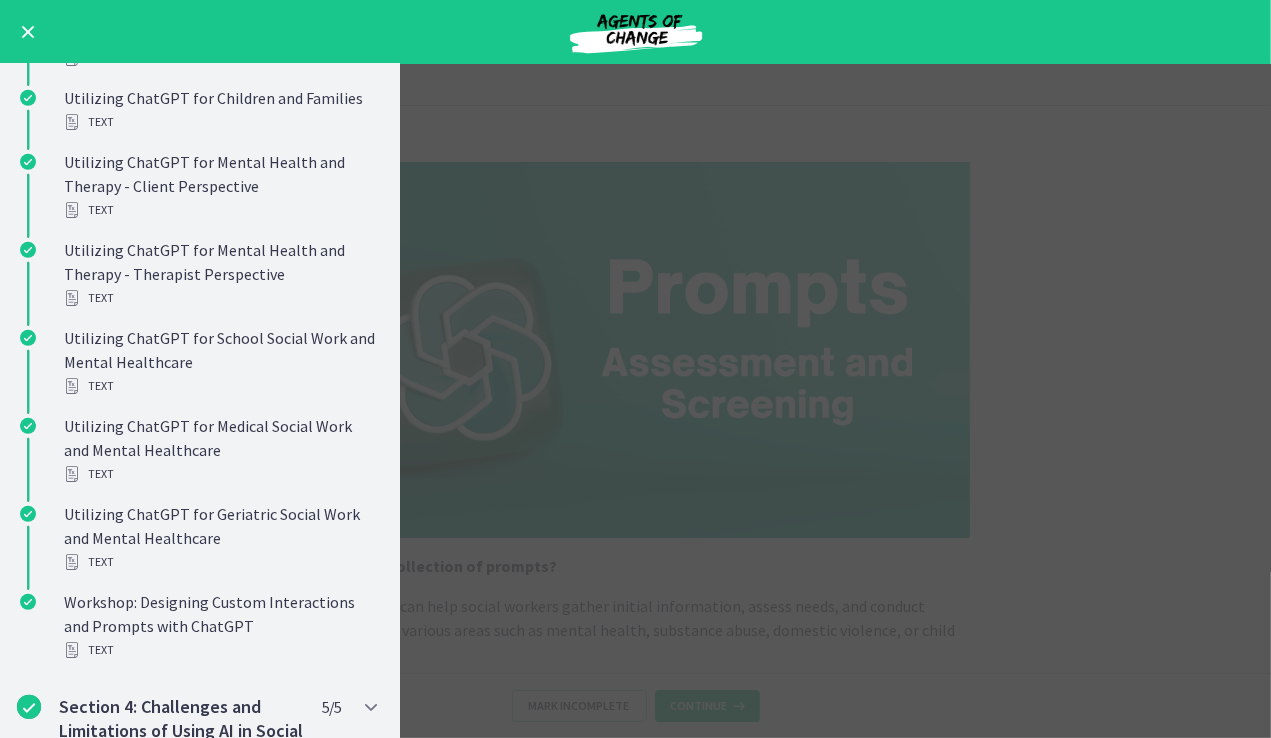 scroll, scrollTop: 1000, scrollLeft: 0, axis: vertical 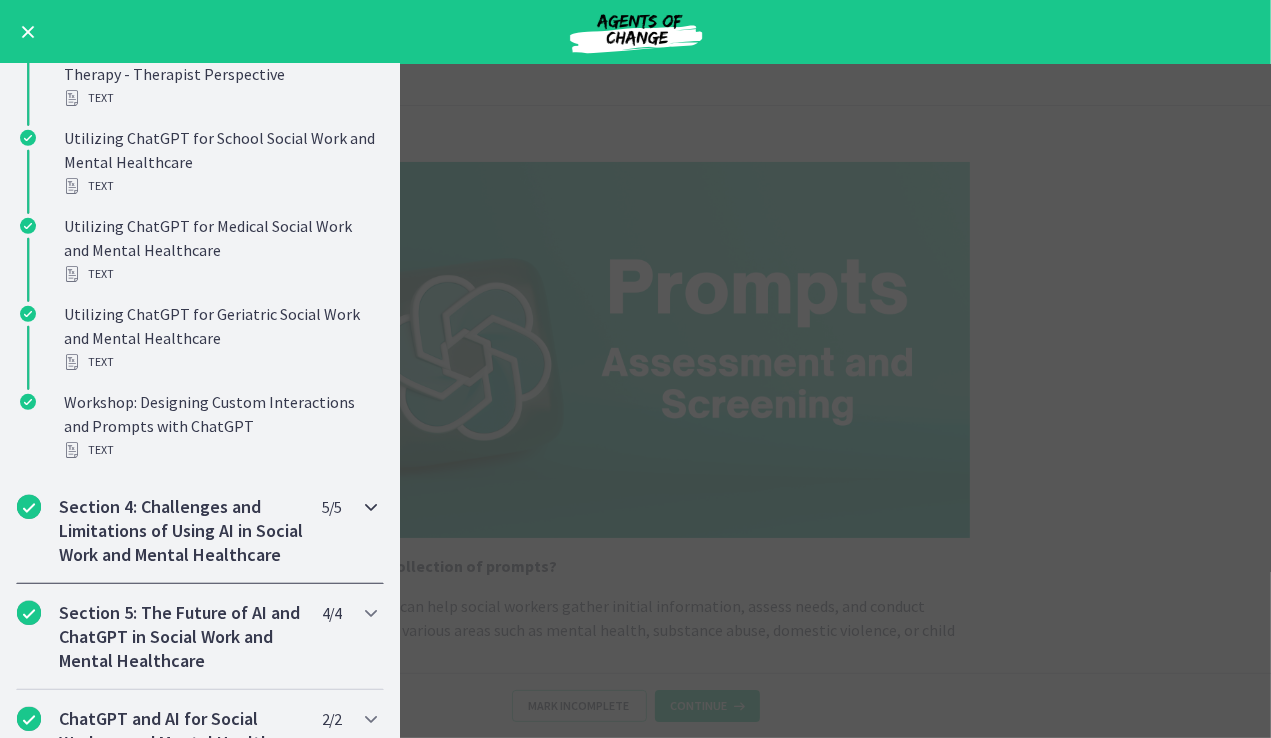click on "Section 4: Challenges and Limitations of Using AI in Social Work and Mental Healthcare" at bounding box center (181, 531) 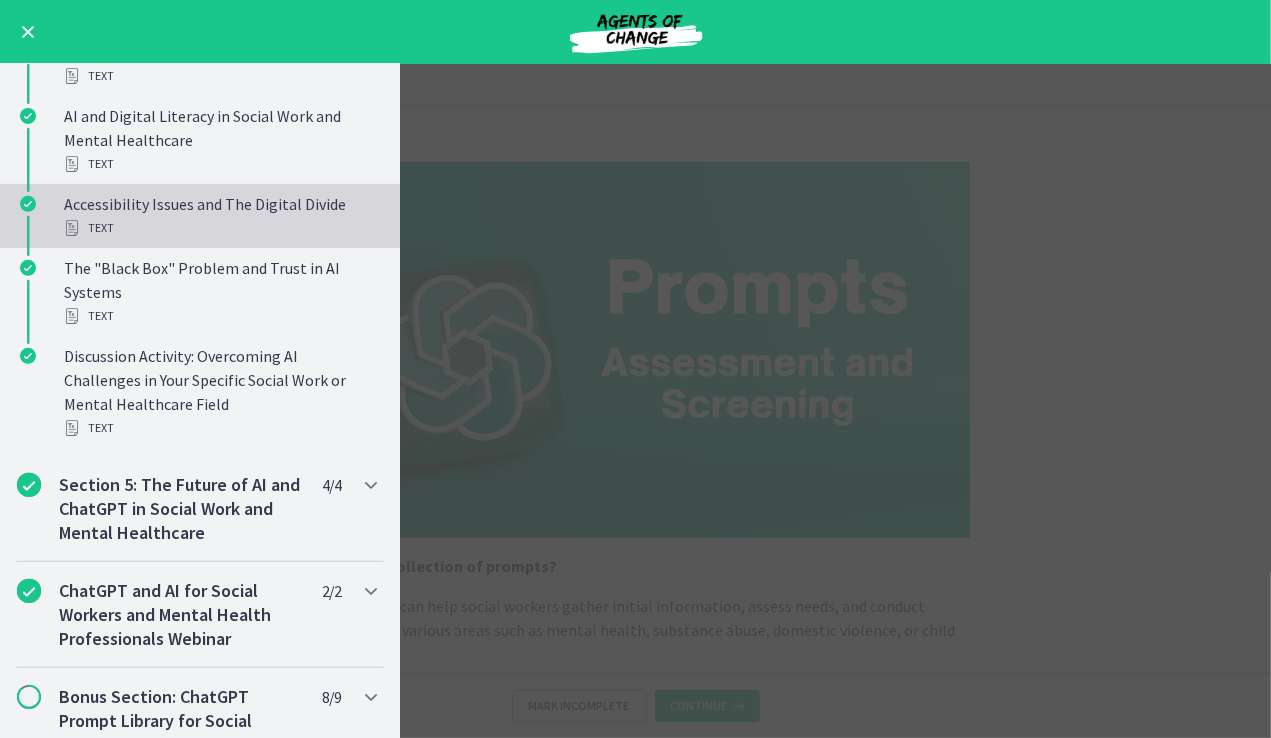 scroll, scrollTop: 800, scrollLeft: 0, axis: vertical 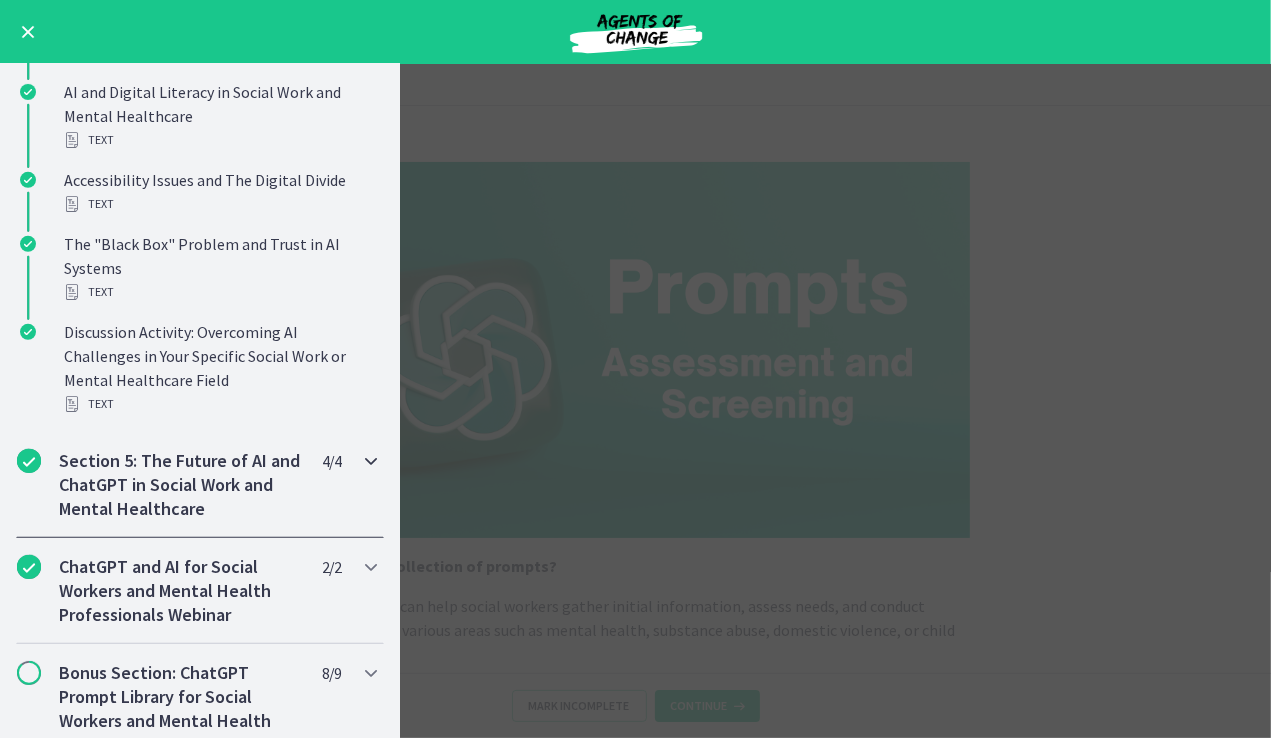 click on "Section 5: The Future of AI and ChatGPT in Social Work and Mental Healthcare" at bounding box center (181, 485) 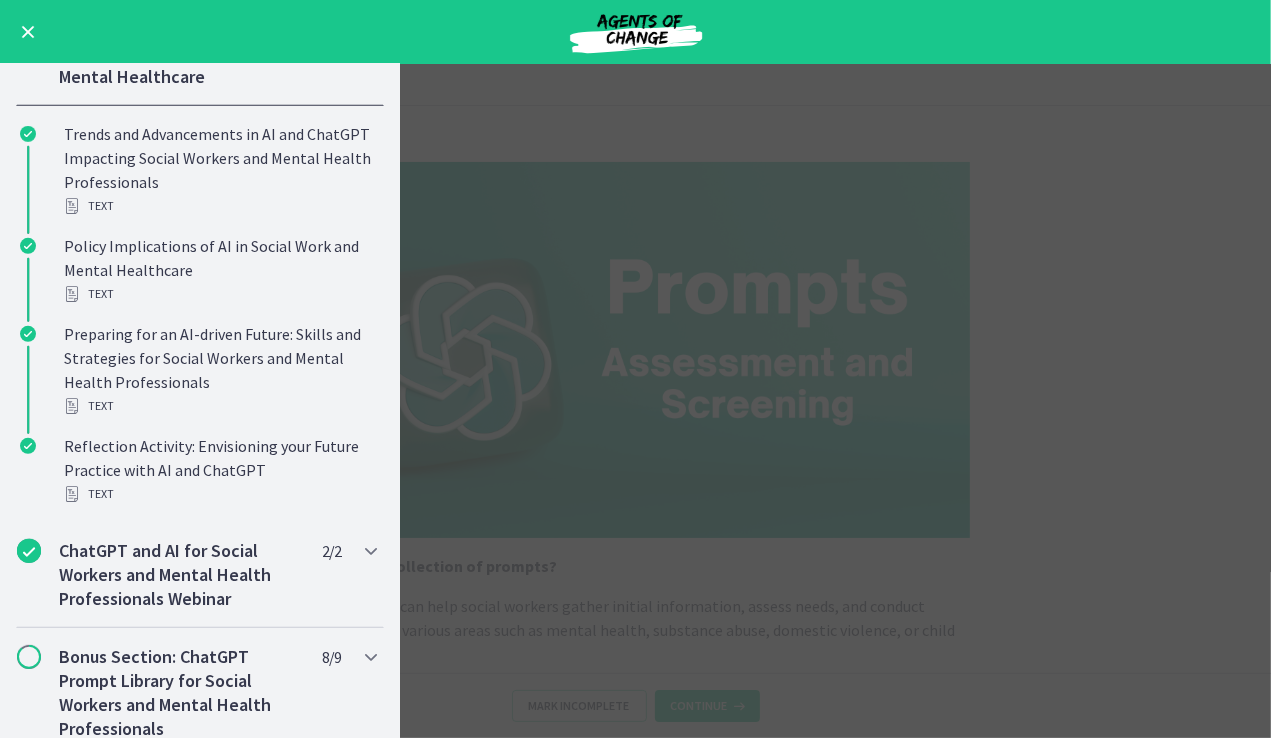 scroll, scrollTop: 799, scrollLeft: 0, axis: vertical 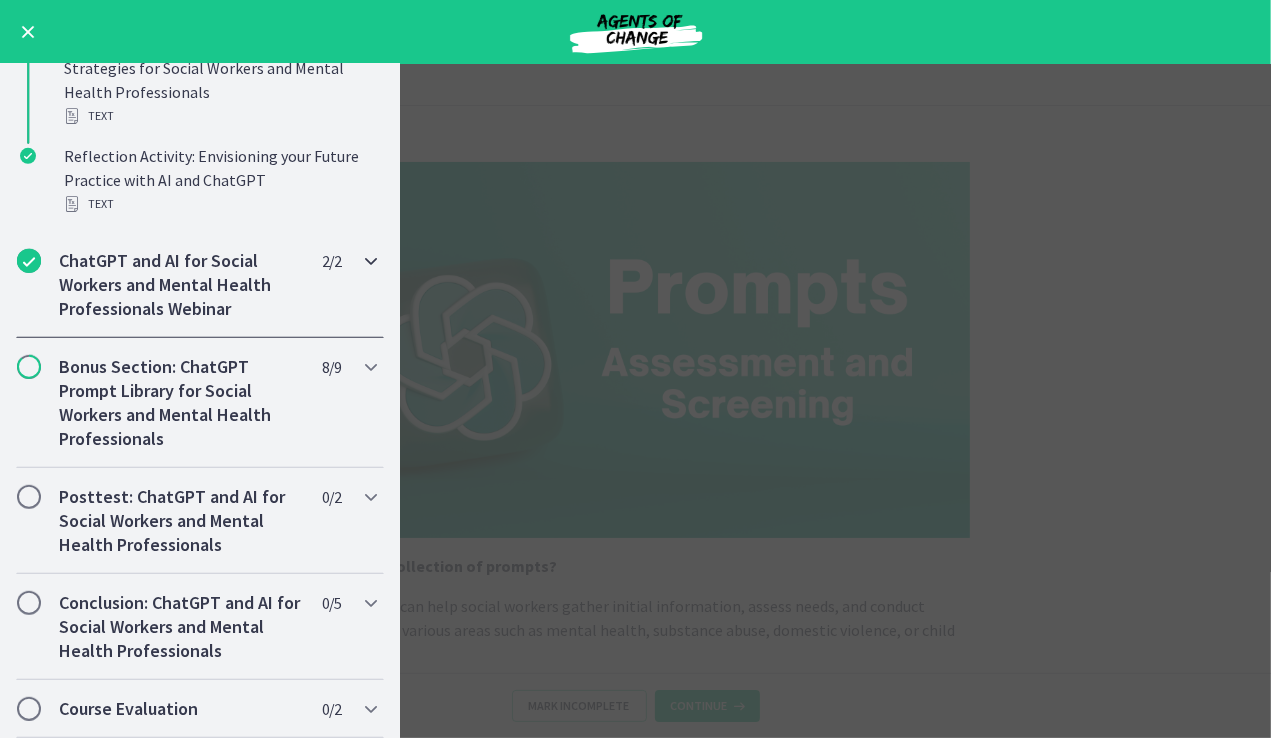 click on "ChatGPT and AI for Social Workers and Mental Health Professionals Webinar" at bounding box center (181, 285) 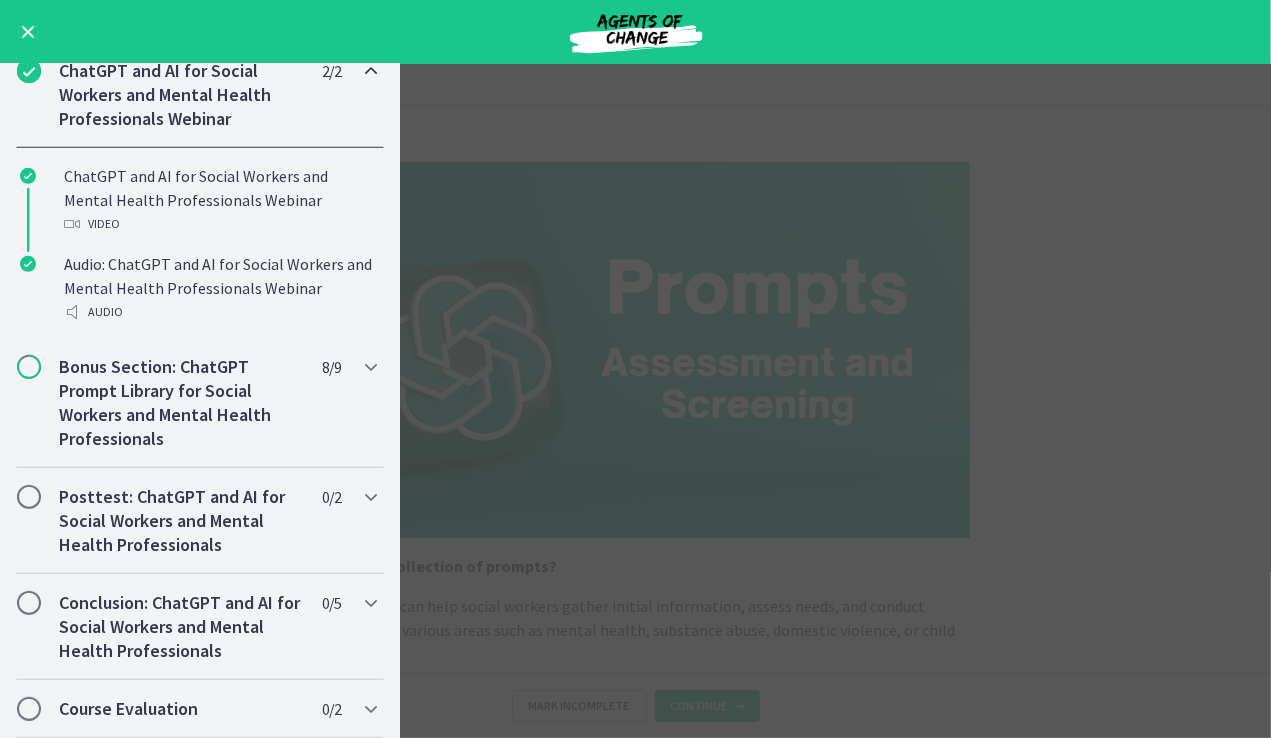 scroll, scrollTop: 884, scrollLeft: 0, axis: vertical 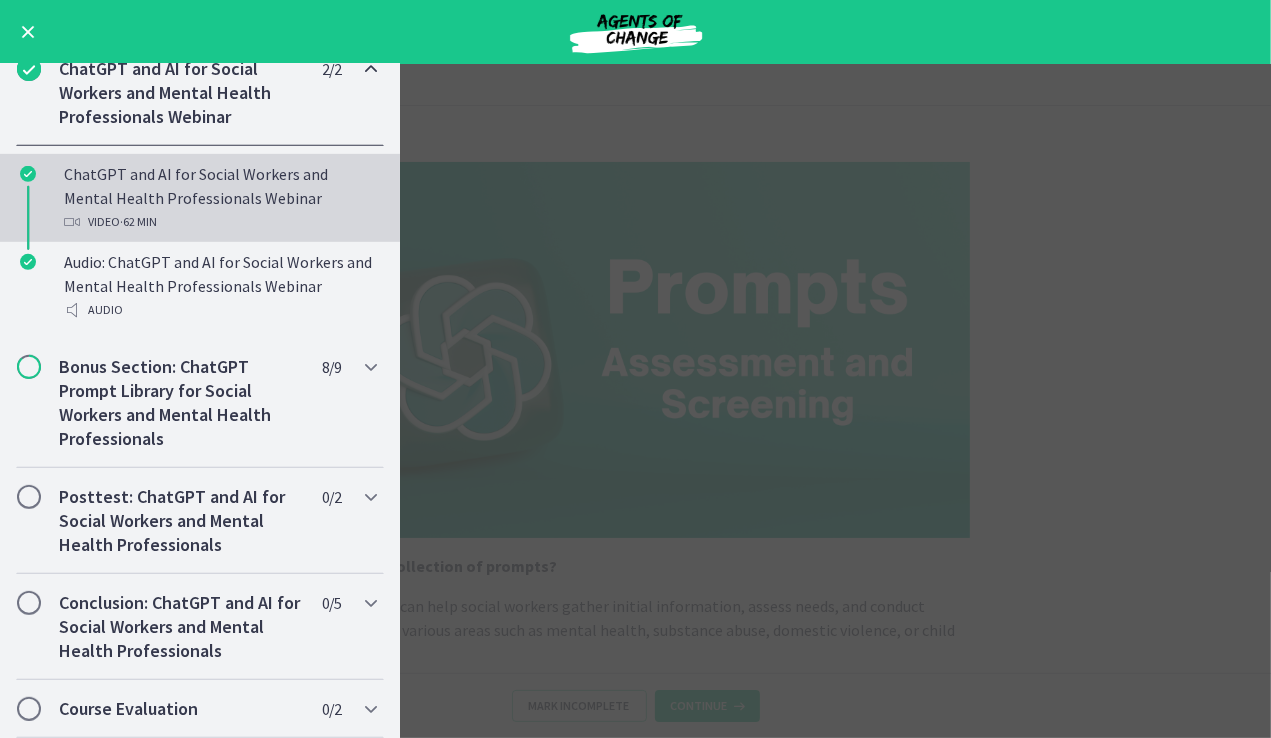 click on "ChatGPT and AI for Social Workers and Mental Health Professionals Webinar
Video
·  62 min" at bounding box center (220, 198) 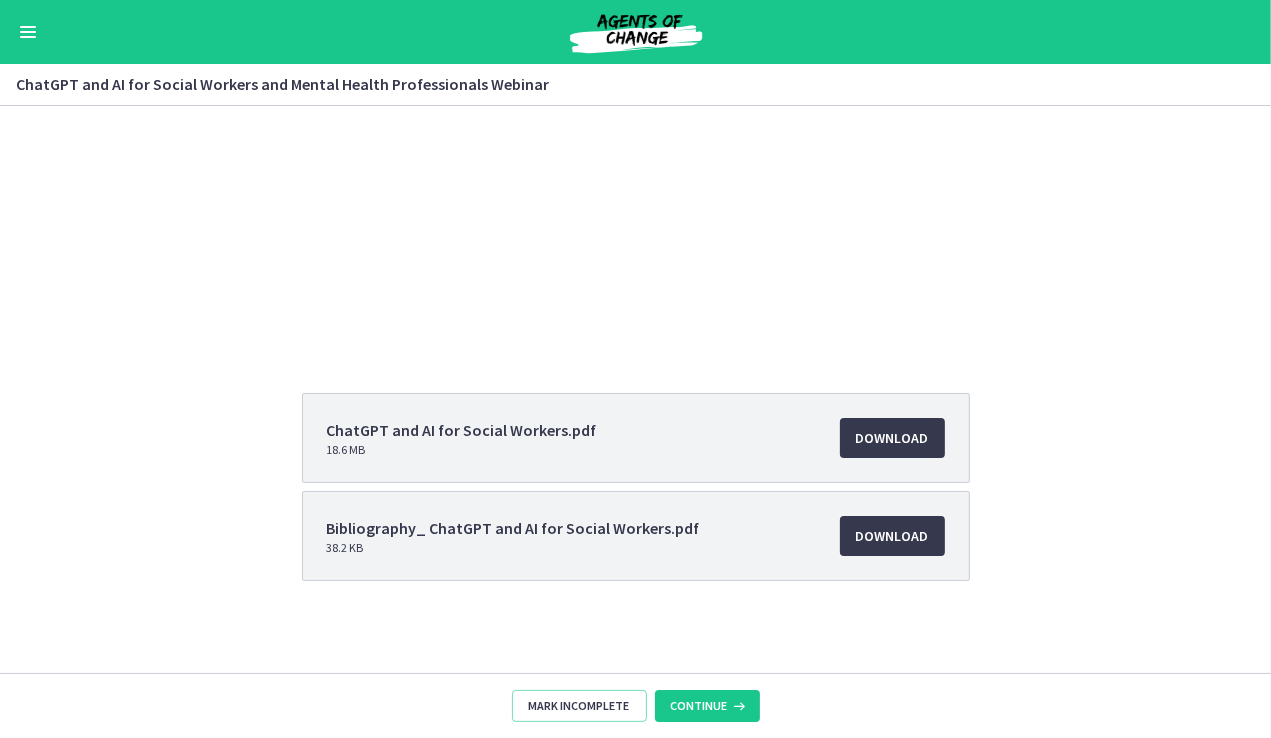 scroll, scrollTop: 211, scrollLeft: 0, axis: vertical 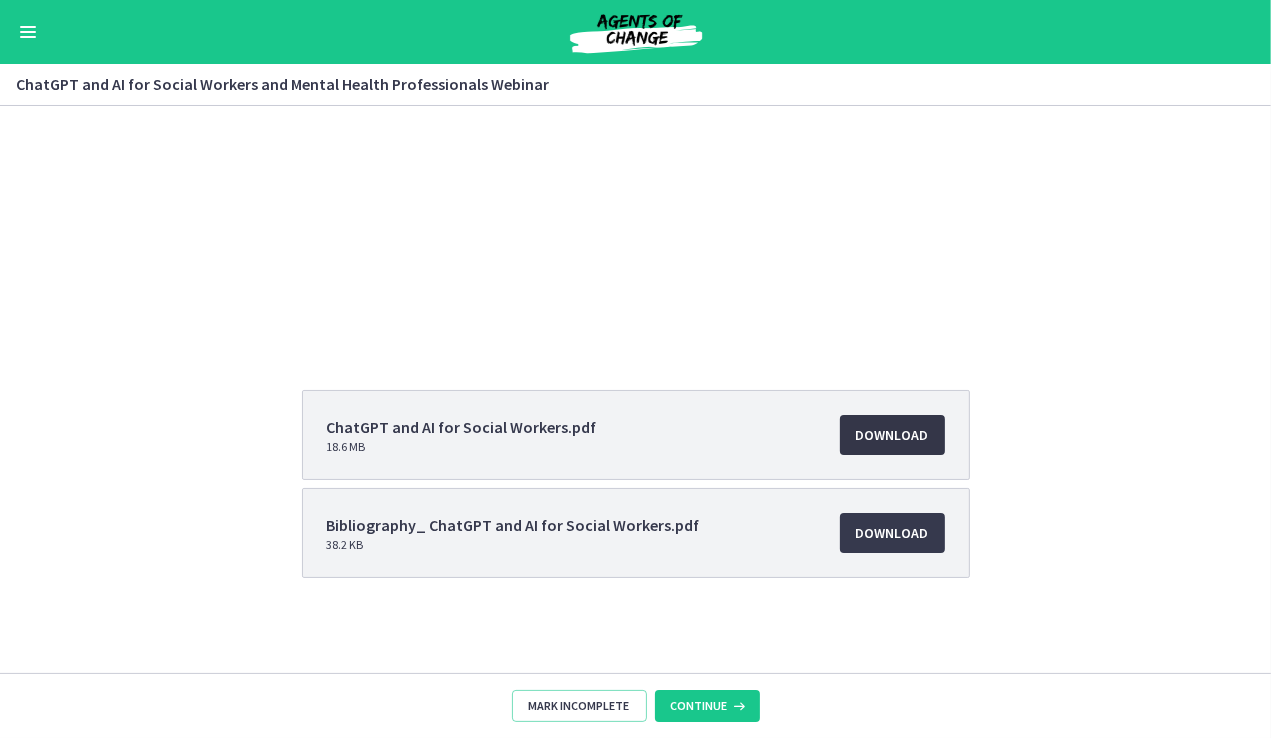 click on "Download
Opens in a new window" at bounding box center (892, 435) 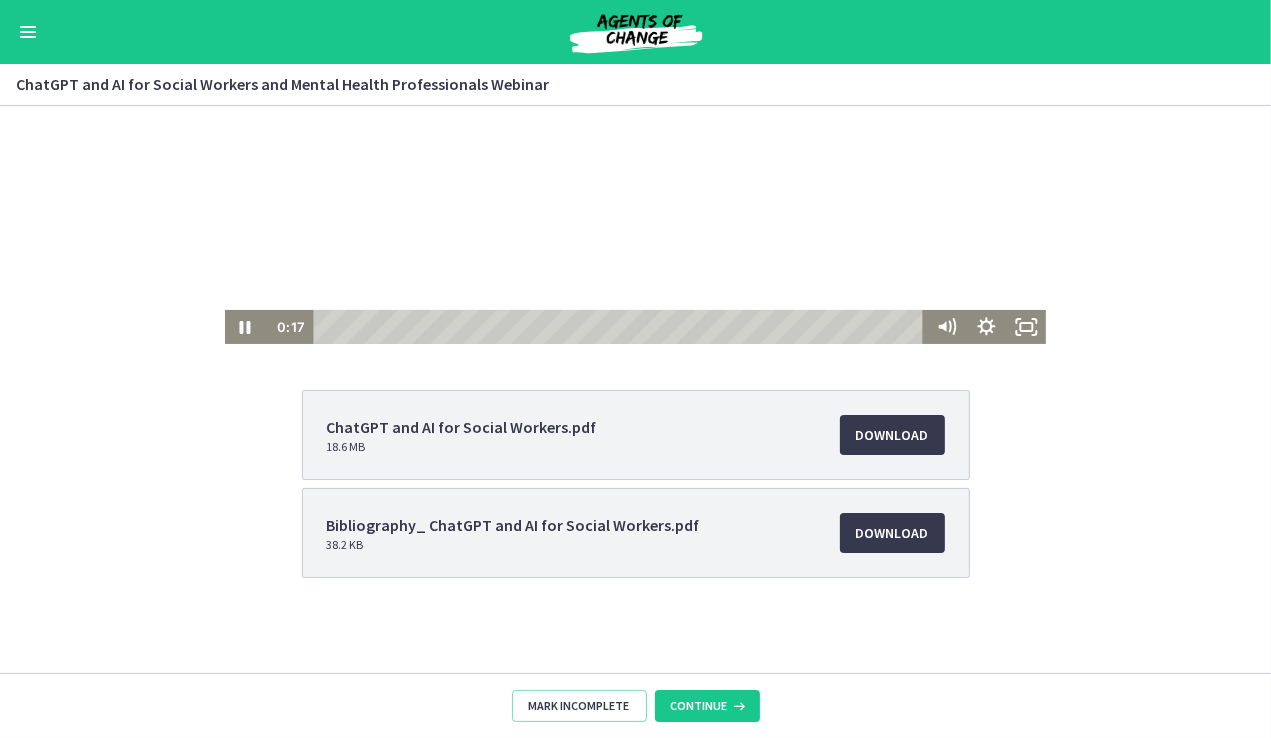 click at bounding box center (635, 120) 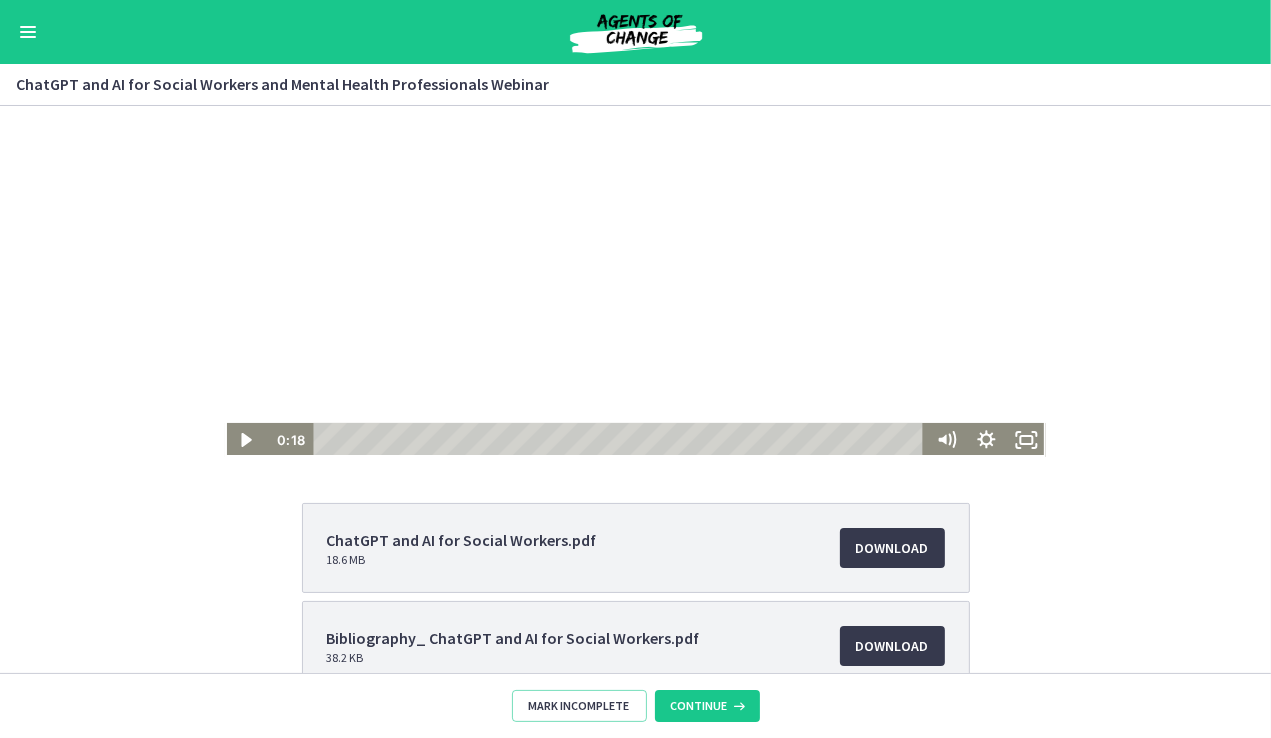 scroll, scrollTop: 100, scrollLeft: 0, axis: vertical 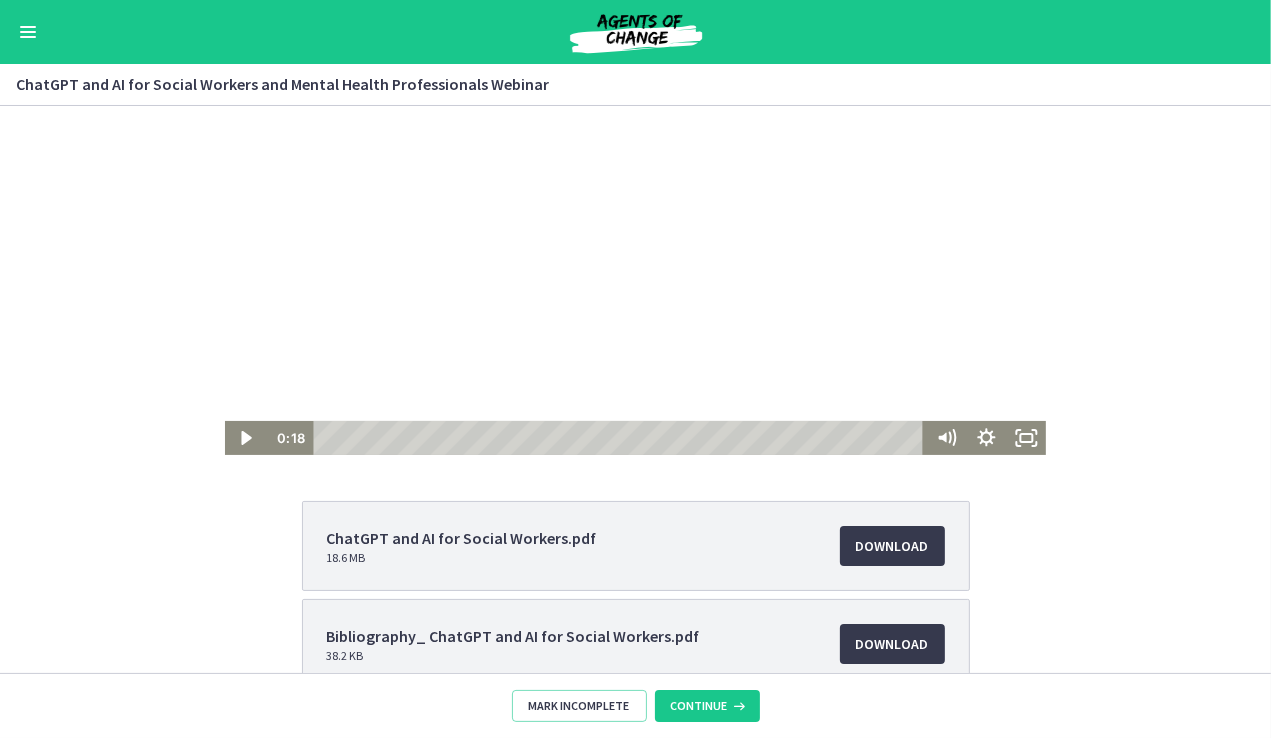 click at bounding box center (28, 32) 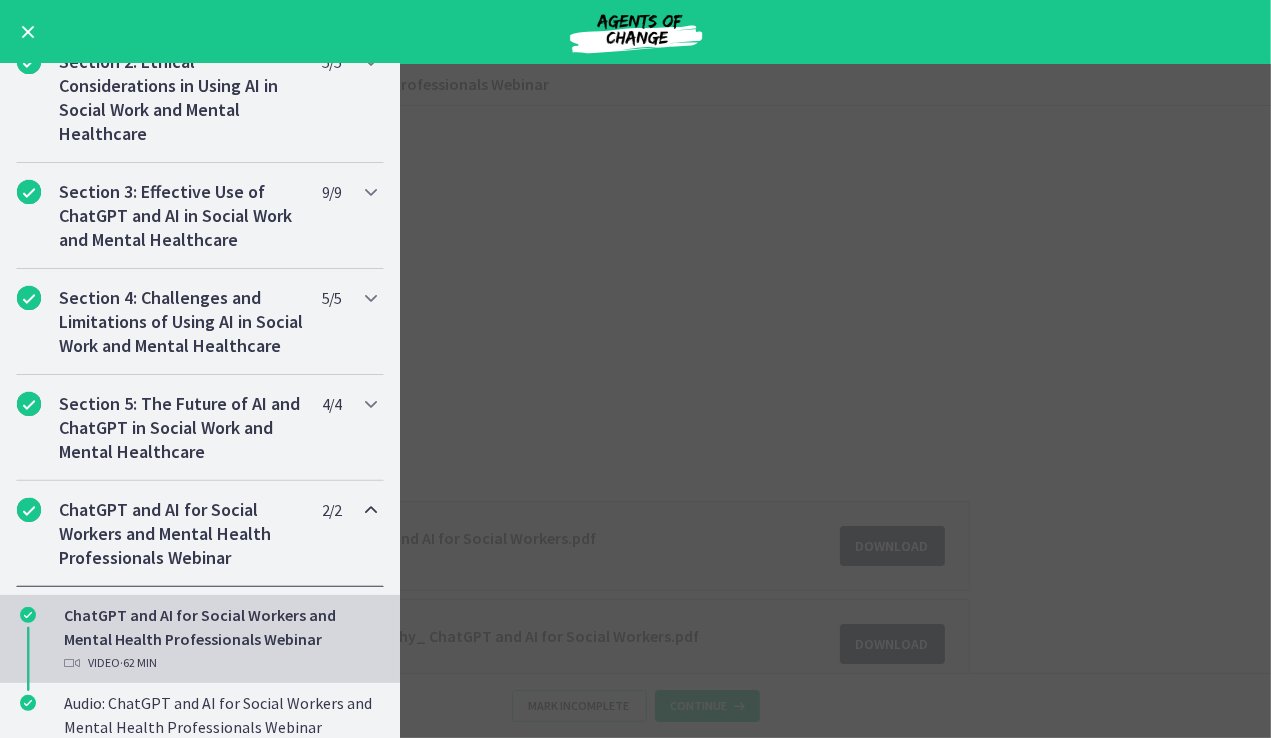 scroll, scrollTop: 384, scrollLeft: 0, axis: vertical 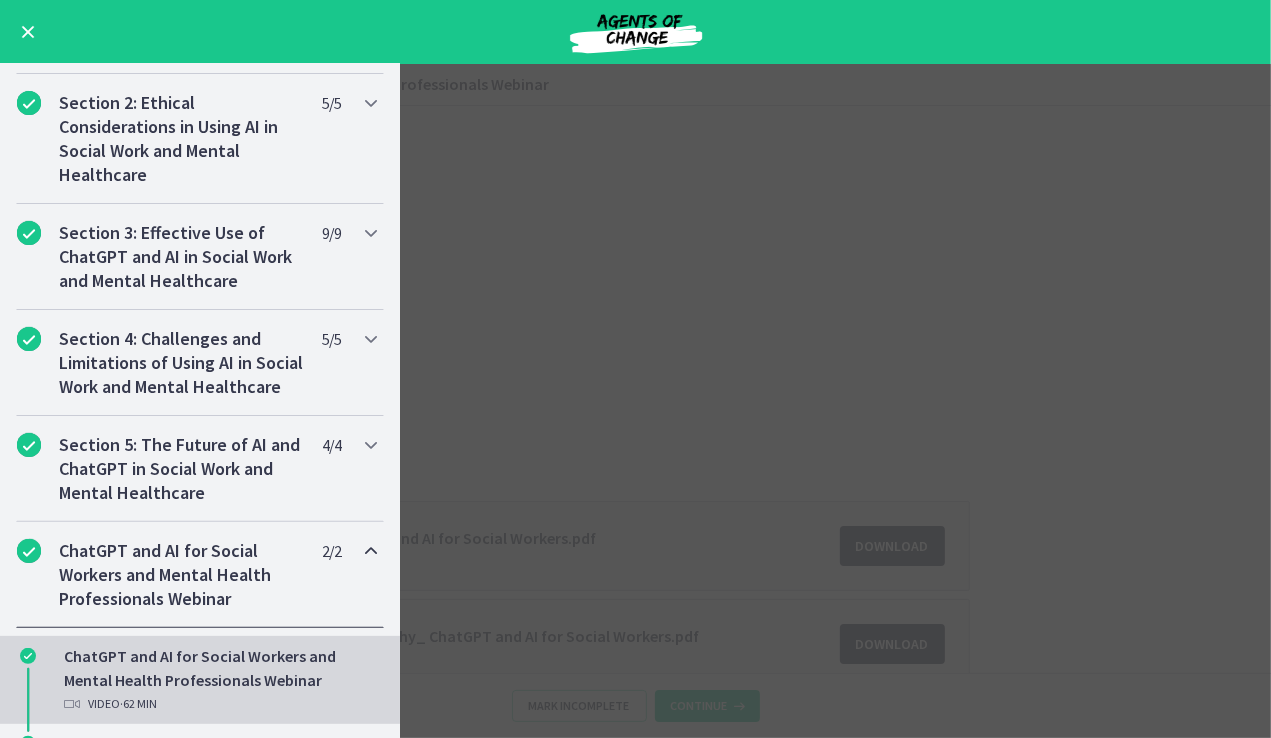 click at bounding box center (28, 32) 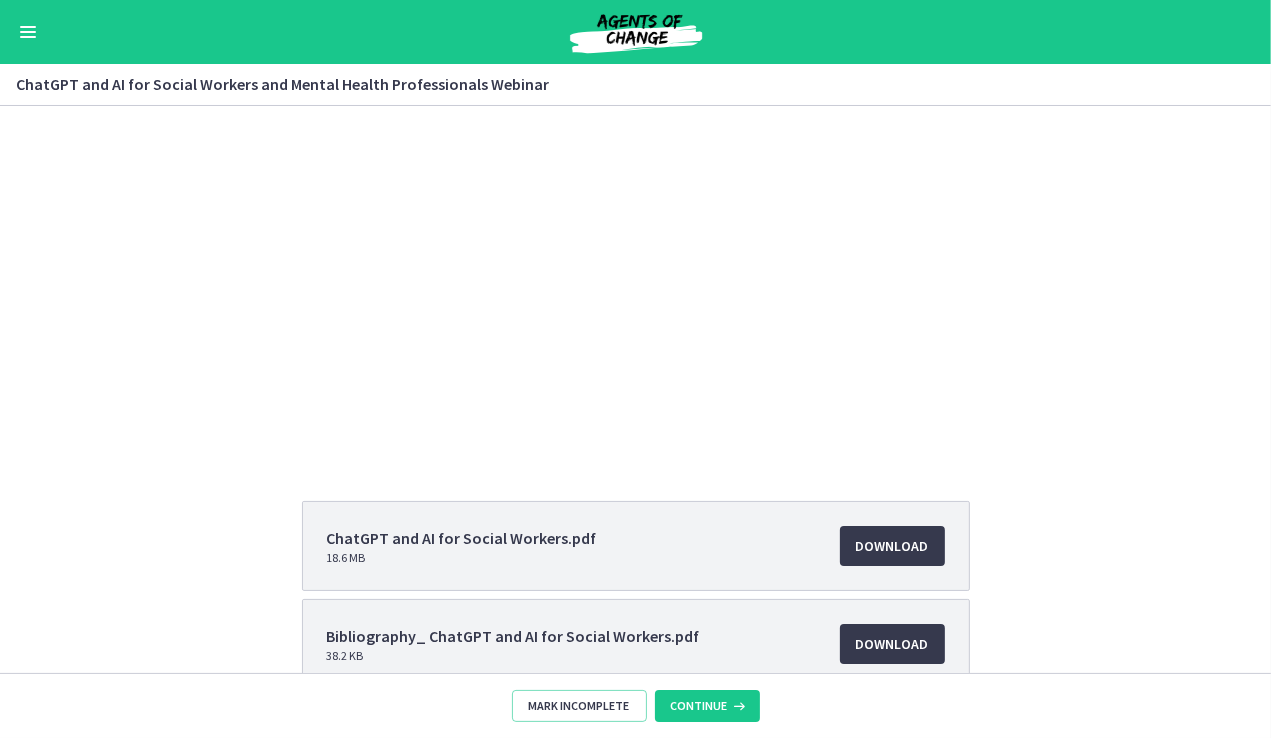 click at bounding box center [636, 32] 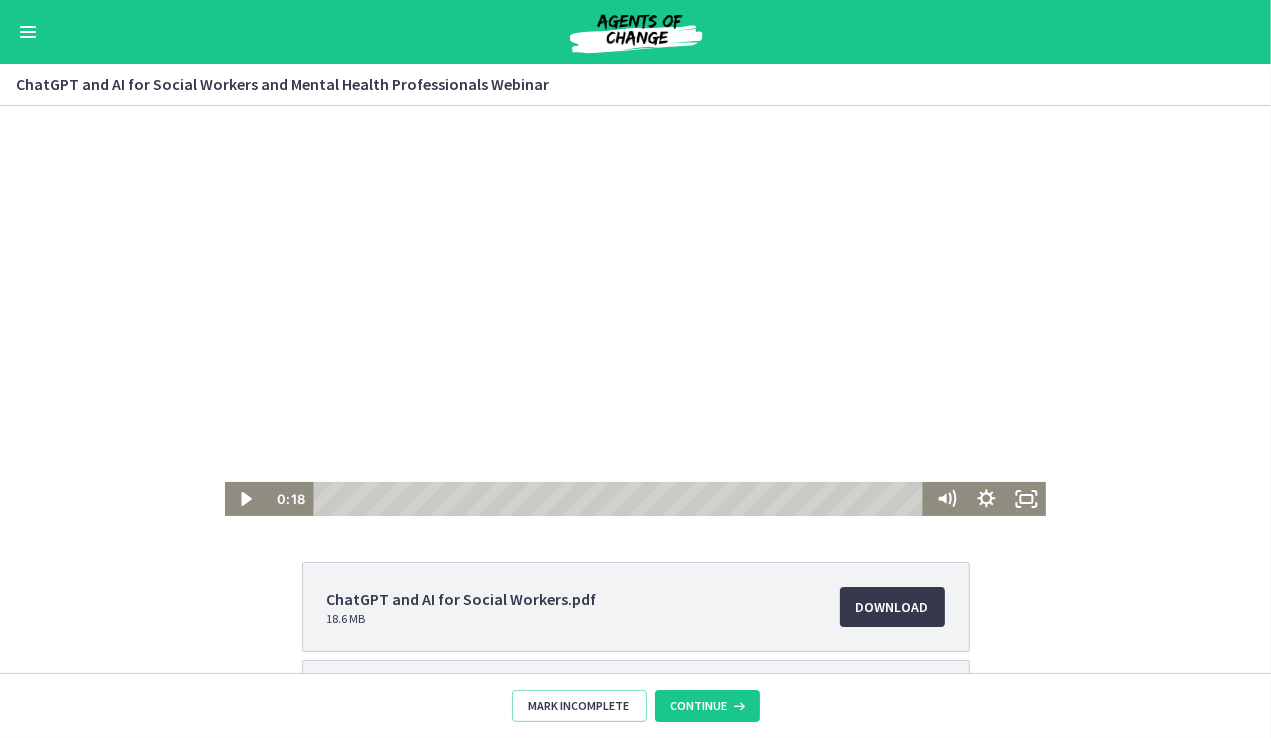 scroll, scrollTop: 0, scrollLeft: 0, axis: both 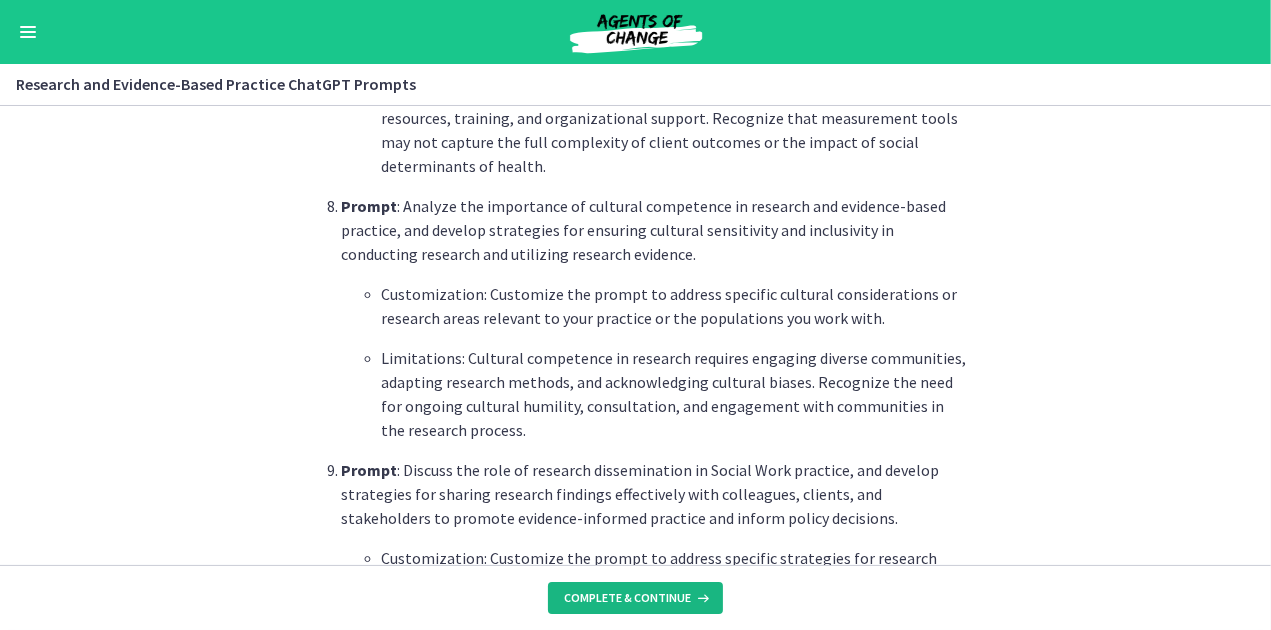 click on "Complete & continue" at bounding box center [627, 598] 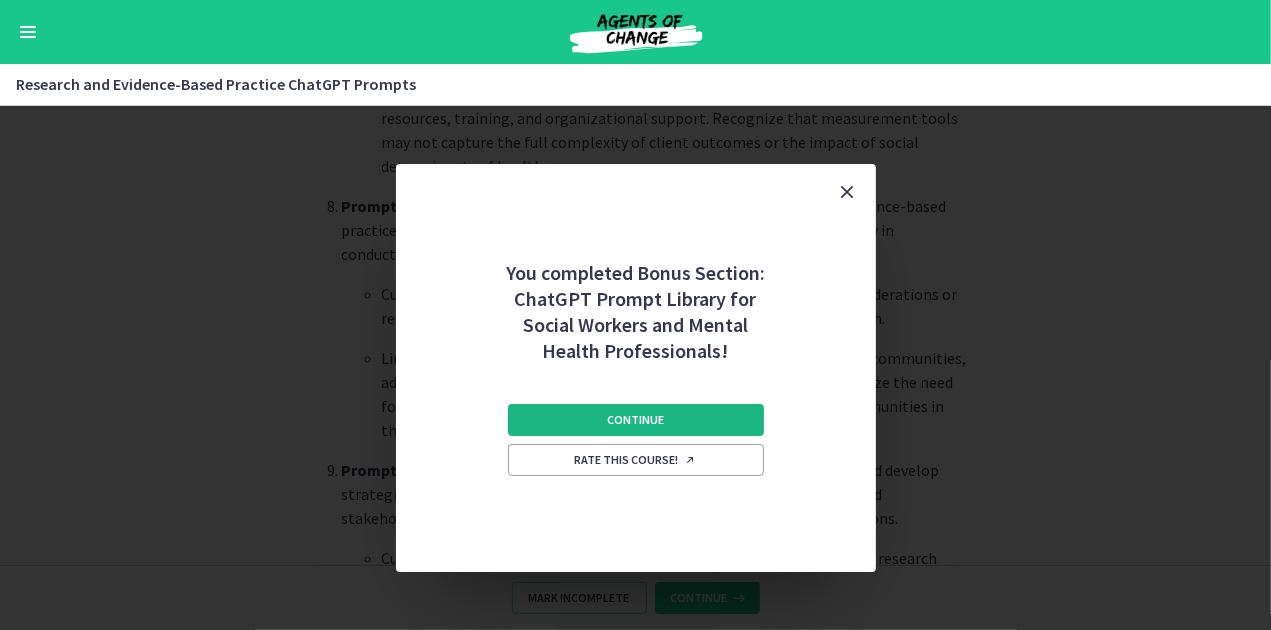 click on "Continue" at bounding box center [636, 420] 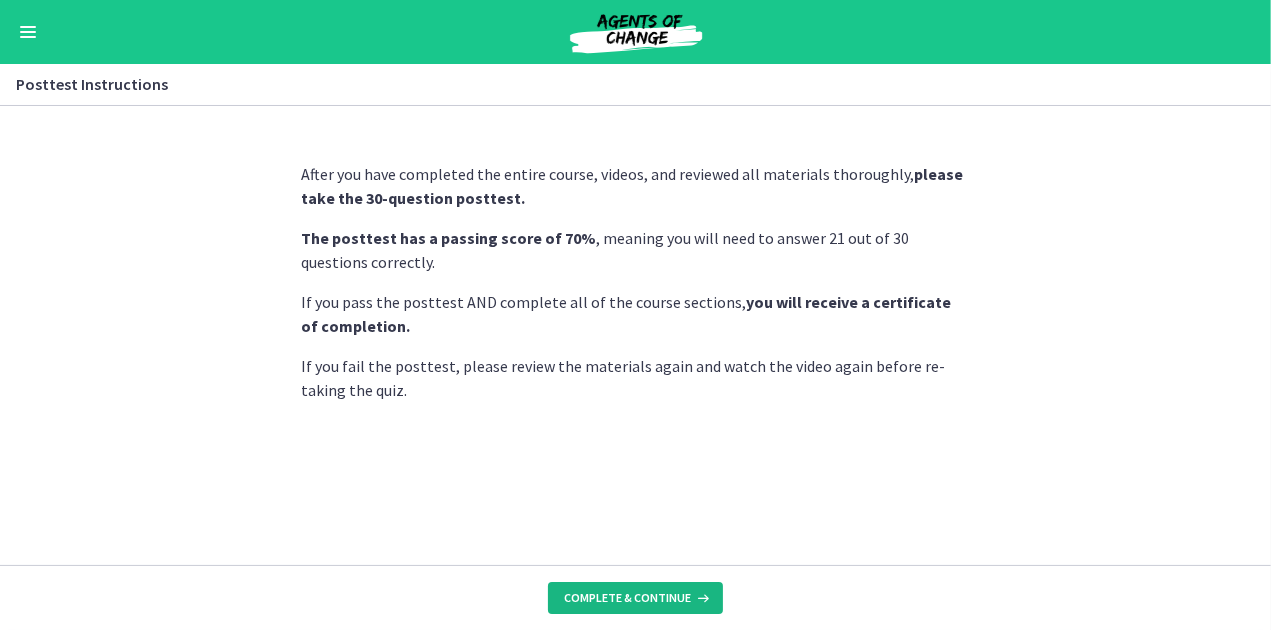 click on "Complete & continue" at bounding box center (627, 598) 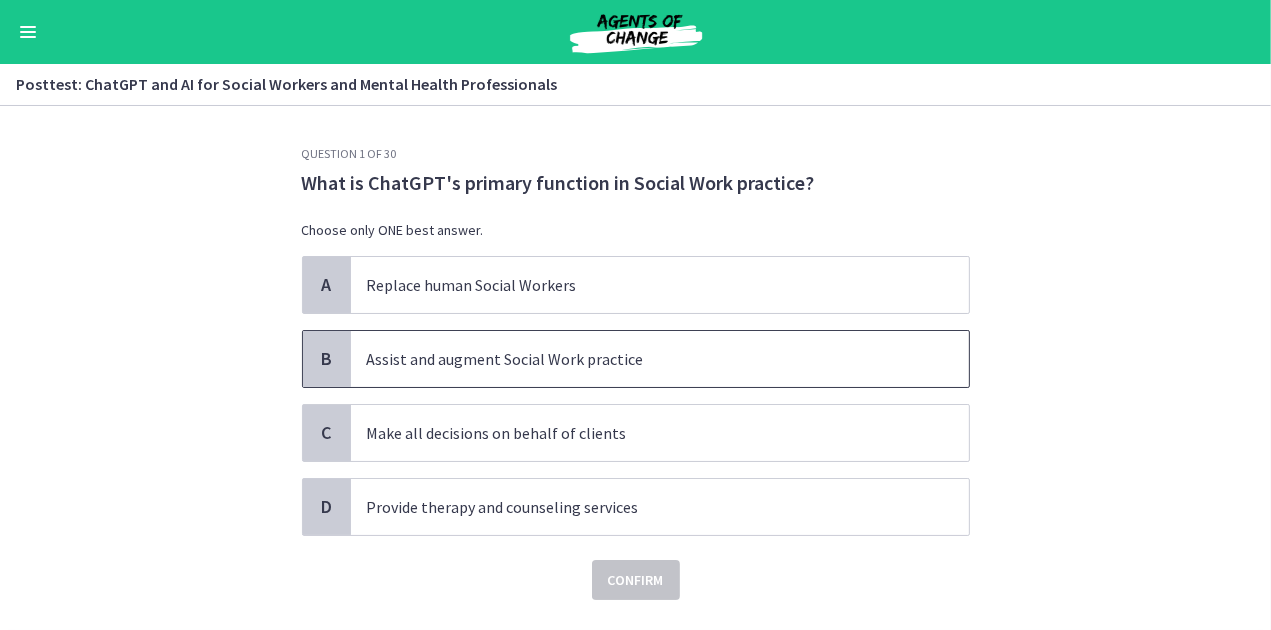 click on "Assist and augment Social Work practice" at bounding box center (640, 359) 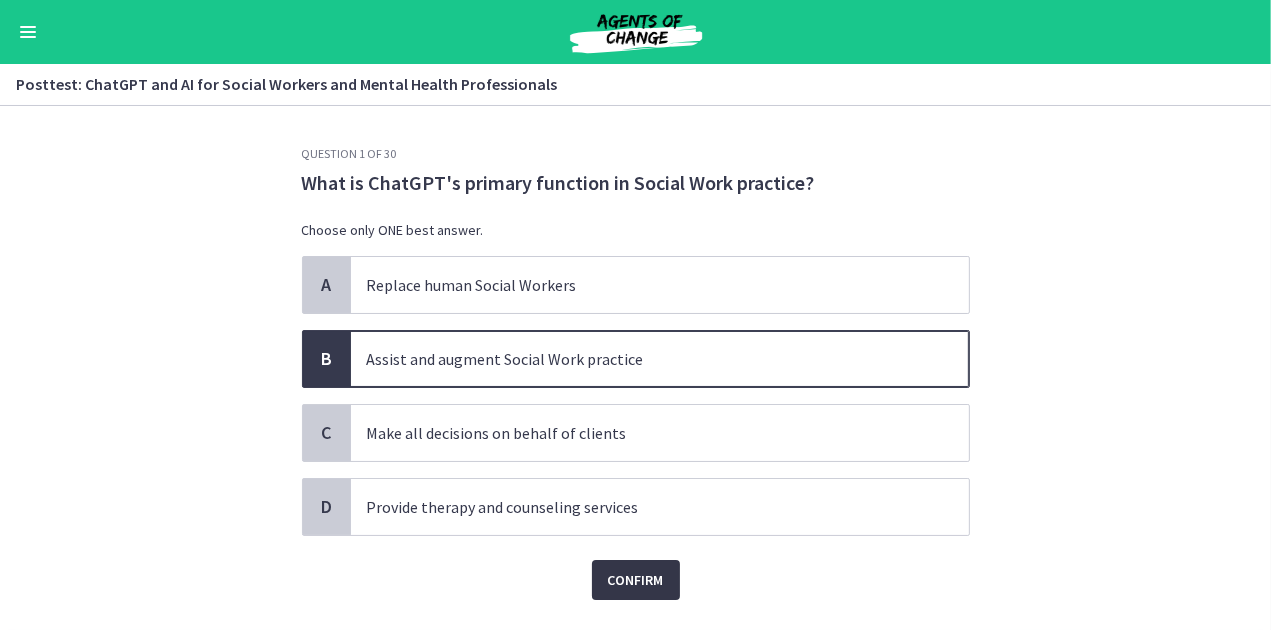 click on "Confirm" at bounding box center (636, 580) 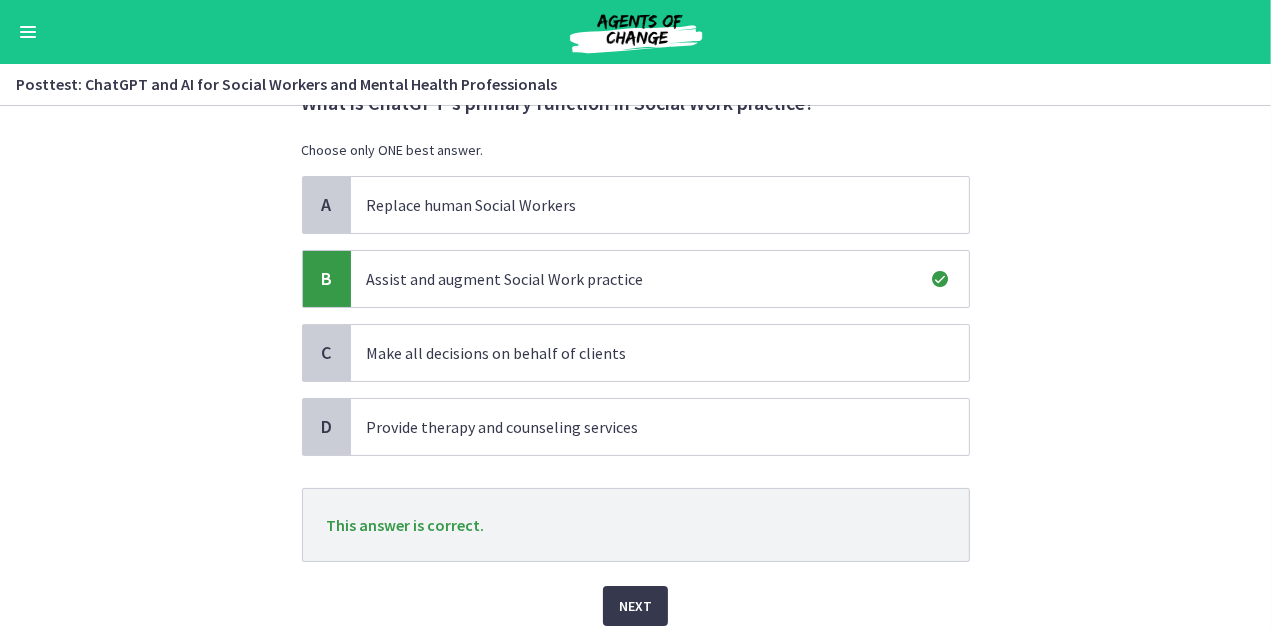 scroll, scrollTop: 154, scrollLeft: 0, axis: vertical 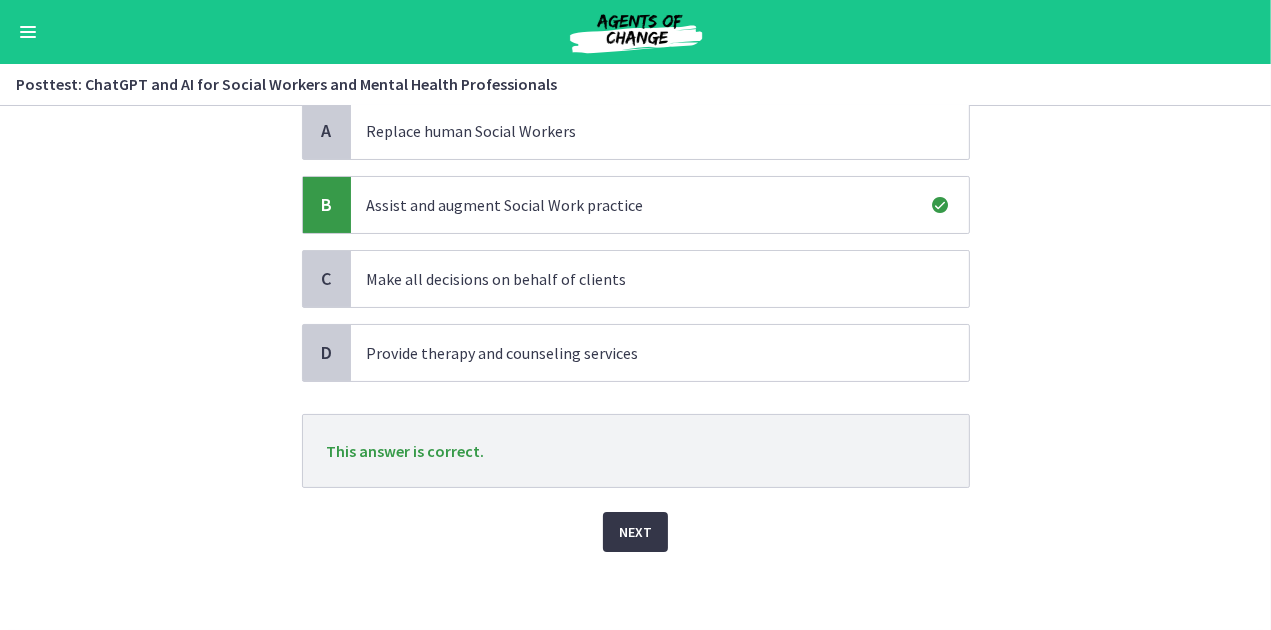 click on "Next" at bounding box center (635, 532) 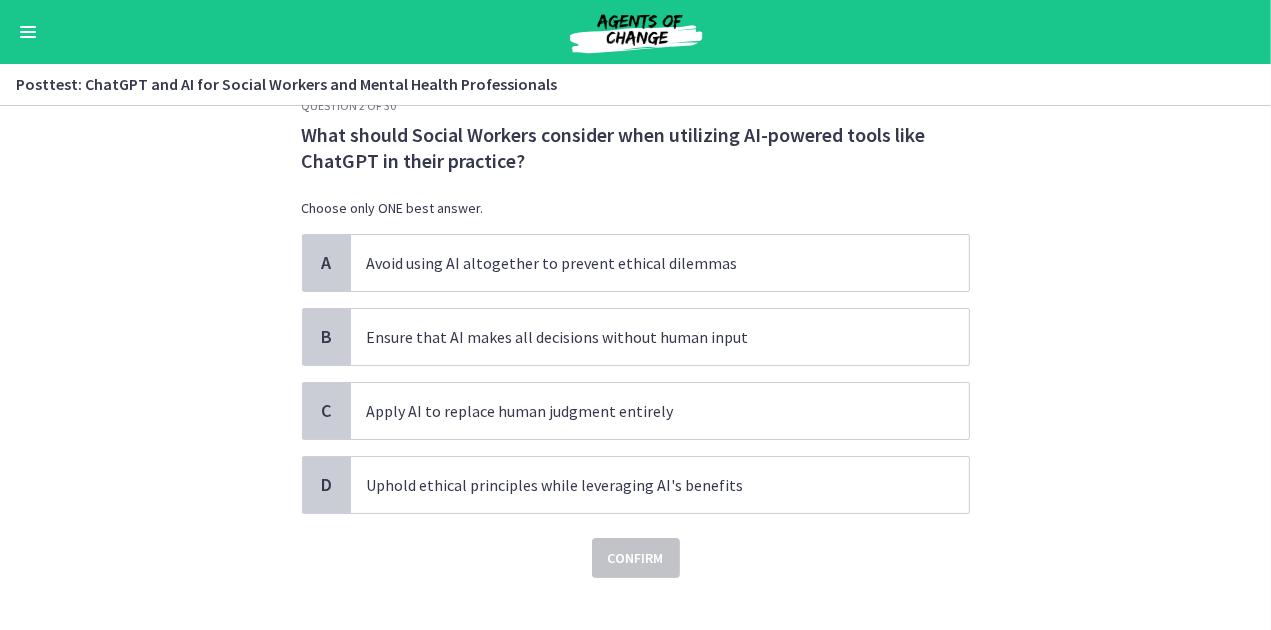 scroll, scrollTop: 74, scrollLeft: 0, axis: vertical 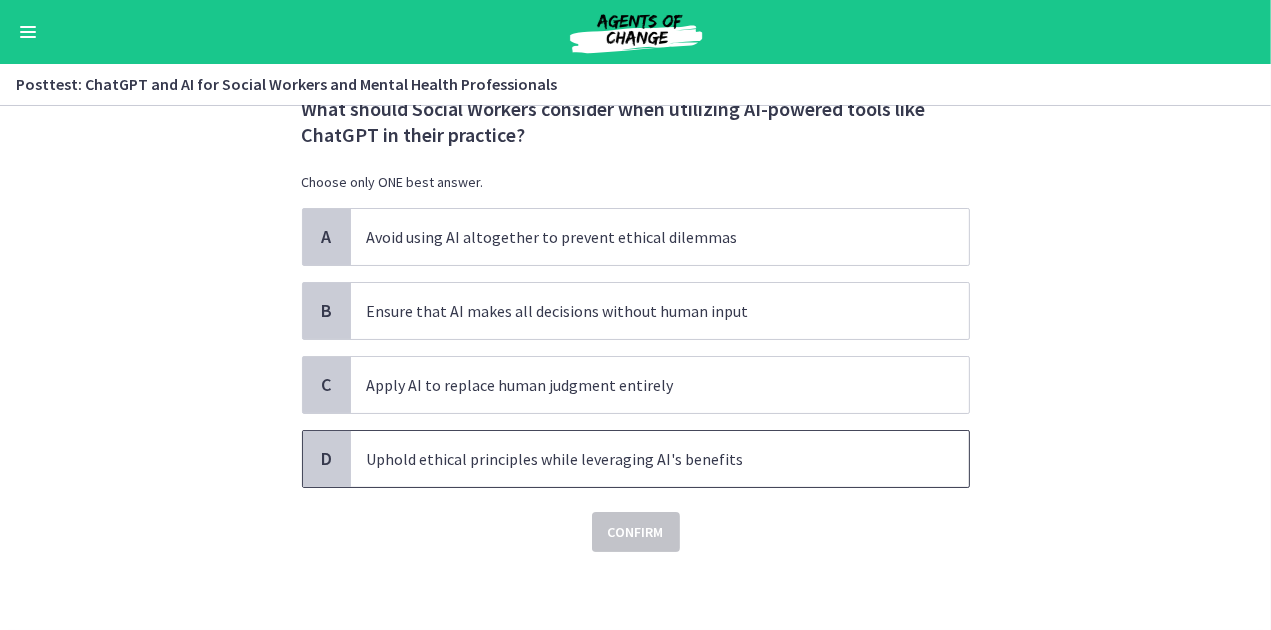 click on "Uphold ethical principles while leveraging AI's benefits" at bounding box center [640, 459] 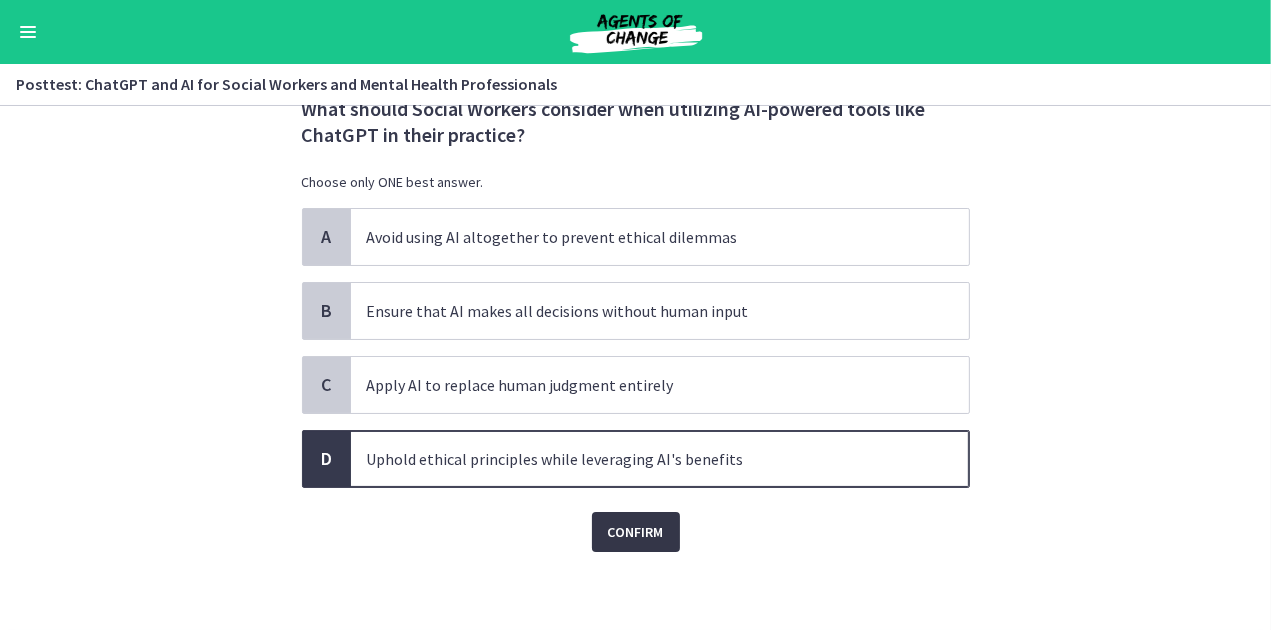 click on "Confirm" at bounding box center [636, 532] 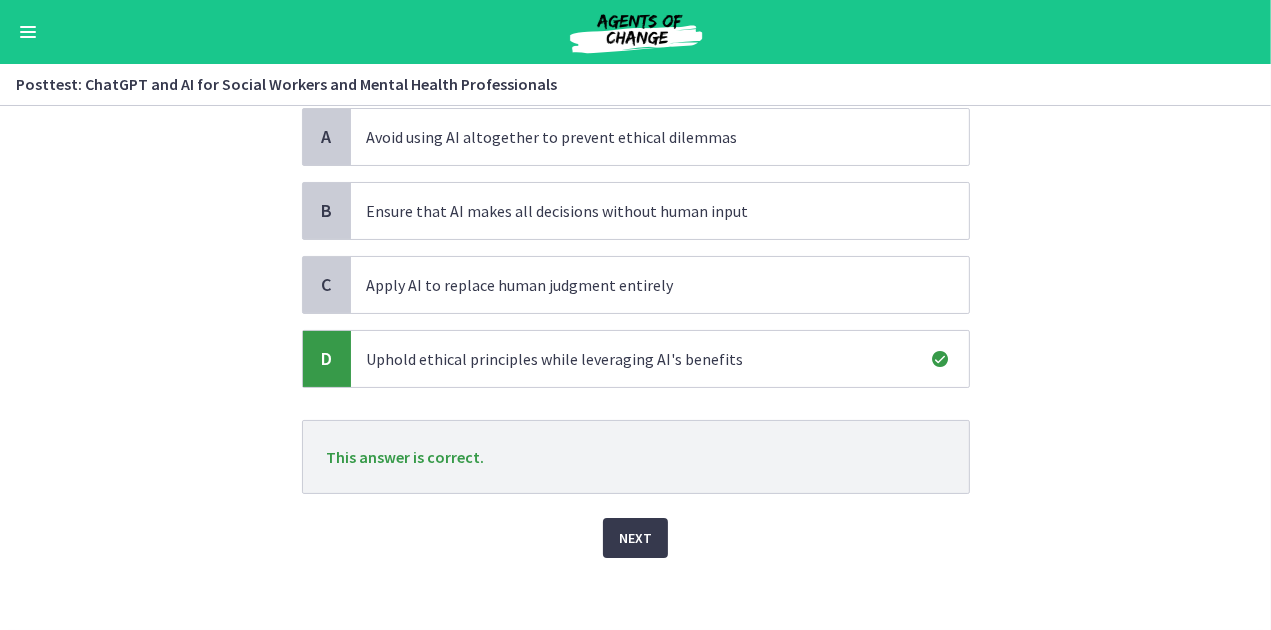 scroll, scrollTop: 180, scrollLeft: 0, axis: vertical 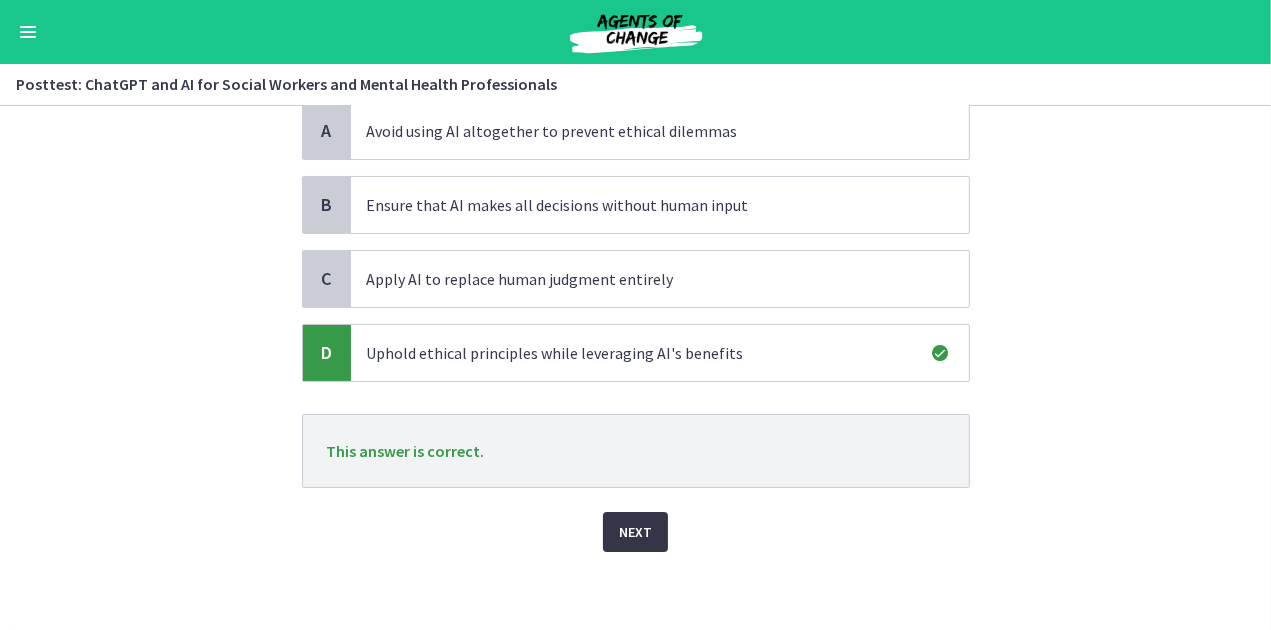 click on "Next" at bounding box center (635, 532) 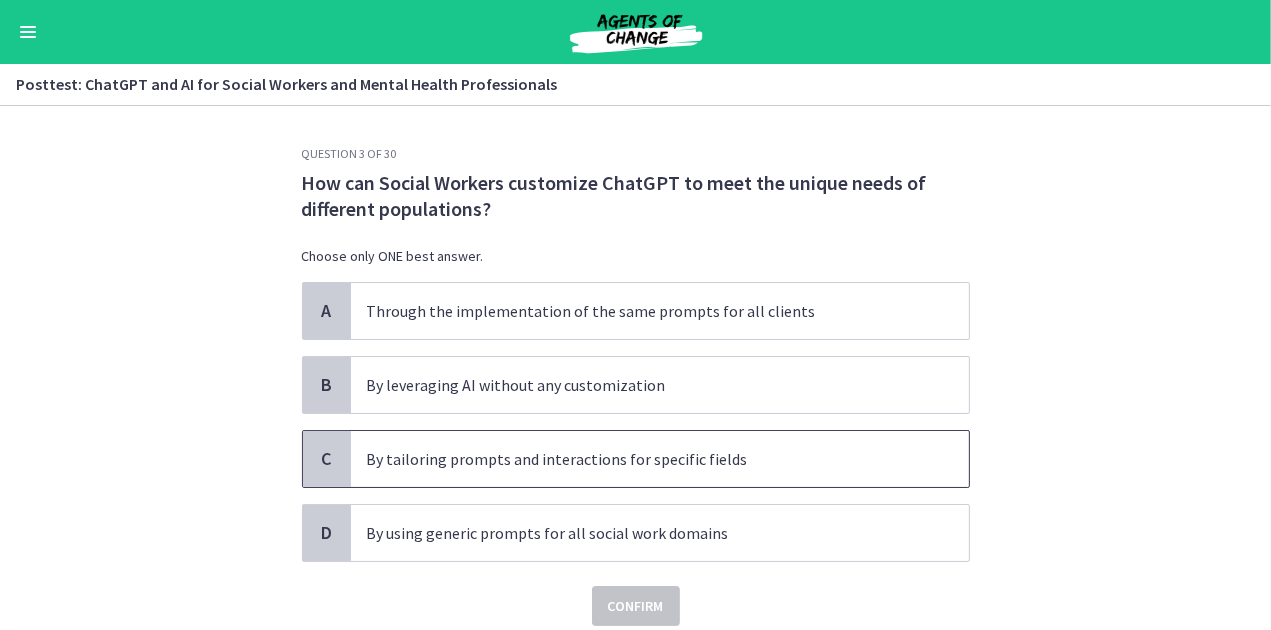 click on "By tailoring prompts and interactions for specific fields" at bounding box center (640, 459) 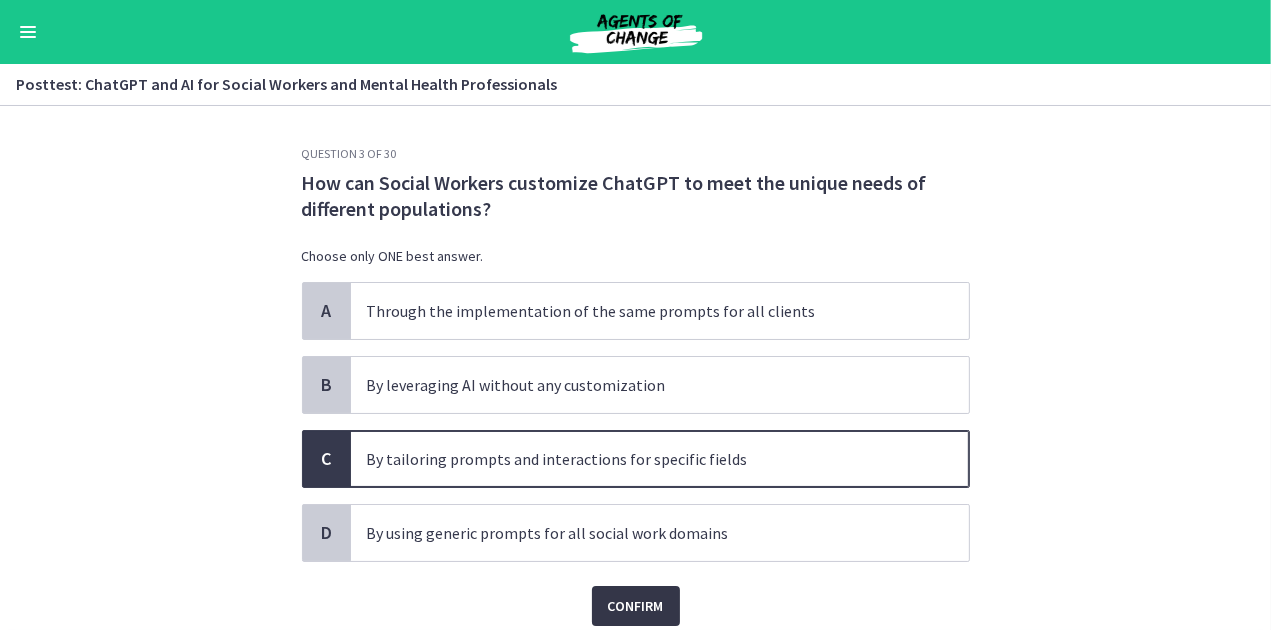 click on "Confirm" at bounding box center (636, 606) 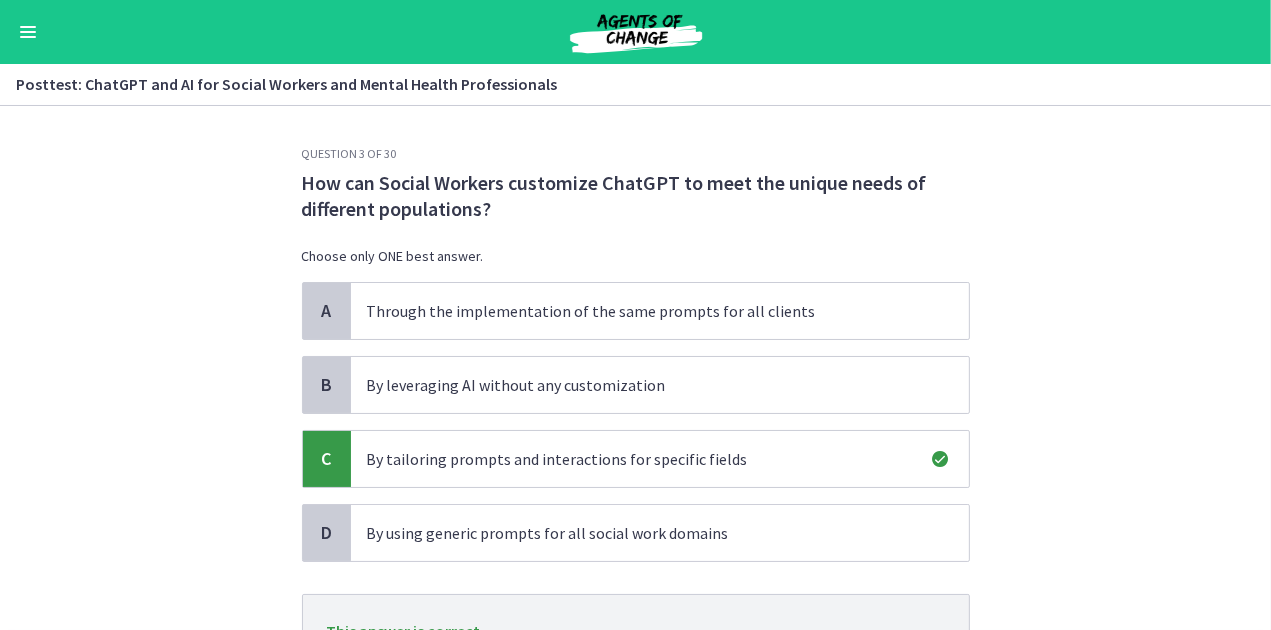 scroll, scrollTop: 180, scrollLeft: 0, axis: vertical 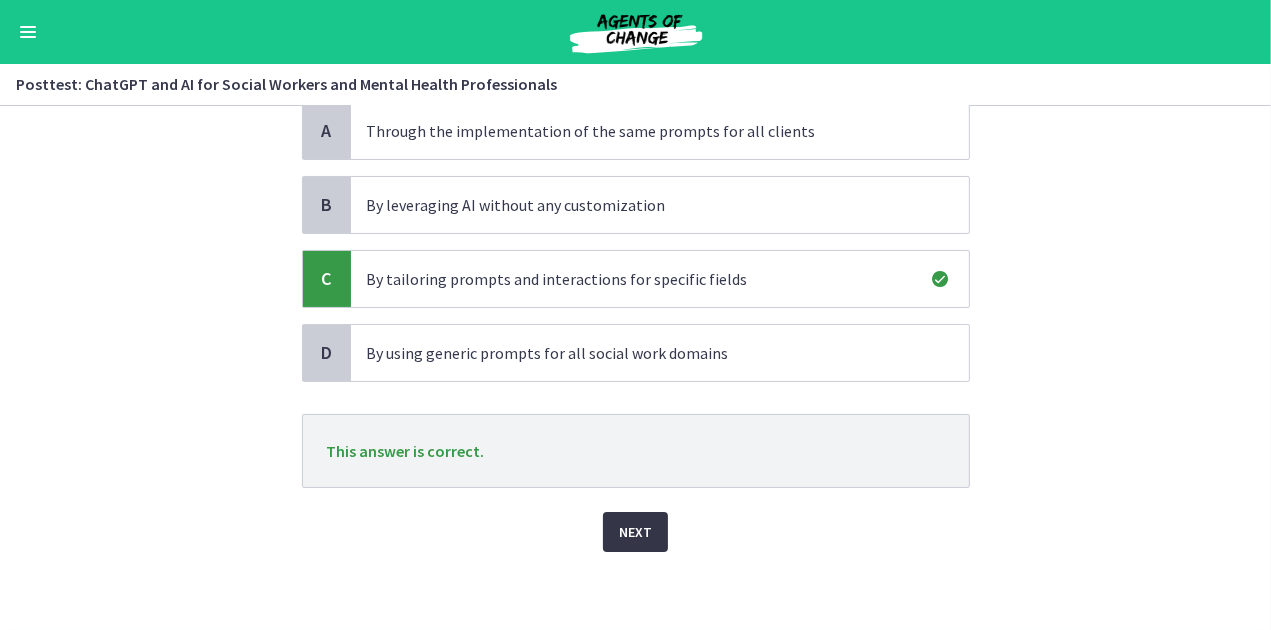 click on "Next" at bounding box center (635, 532) 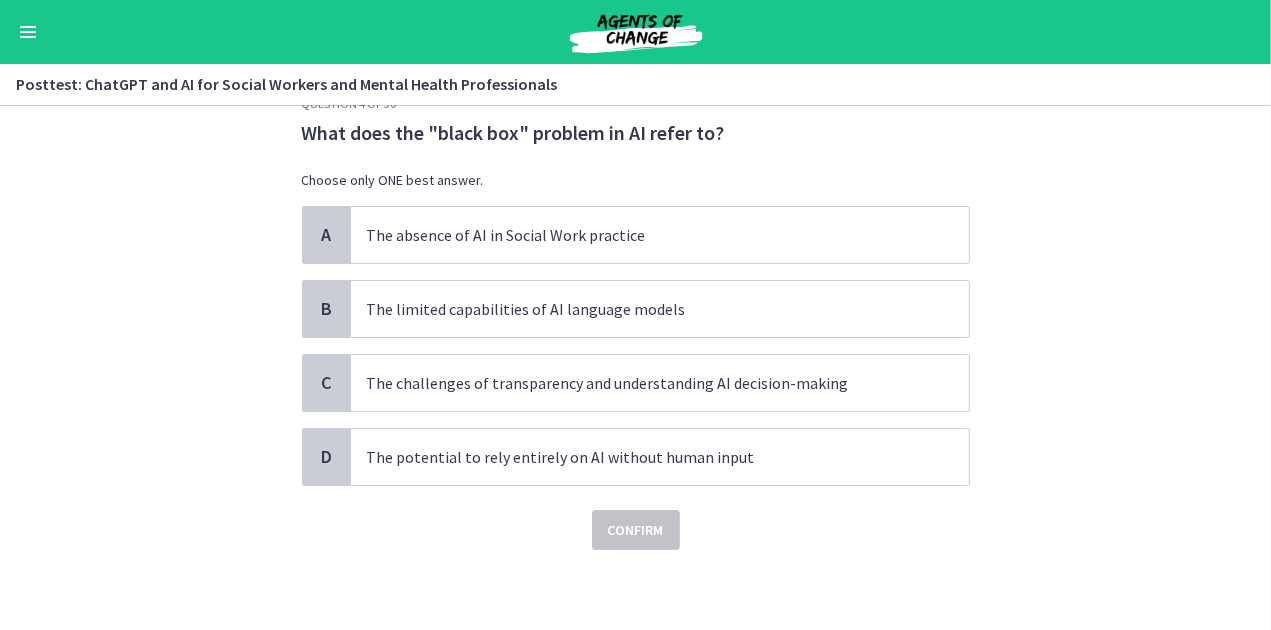 scroll, scrollTop: 0, scrollLeft: 0, axis: both 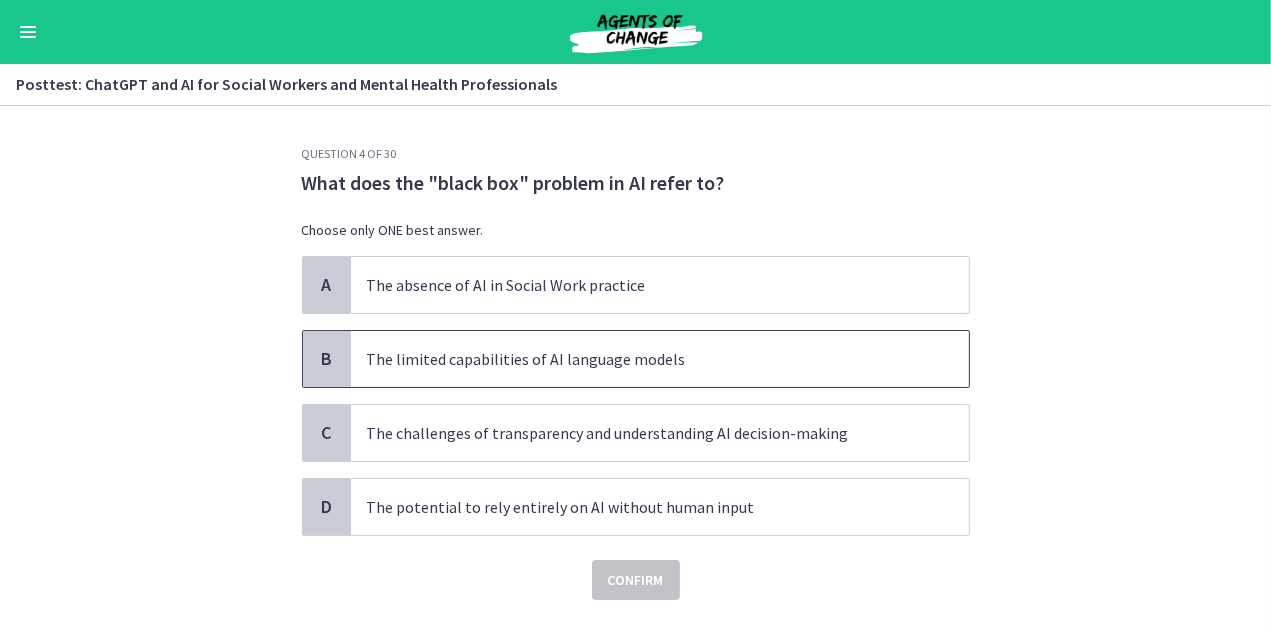 click on "The limited capabilities of AI language models" at bounding box center [660, 359] 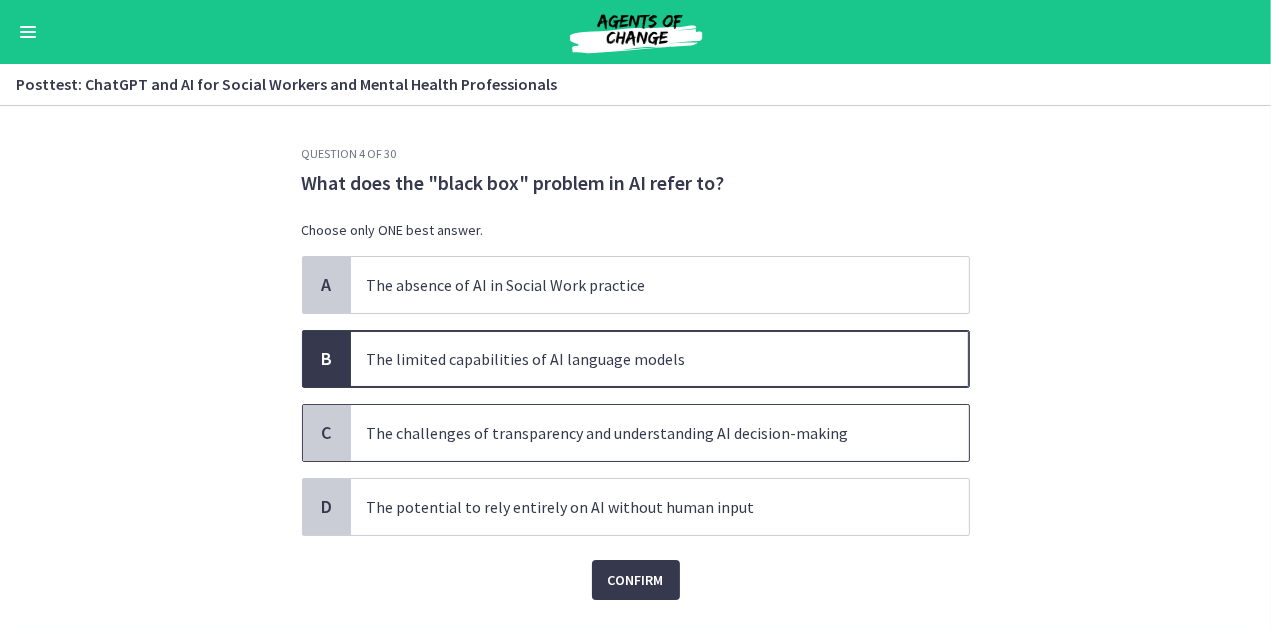 click on "The challenges of transparency and understanding AI decision-making" at bounding box center [640, 433] 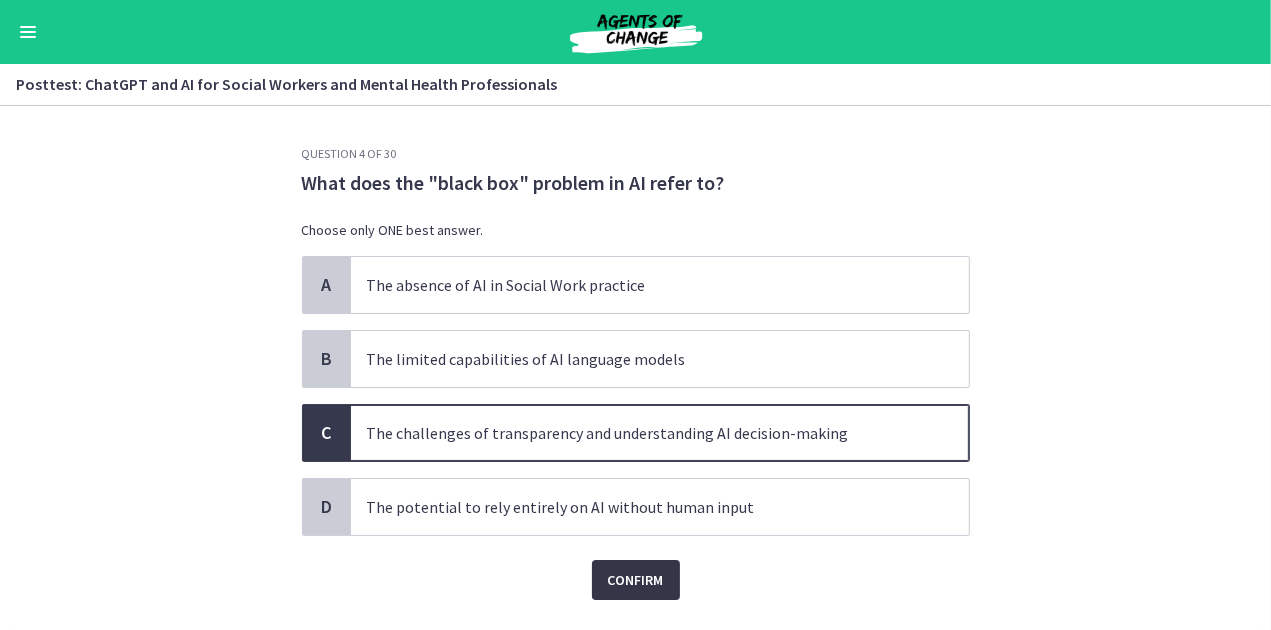 click on "Confirm" at bounding box center (636, 580) 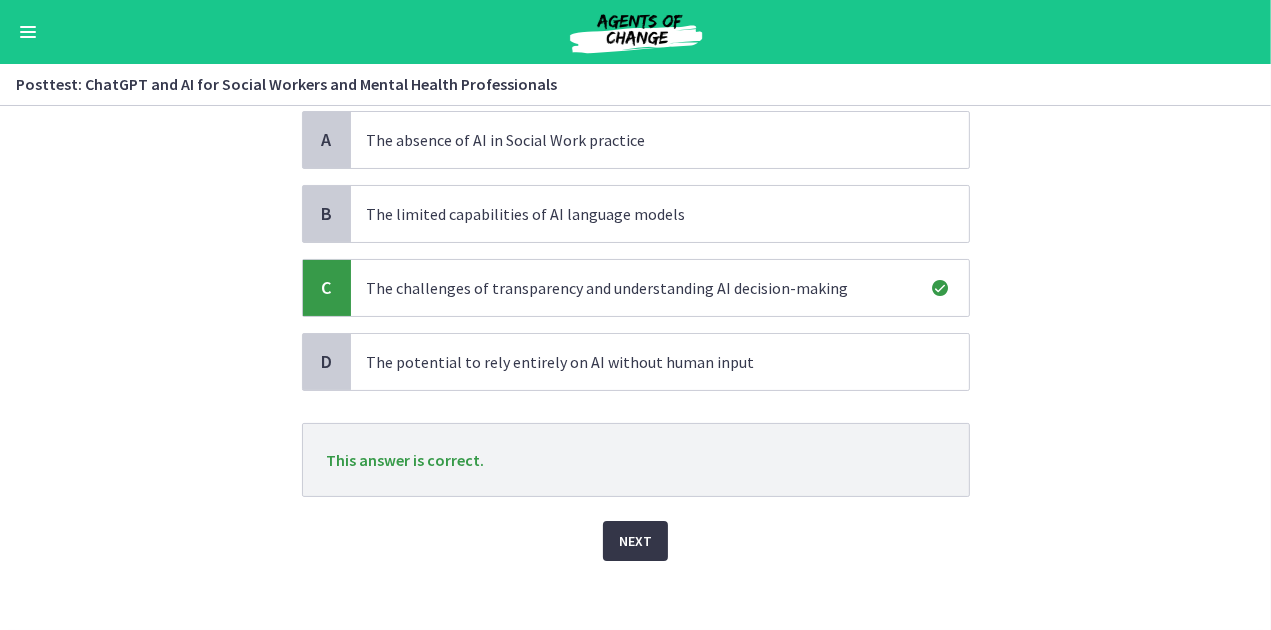 scroll, scrollTop: 154, scrollLeft: 0, axis: vertical 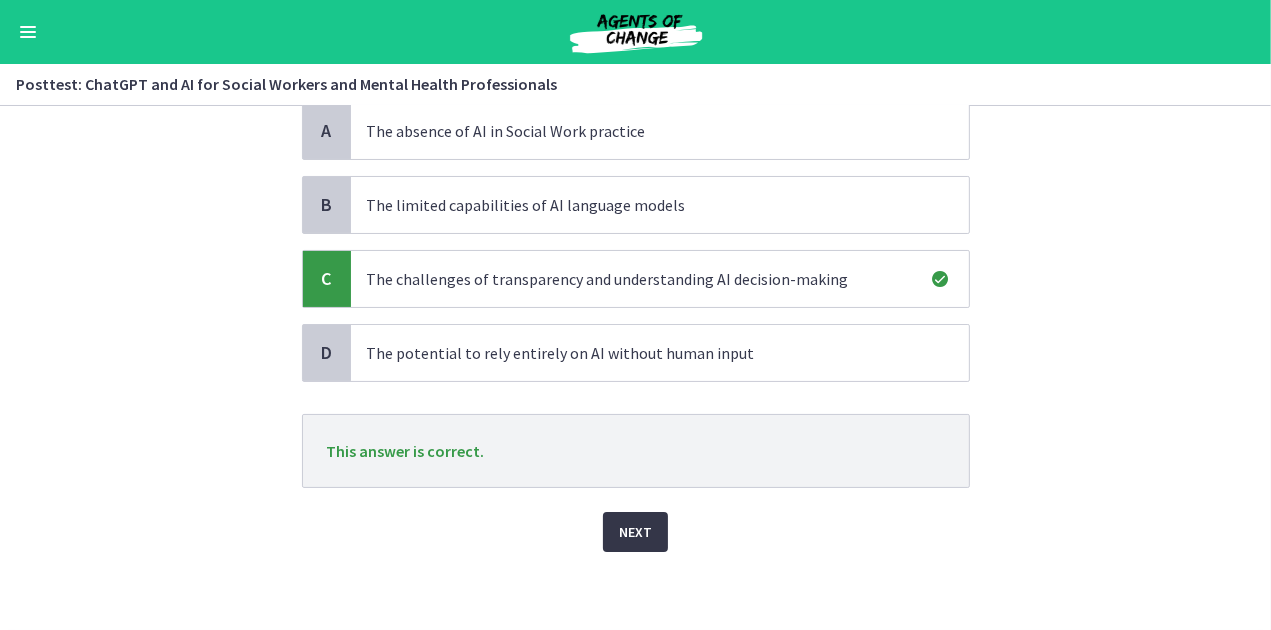 click on "Next" at bounding box center (635, 532) 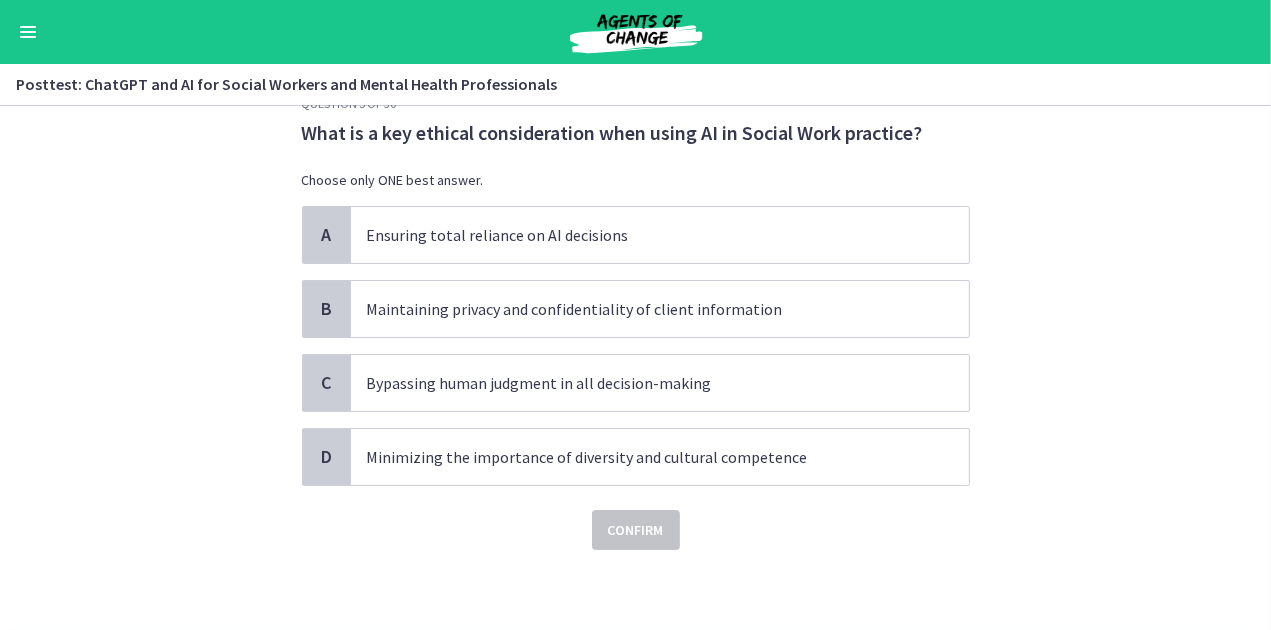 scroll, scrollTop: 0, scrollLeft: 0, axis: both 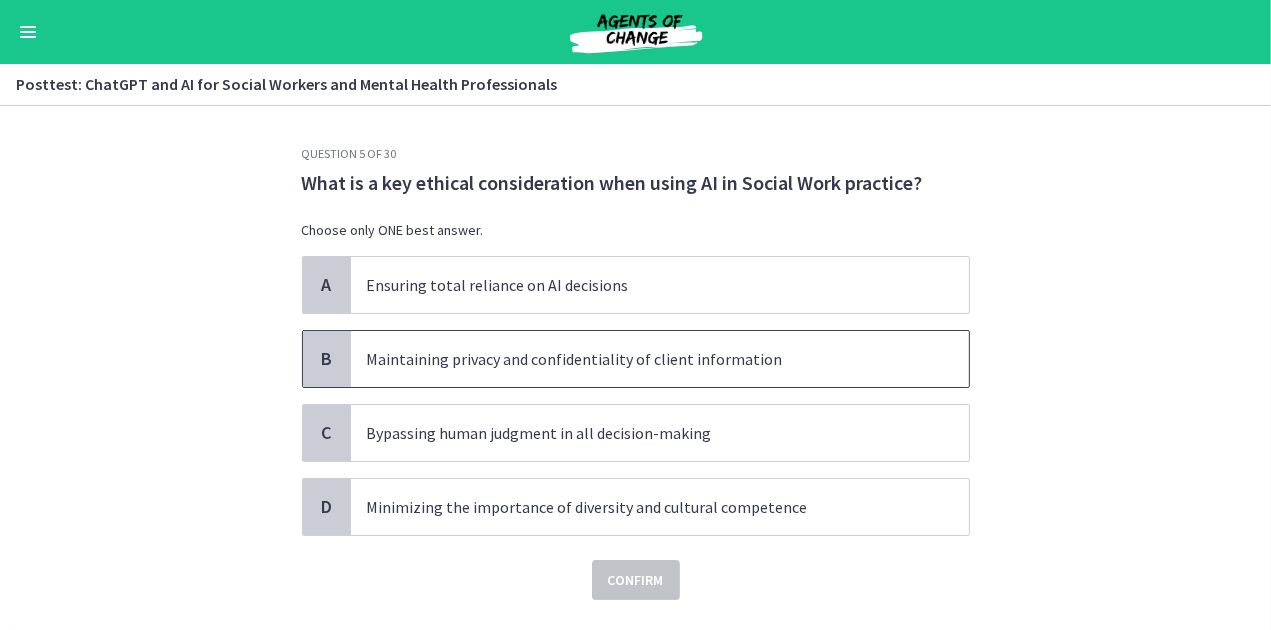 click on "Maintaining privacy and confidentiality of client information" at bounding box center [640, 359] 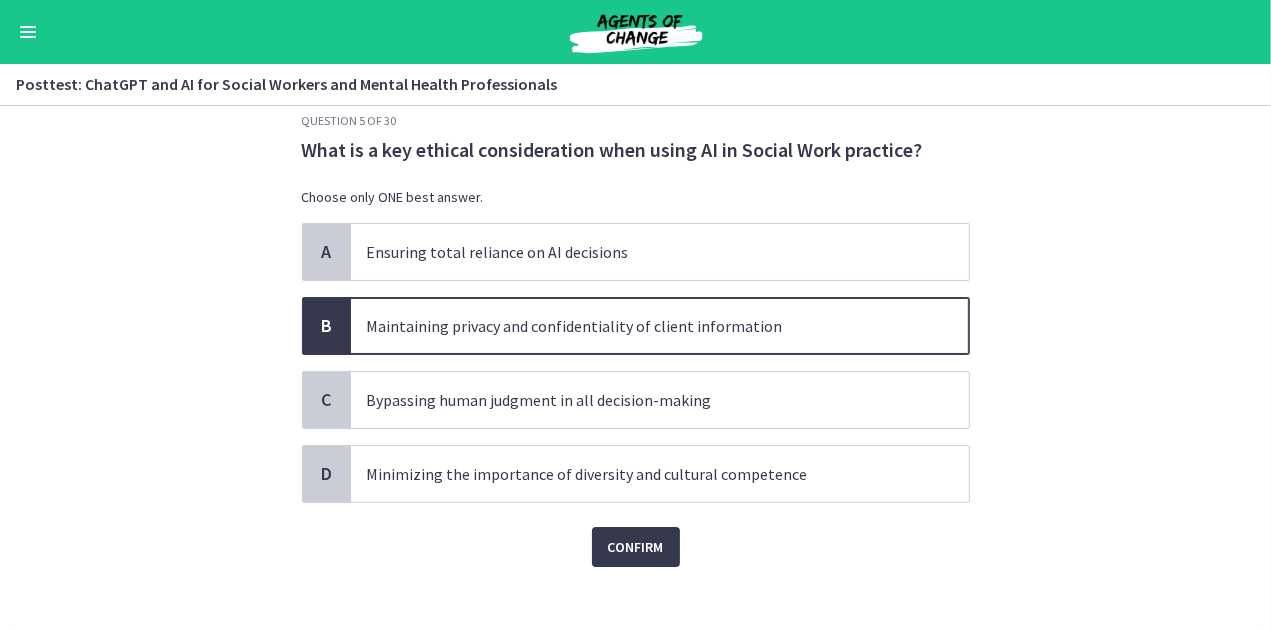 scroll, scrollTop: 48, scrollLeft: 0, axis: vertical 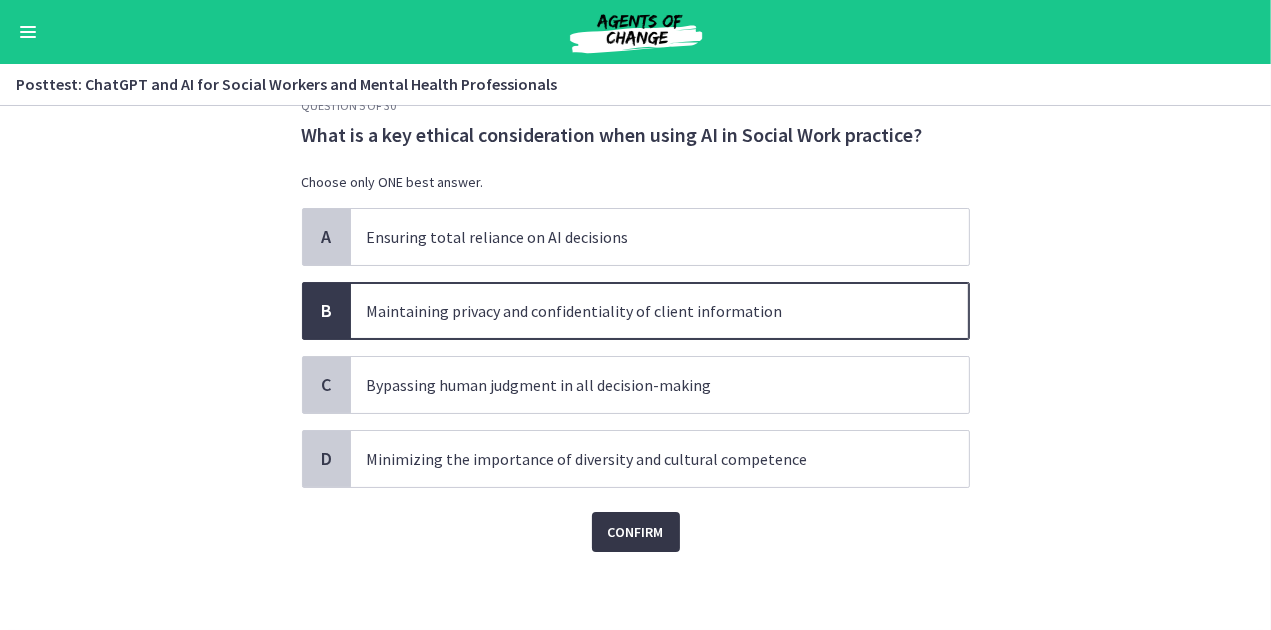 click on "Confirm" at bounding box center [636, 532] 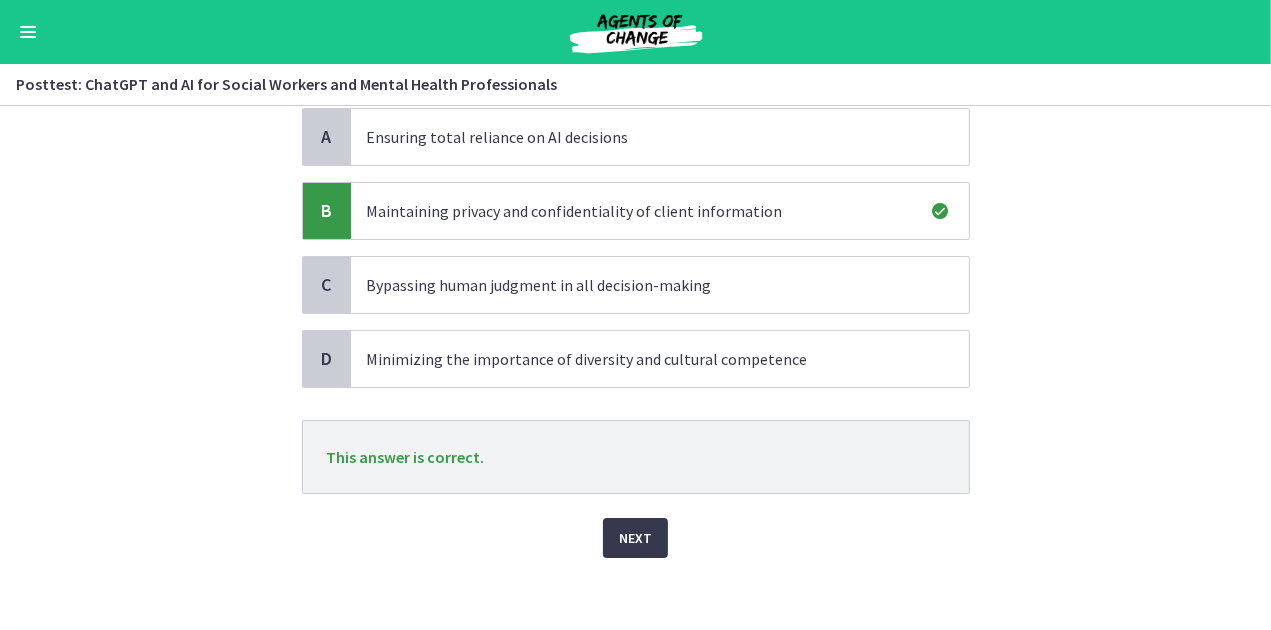 scroll, scrollTop: 154, scrollLeft: 0, axis: vertical 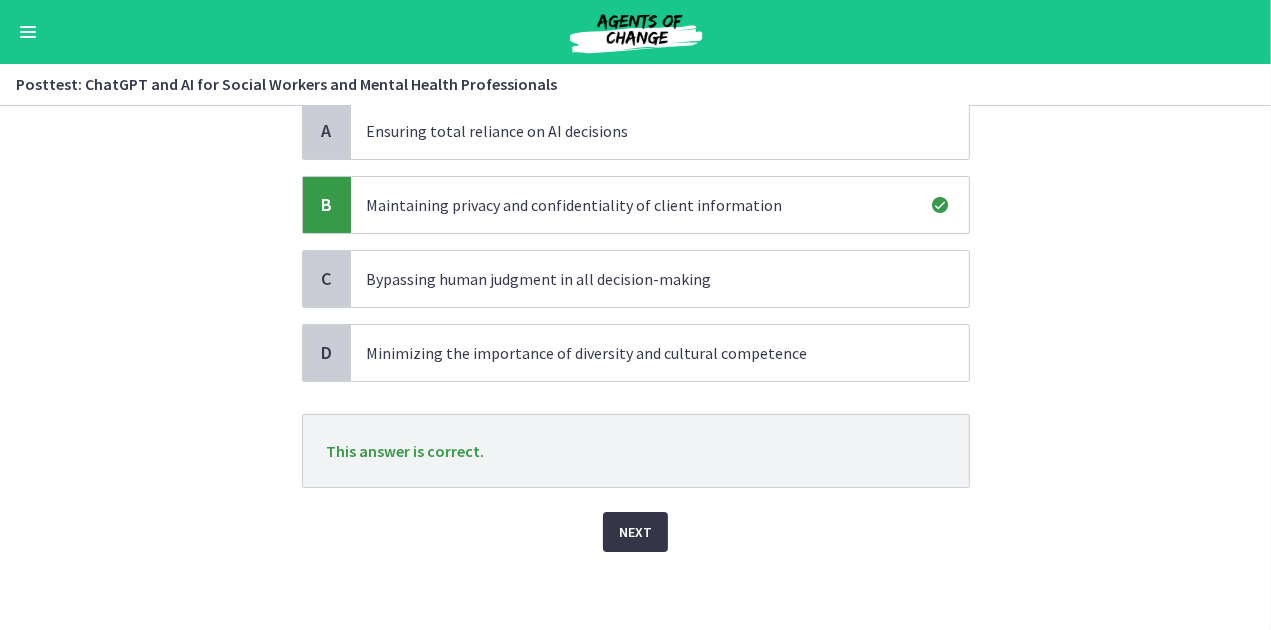 click on "Next" at bounding box center [635, 532] 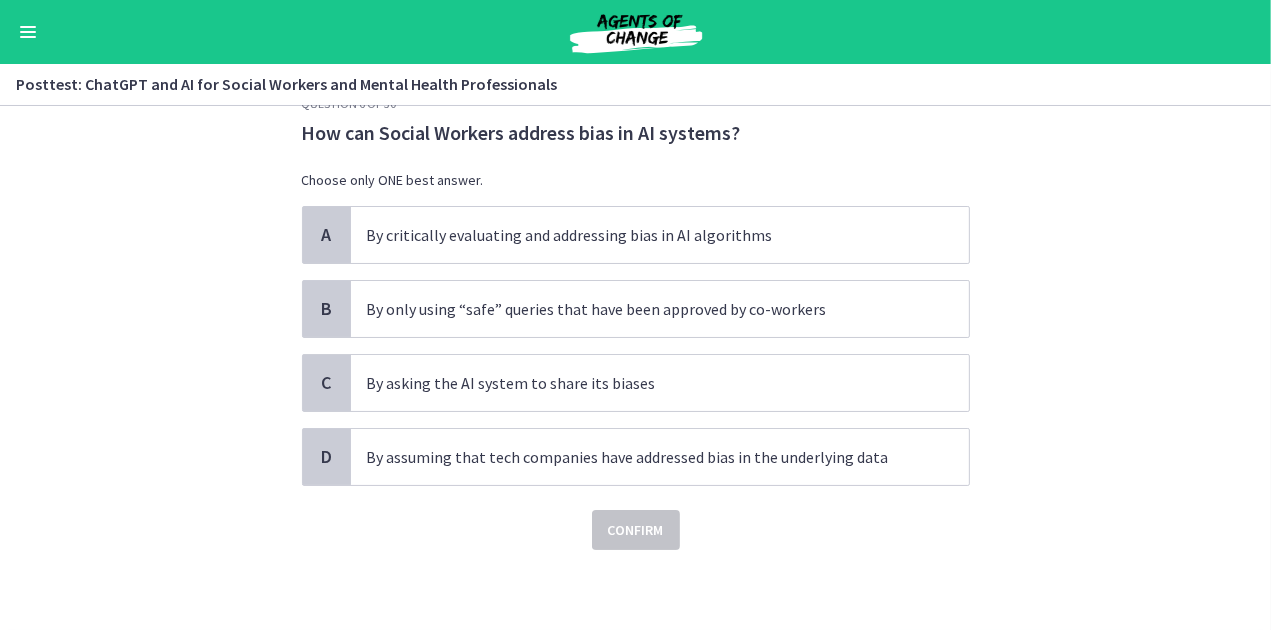 scroll, scrollTop: 0, scrollLeft: 0, axis: both 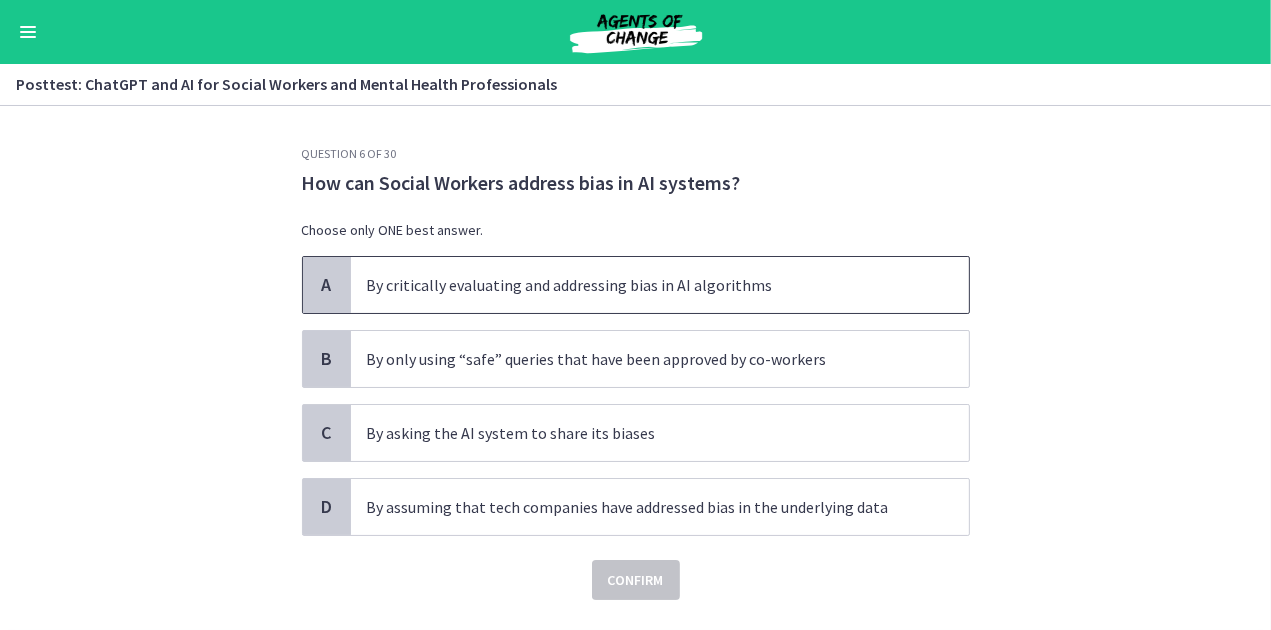 click on "By critically evaluating and addressing bias in AI algorithms" at bounding box center [640, 285] 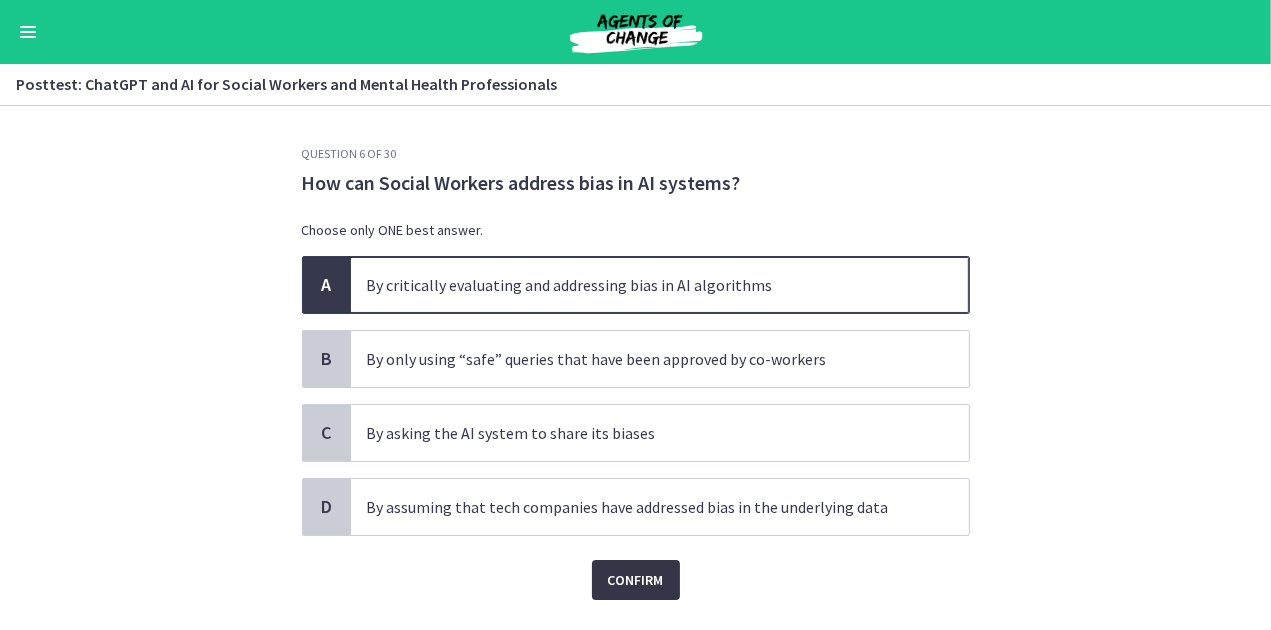 click on "Confirm" at bounding box center [636, 580] 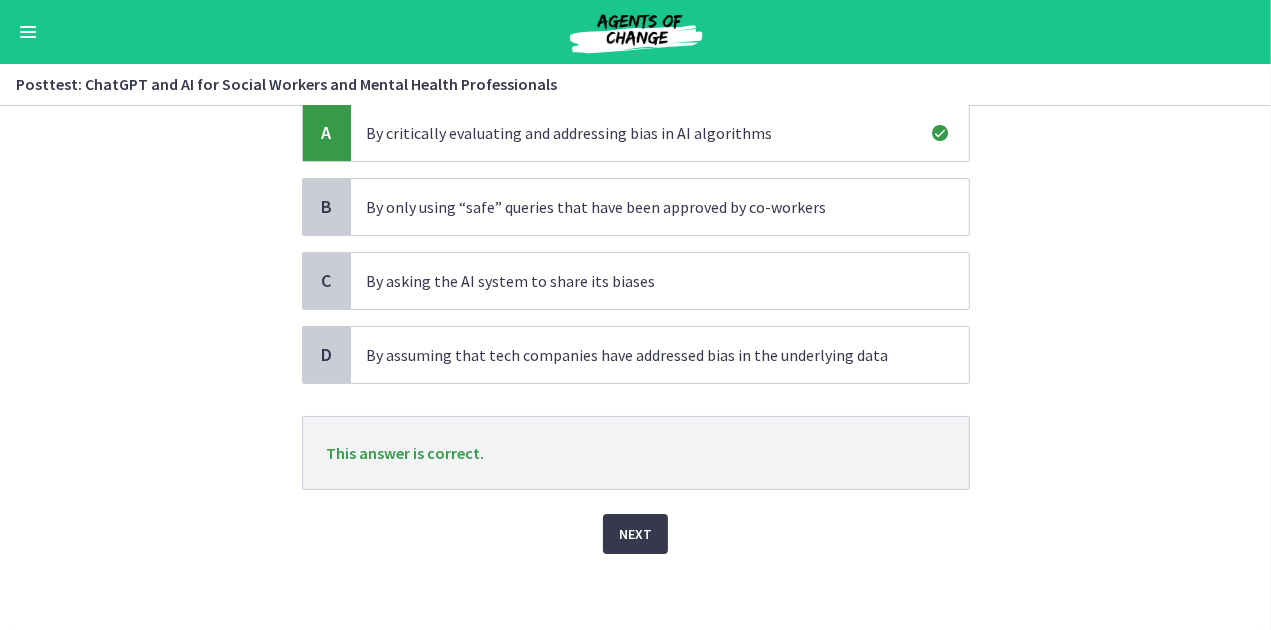 scroll, scrollTop: 154, scrollLeft: 0, axis: vertical 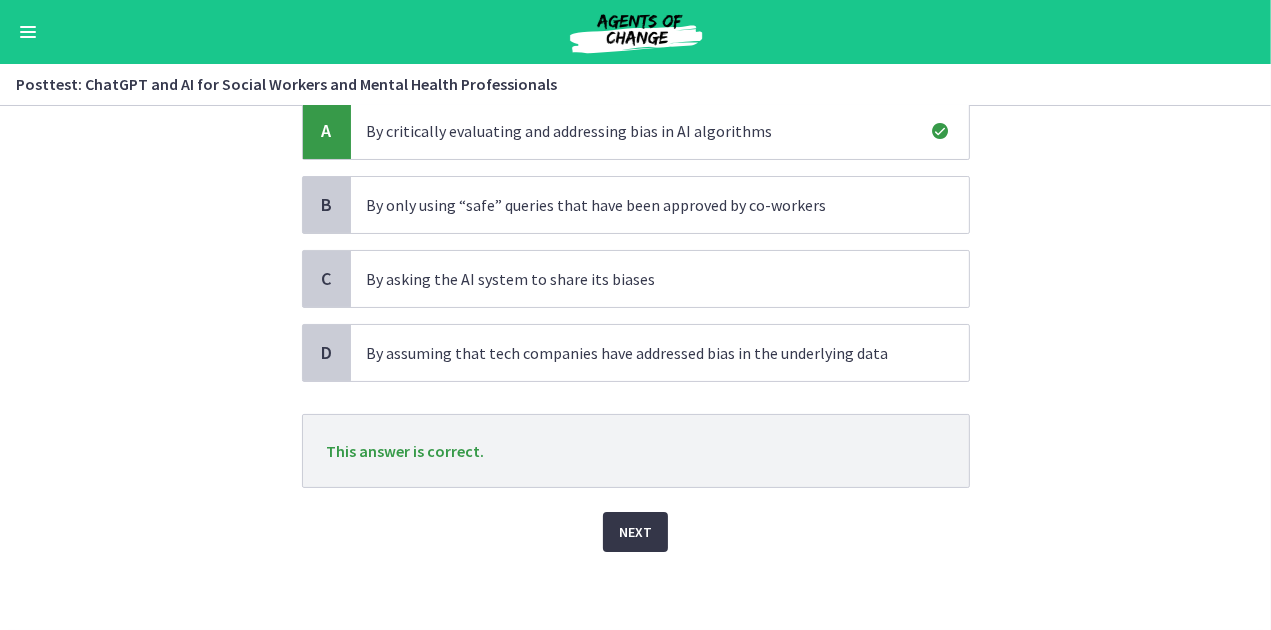 click on "Next" at bounding box center [635, 532] 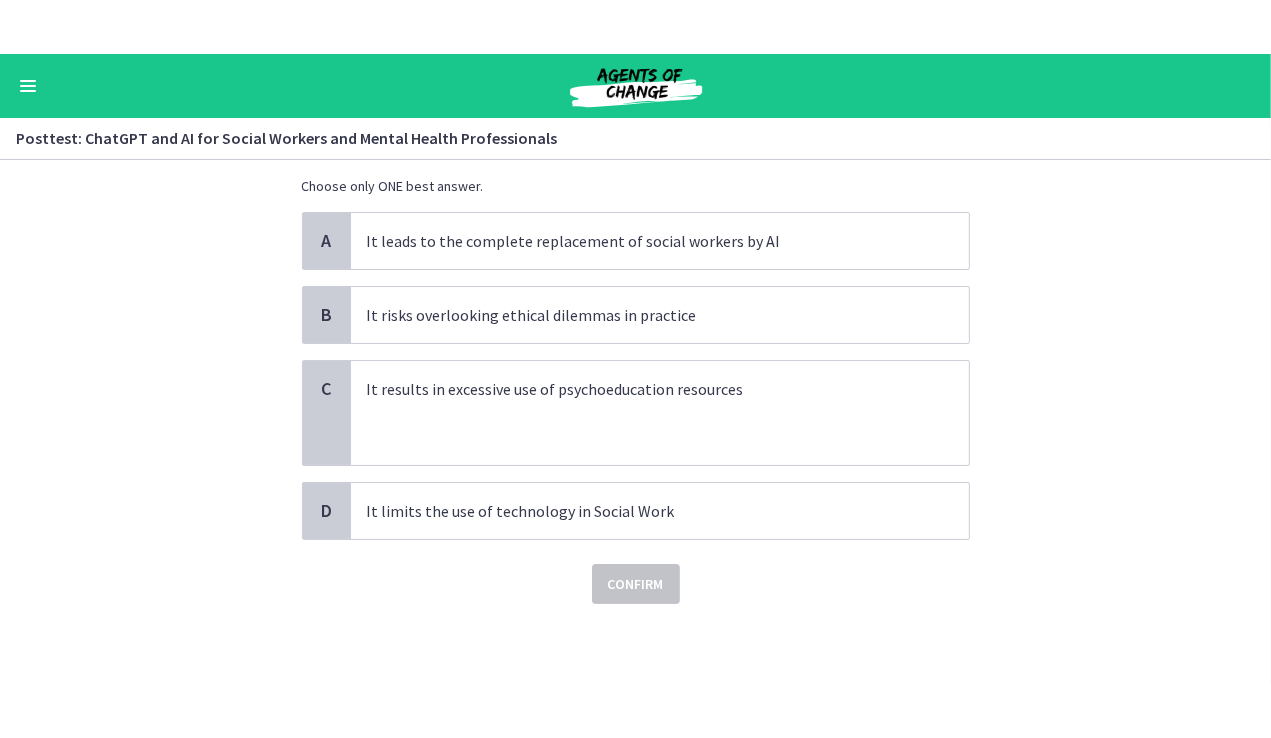 scroll, scrollTop: 0, scrollLeft: 0, axis: both 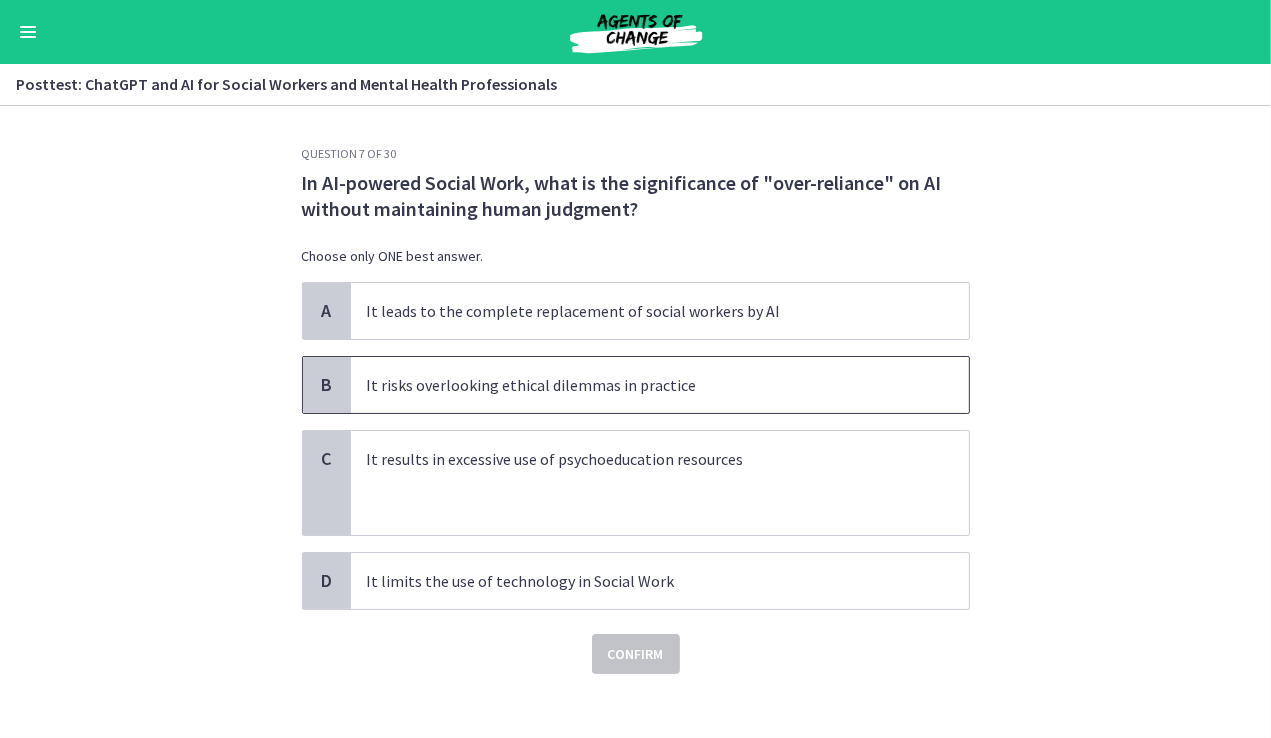 click on "It risks overlooking ethical dilemmas in practice" at bounding box center (640, 385) 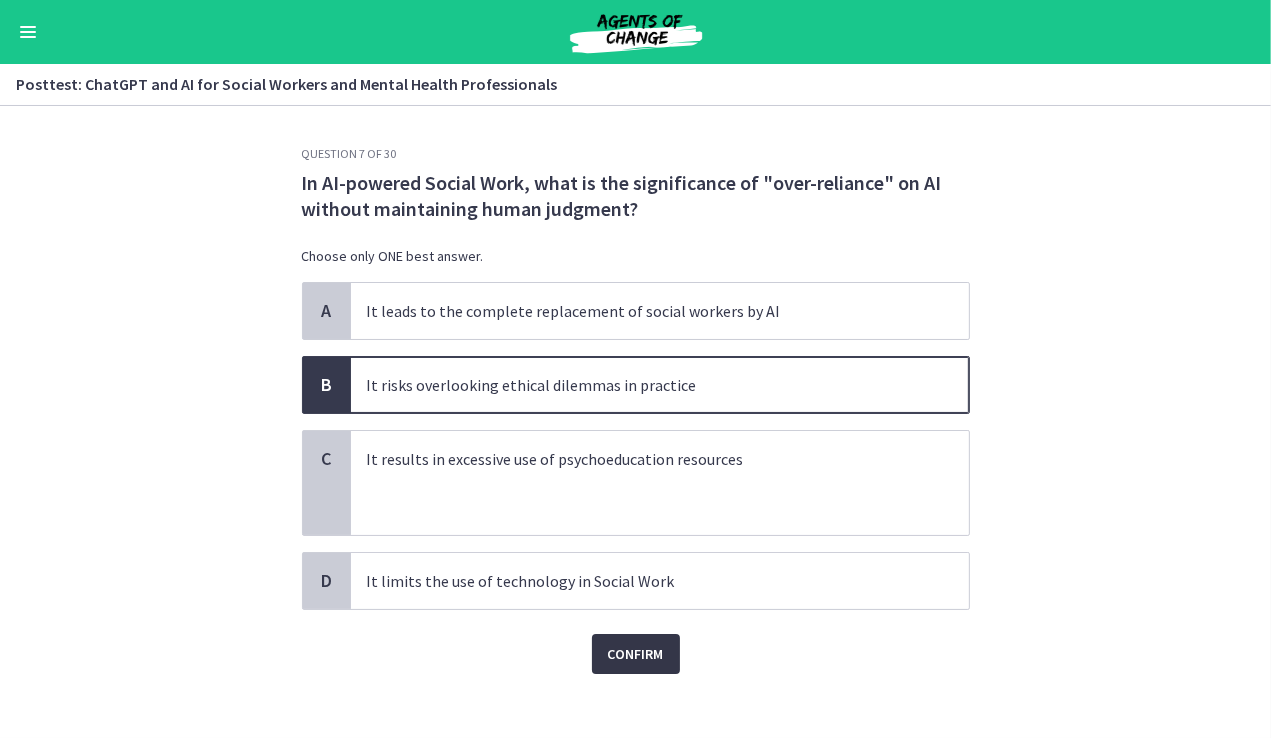 click on "Confirm" at bounding box center (636, 654) 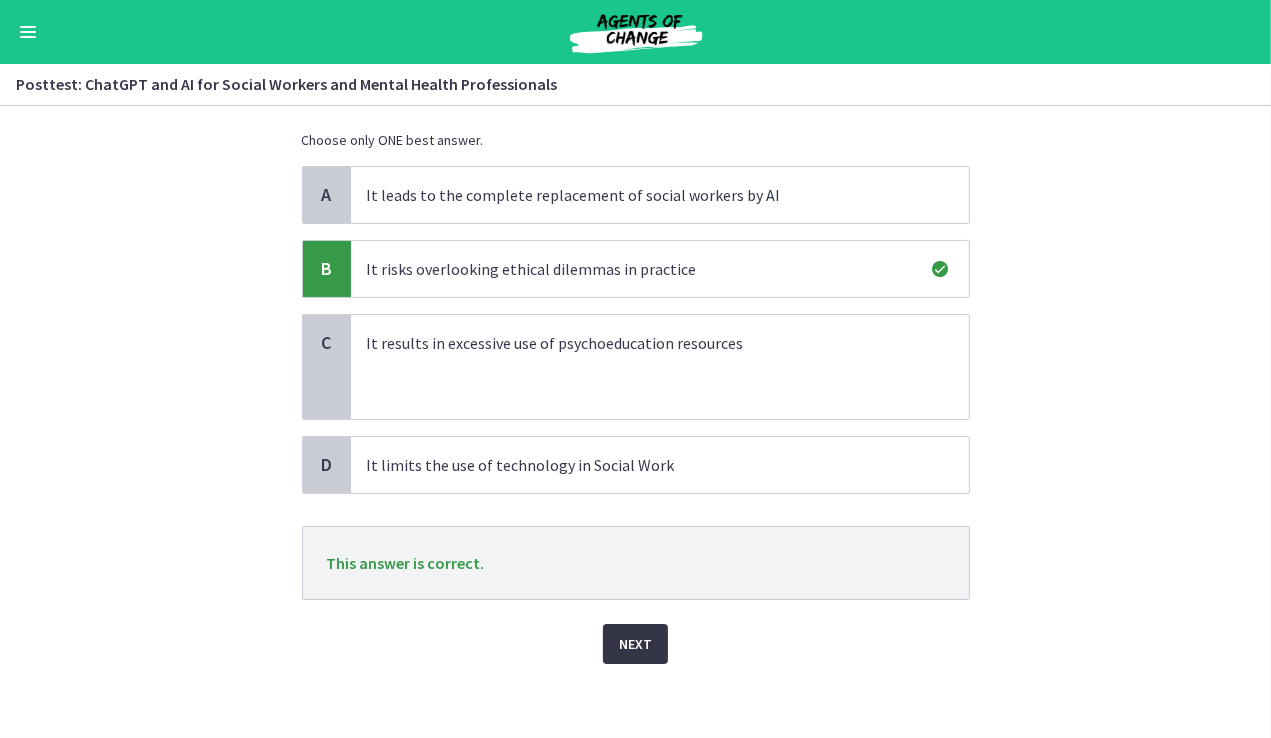 scroll, scrollTop: 120, scrollLeft: 0, axis: vertical 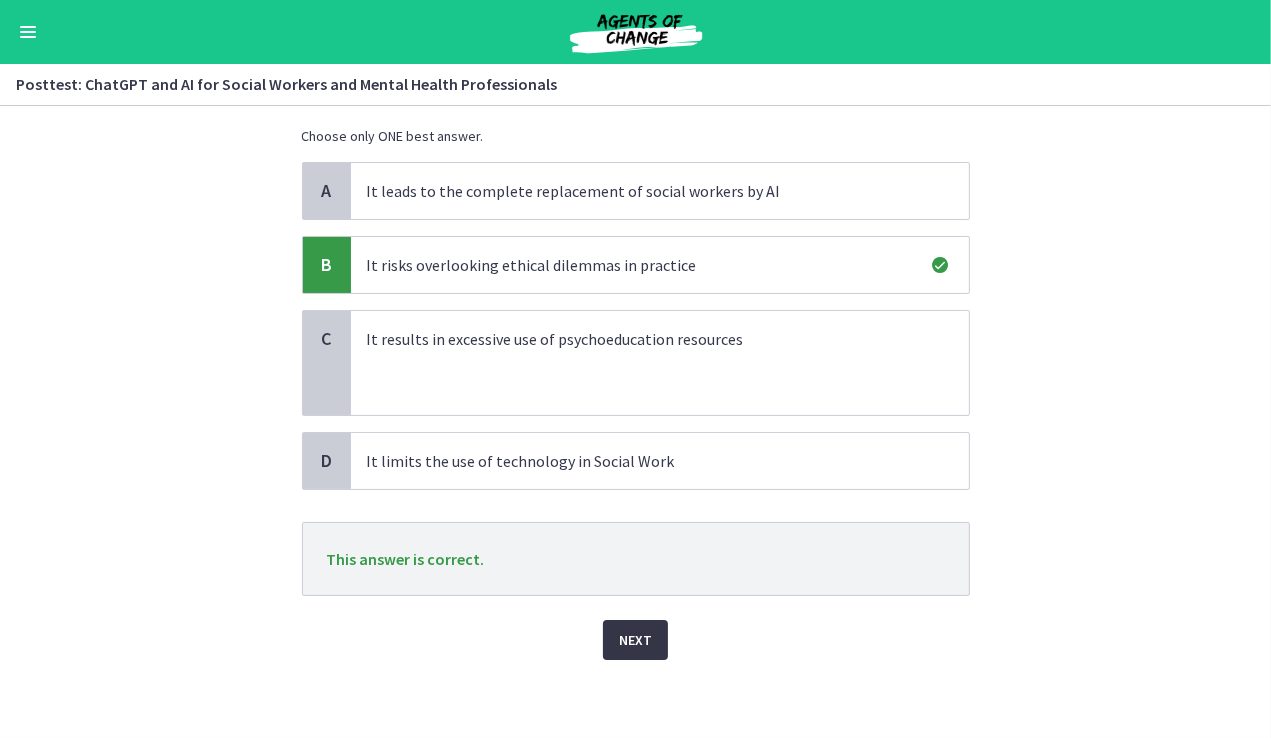 click on "Next" at bounding box center [635, 640] 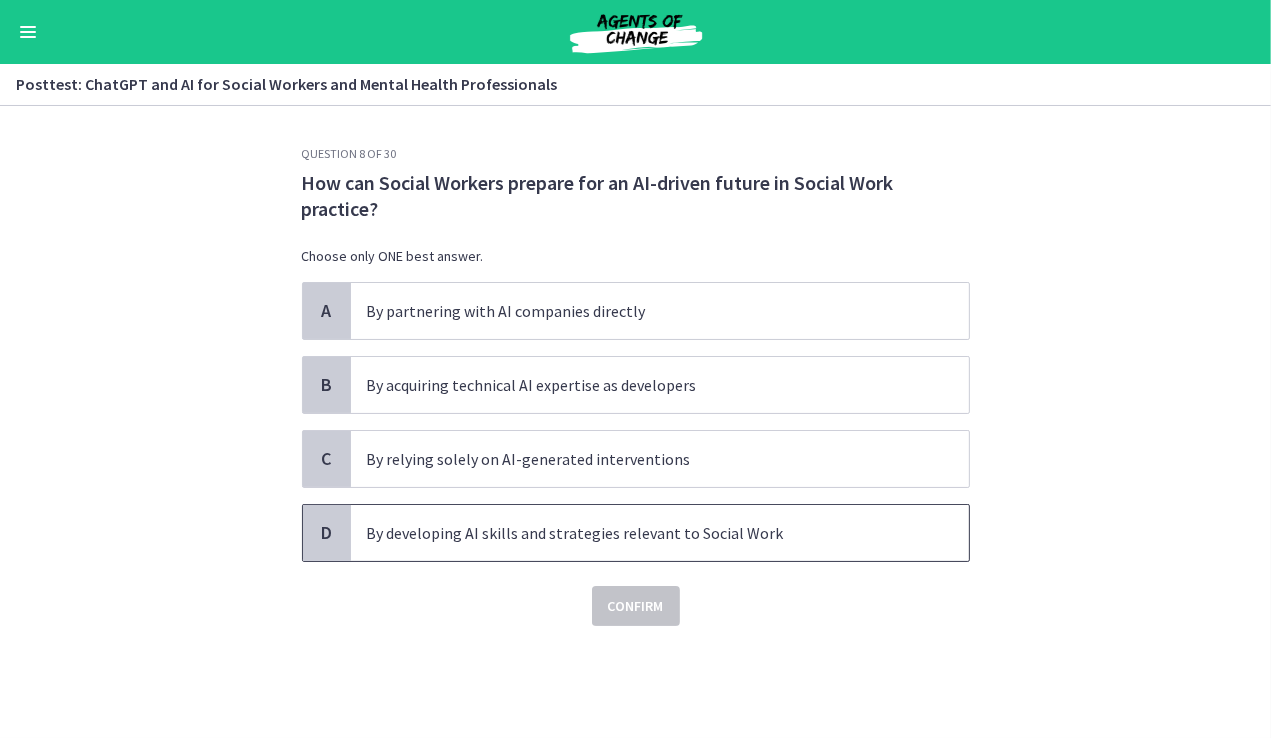 click on "By developing AI skills and strategies relevant to Social Work" at bounding box center (640, 533) 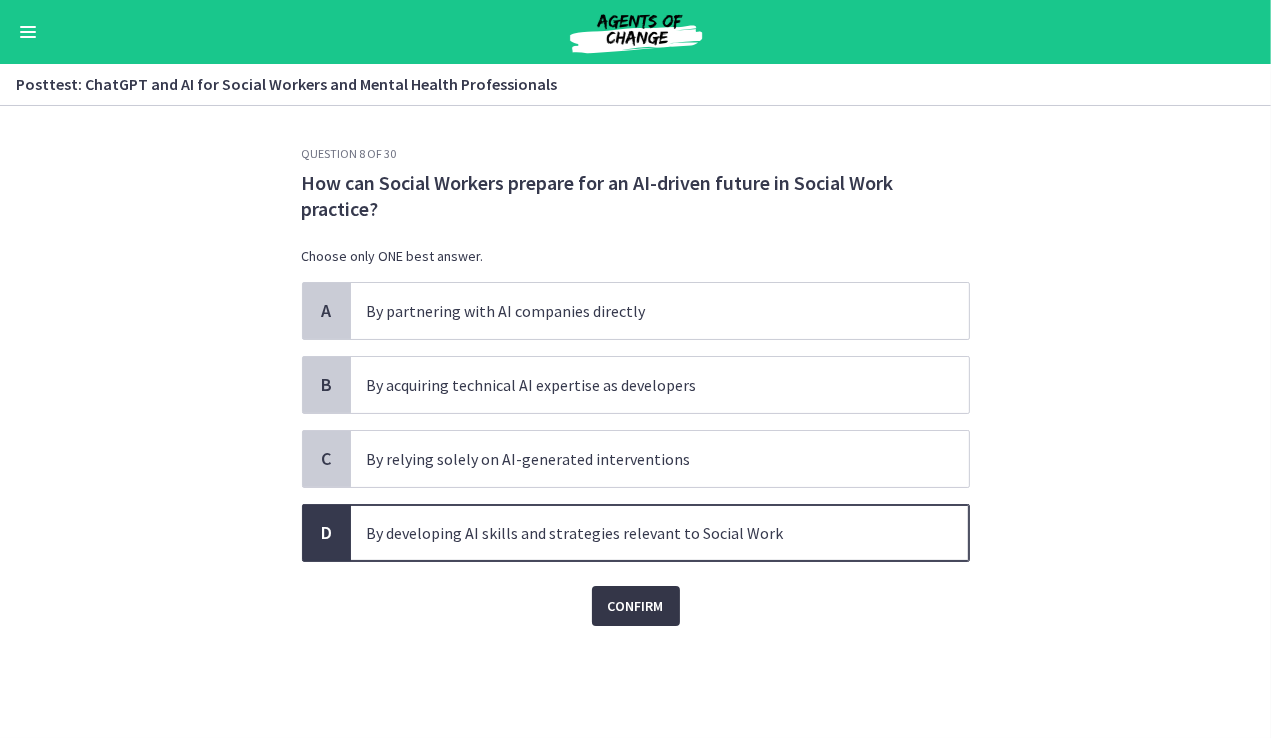 click on "Confirm" at bounding box center (636, 606) 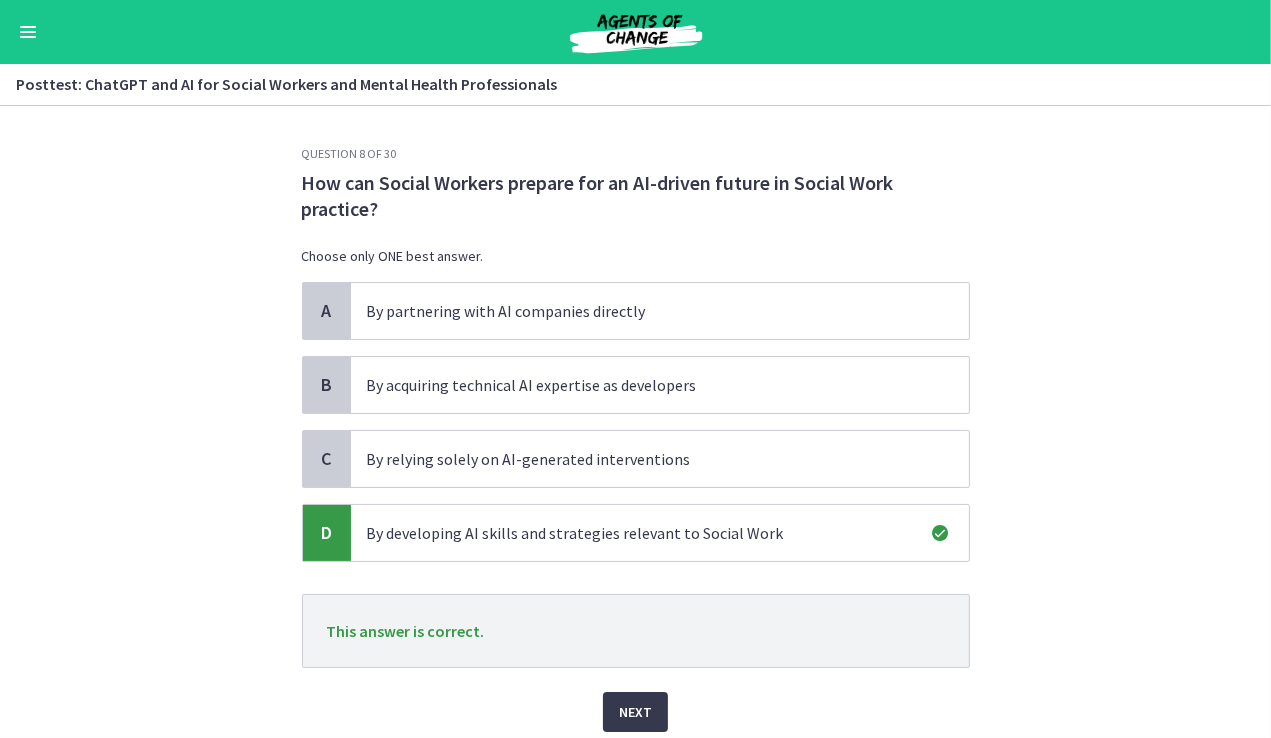 scroll, scrollTop: 72, scrollLeft: 0, axis: vertical 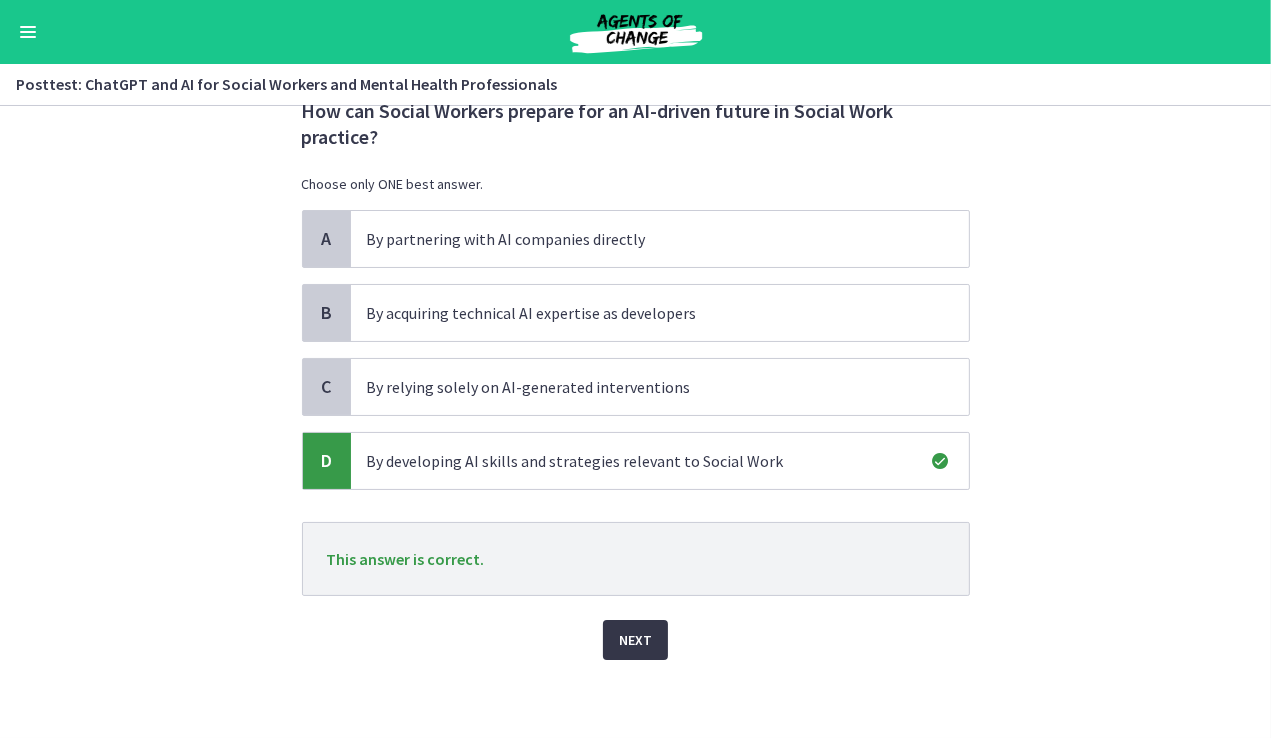 click on "Next" at bounding box center [635, 640] 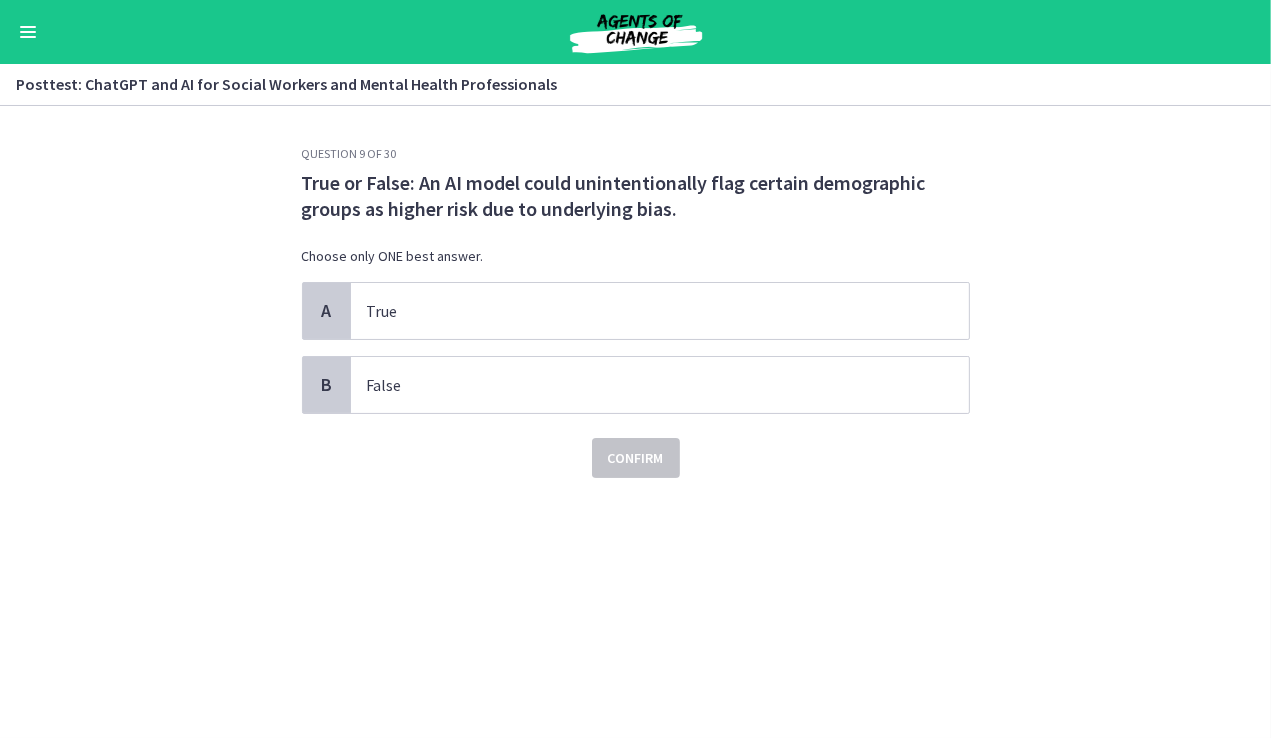 scroll, scrollTop: 0, scrollLeft: 0, axis: both 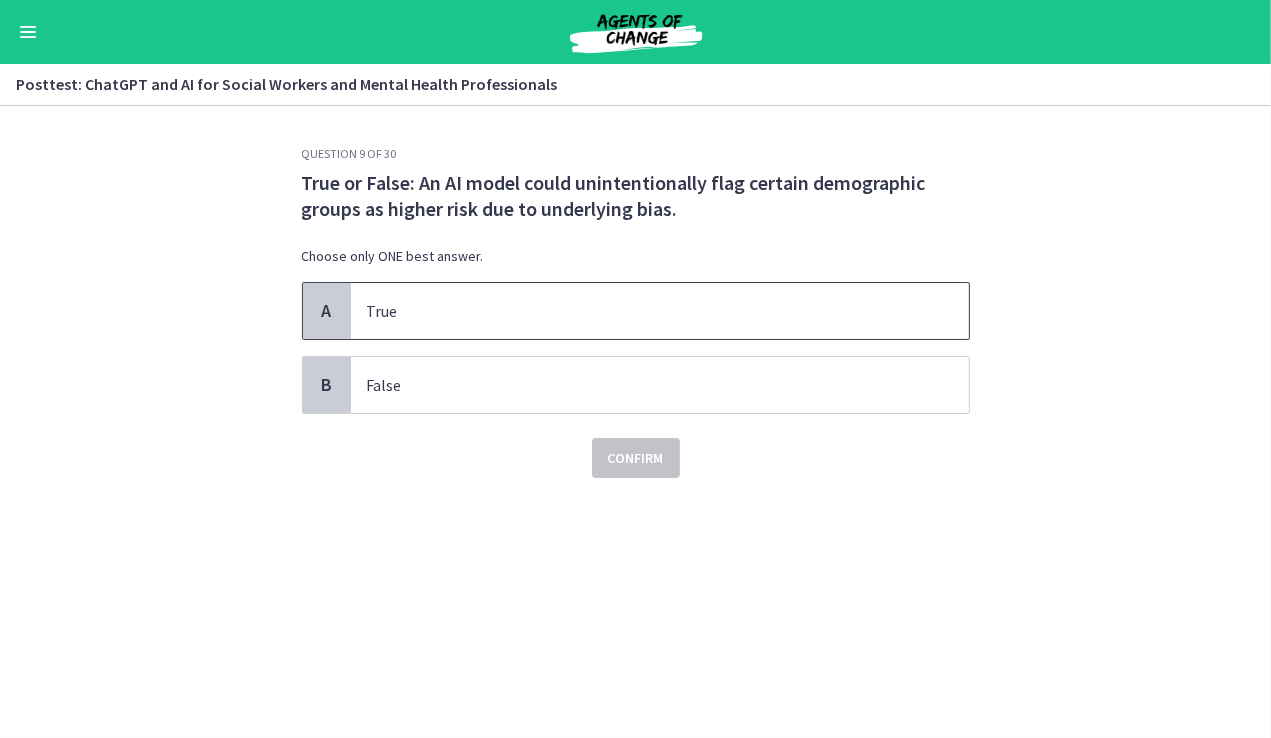 click on "True" at bounding box center [640, 311] 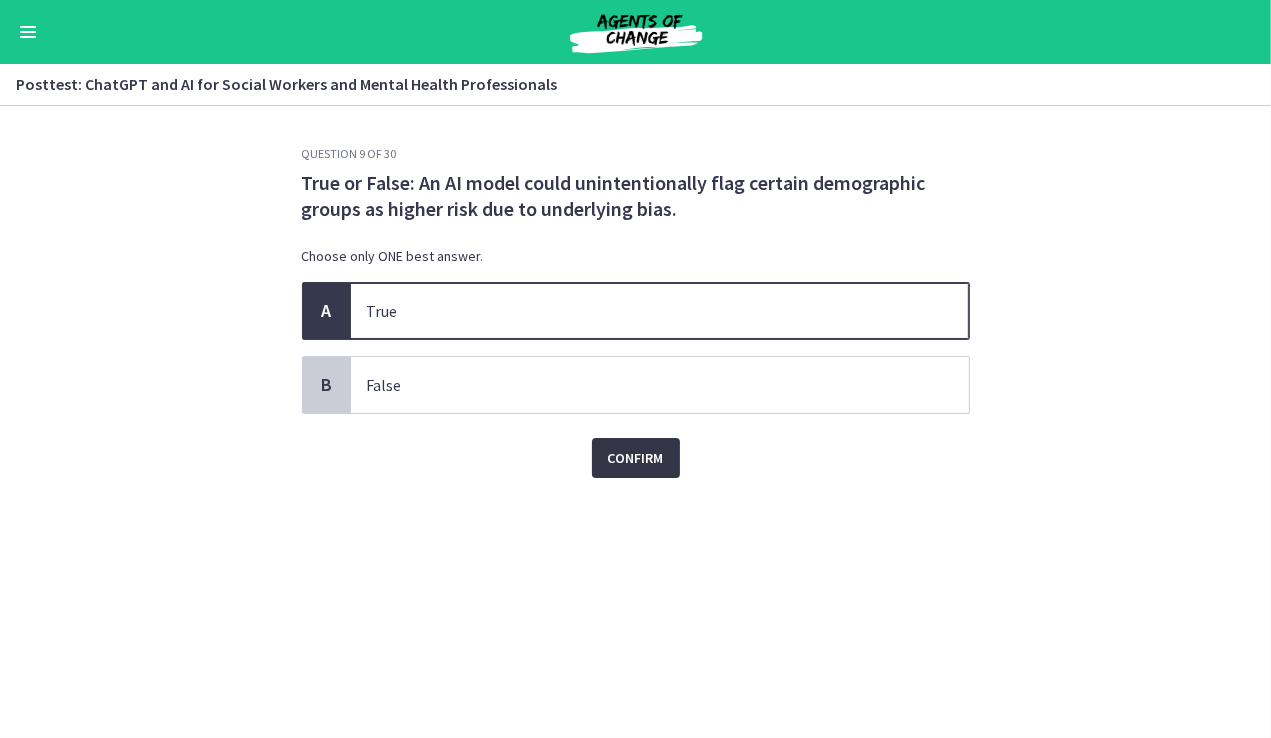 click on "Confirm" at bounding box center (636, 458) 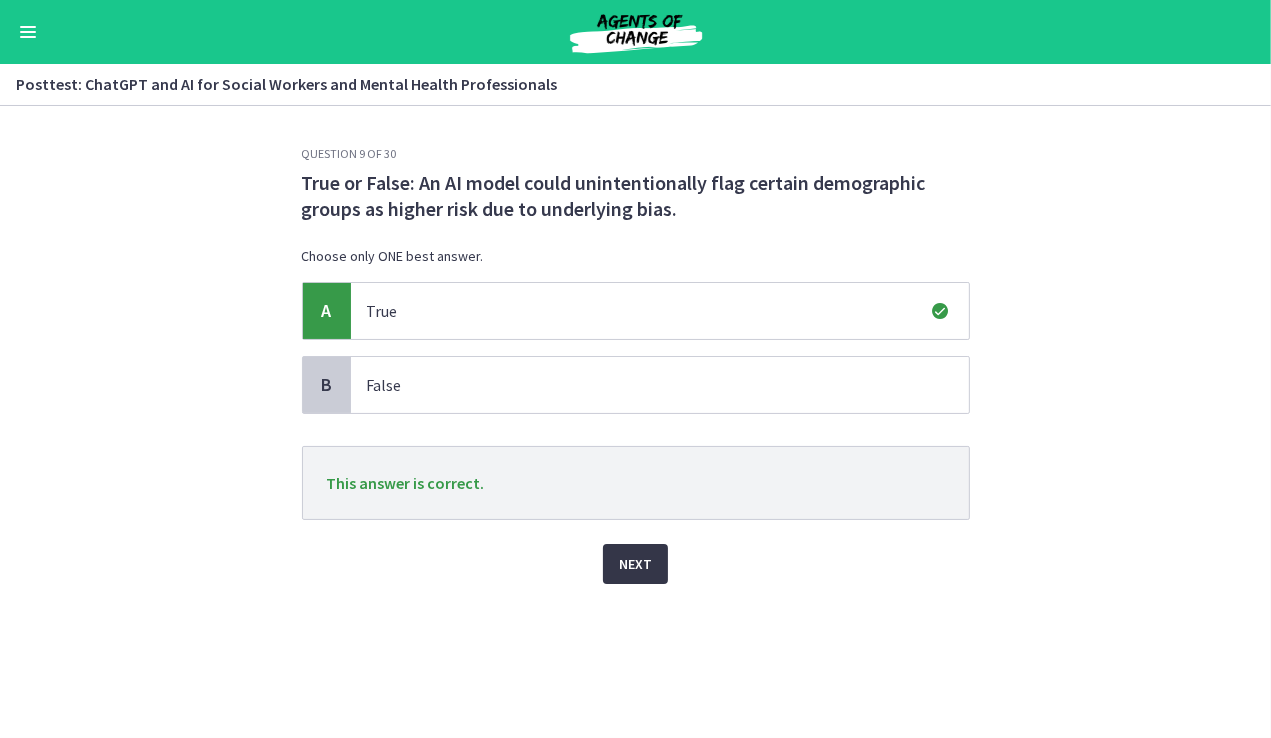click on "Next" at bounding box center [635, 564] 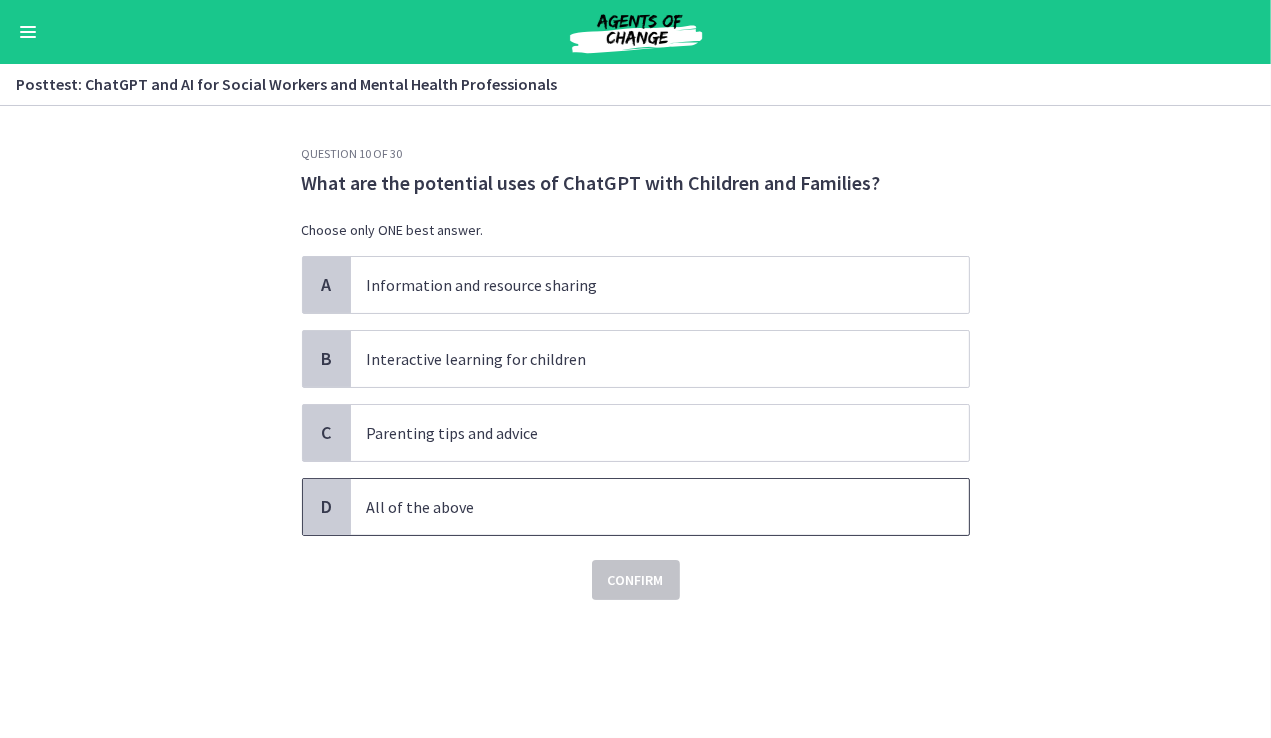 click on "All of the above" at bounding box center (660, 507) 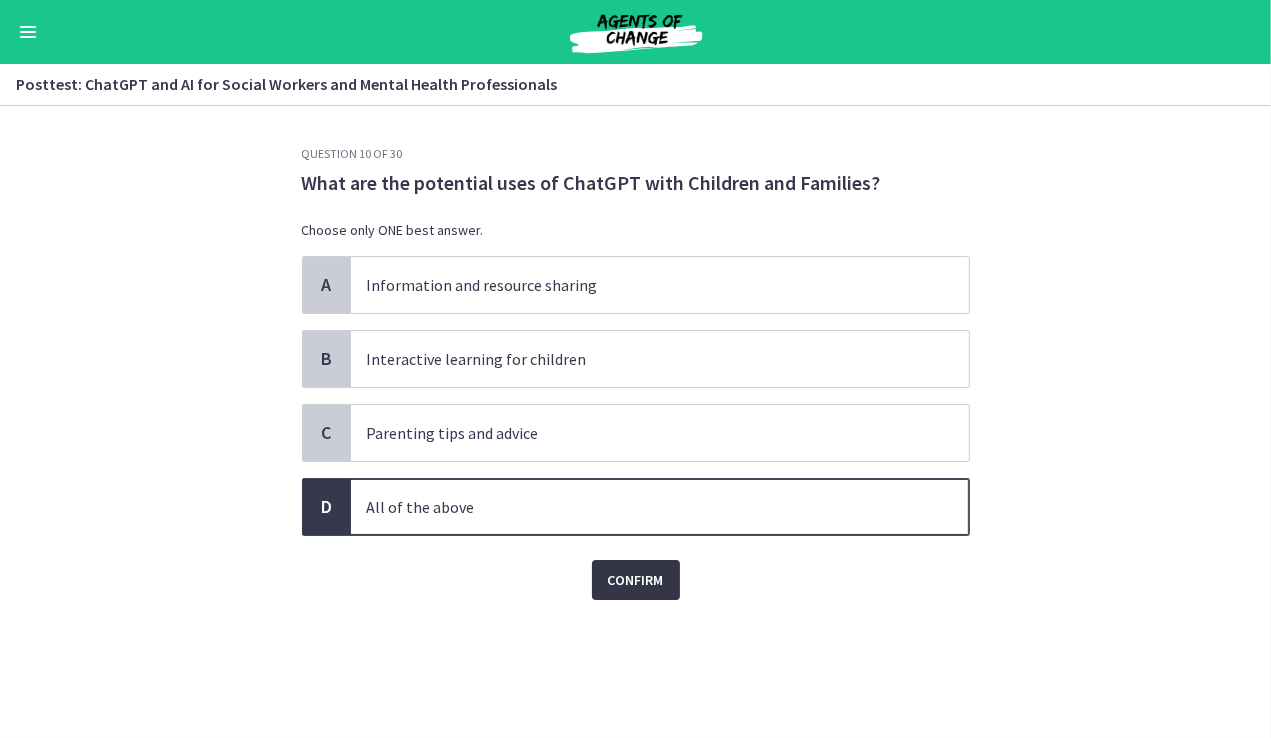 click on "Confirm" at bounding box center (636, 580) 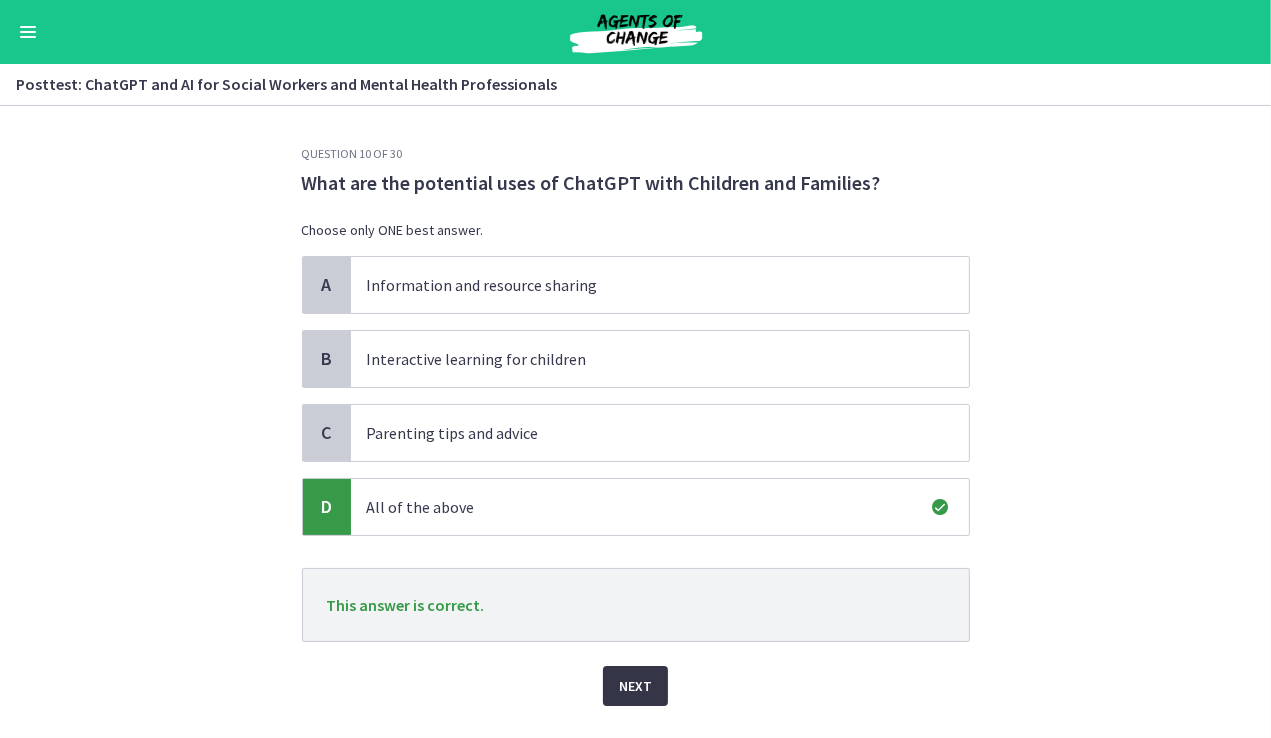 click on "Next" at bounding box center (635, 686) 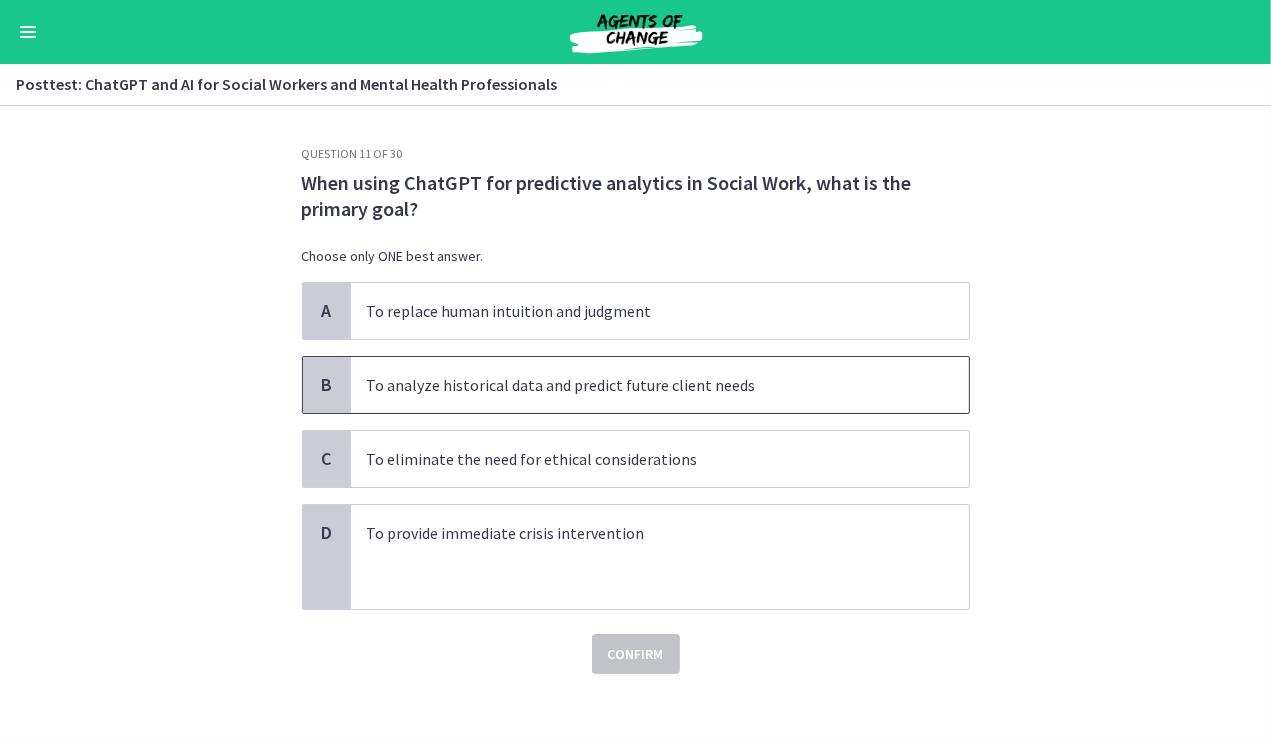 click on "To analyze historical data and predict future client needs" at bounding box center [640, 385] 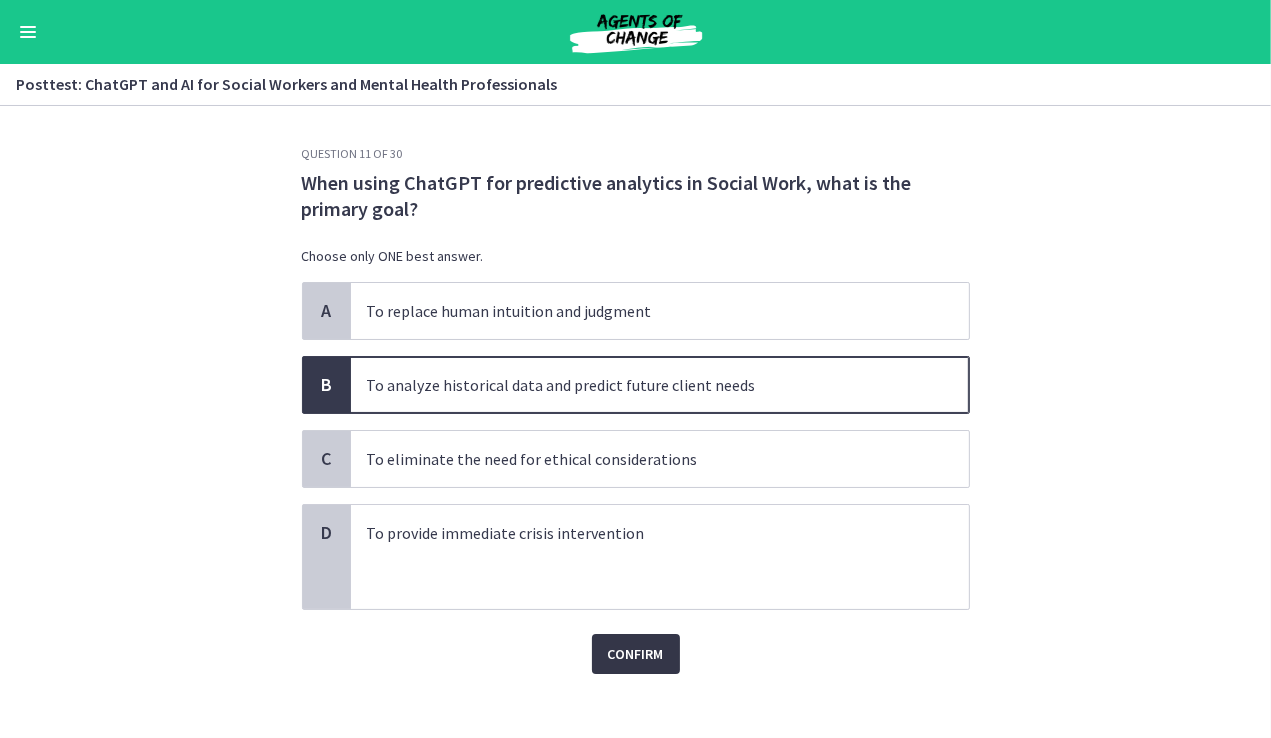 click on "Confirm" at bounding box center [636, 654] 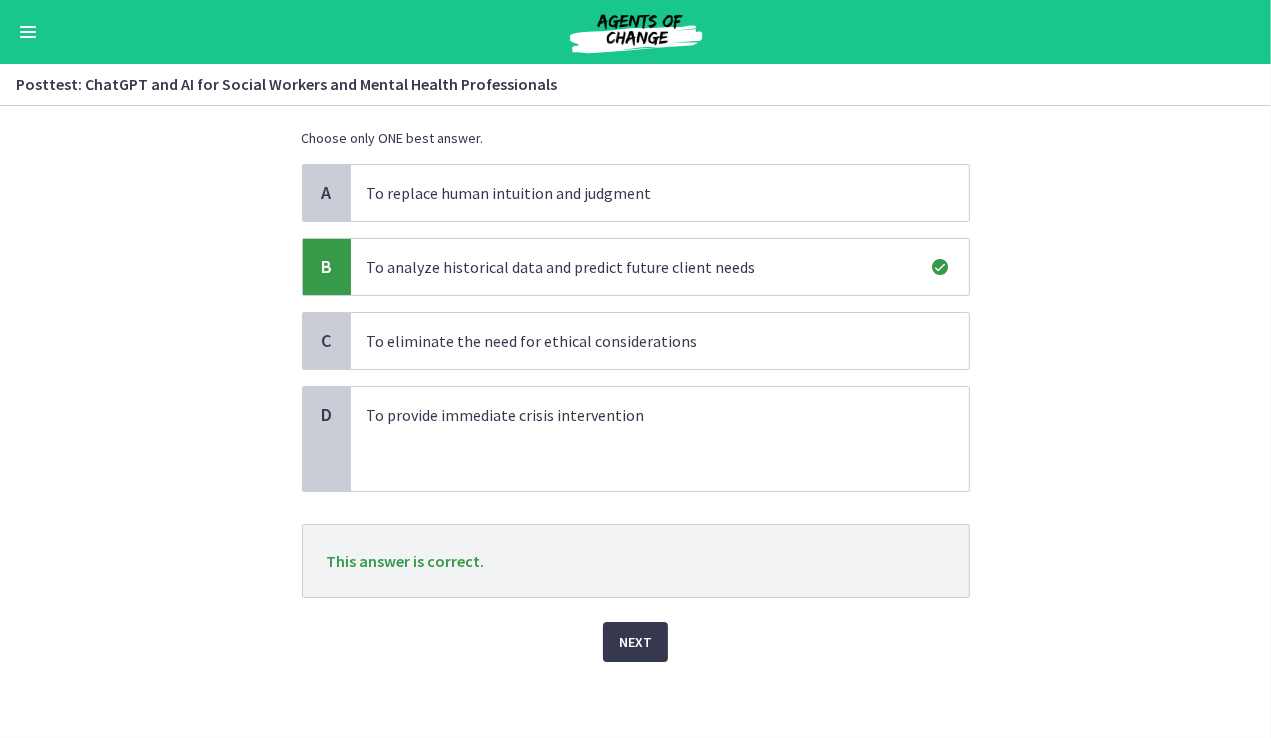 scroll, scrollTop: 120, scrollLeft: 0, axis: vertical 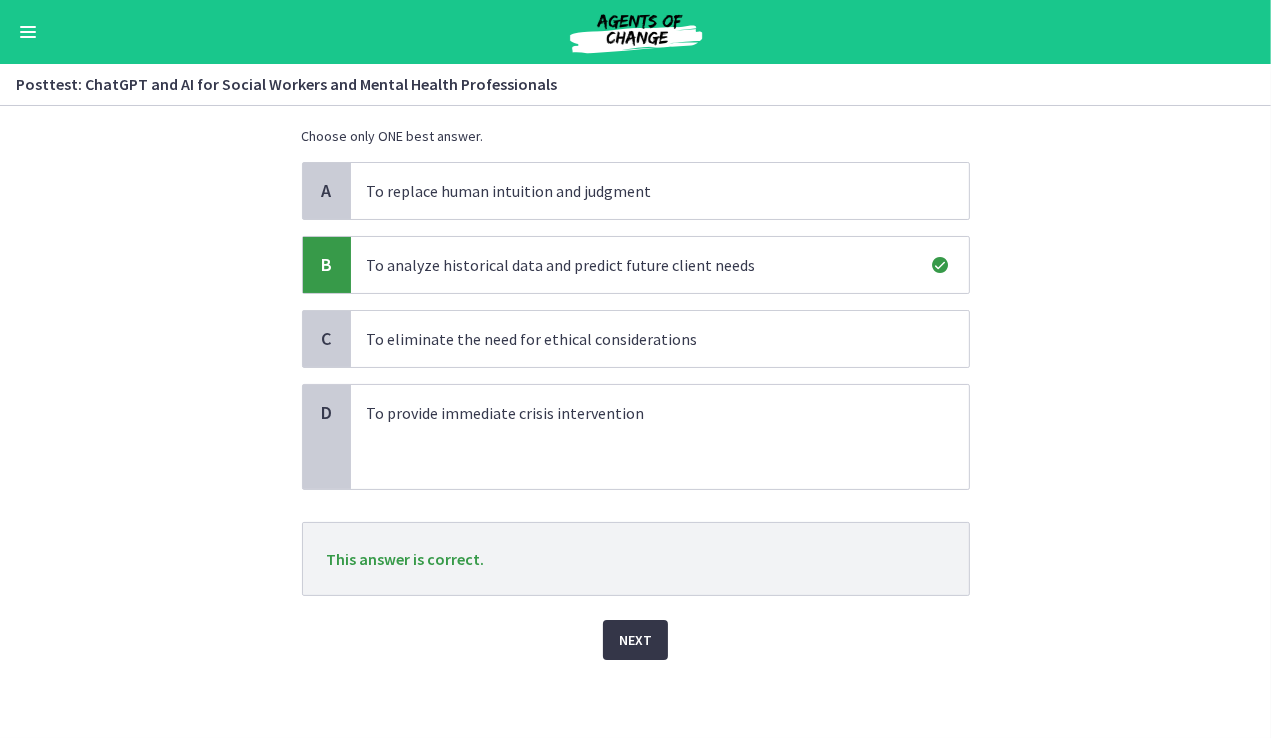 click on "Next" at bounding box center [635, 640] 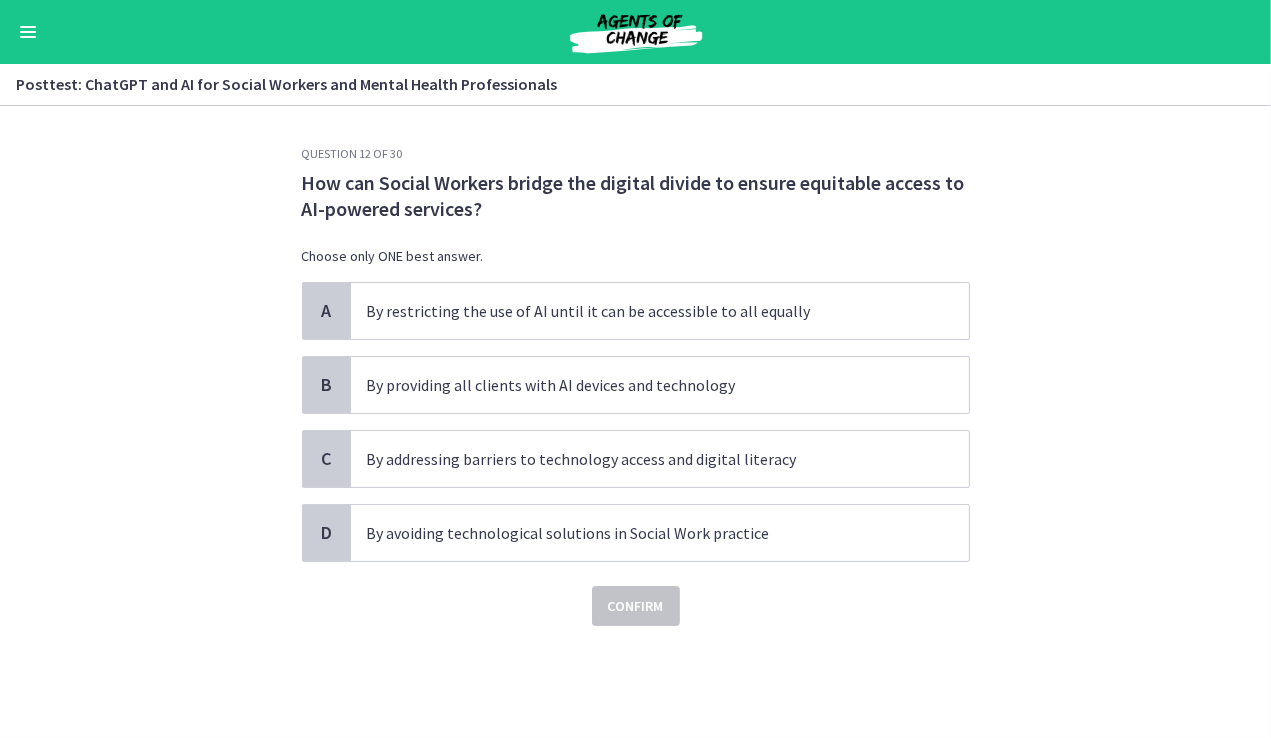 scroll, scrollTop: 0, scrollLeft: 0, axis: both 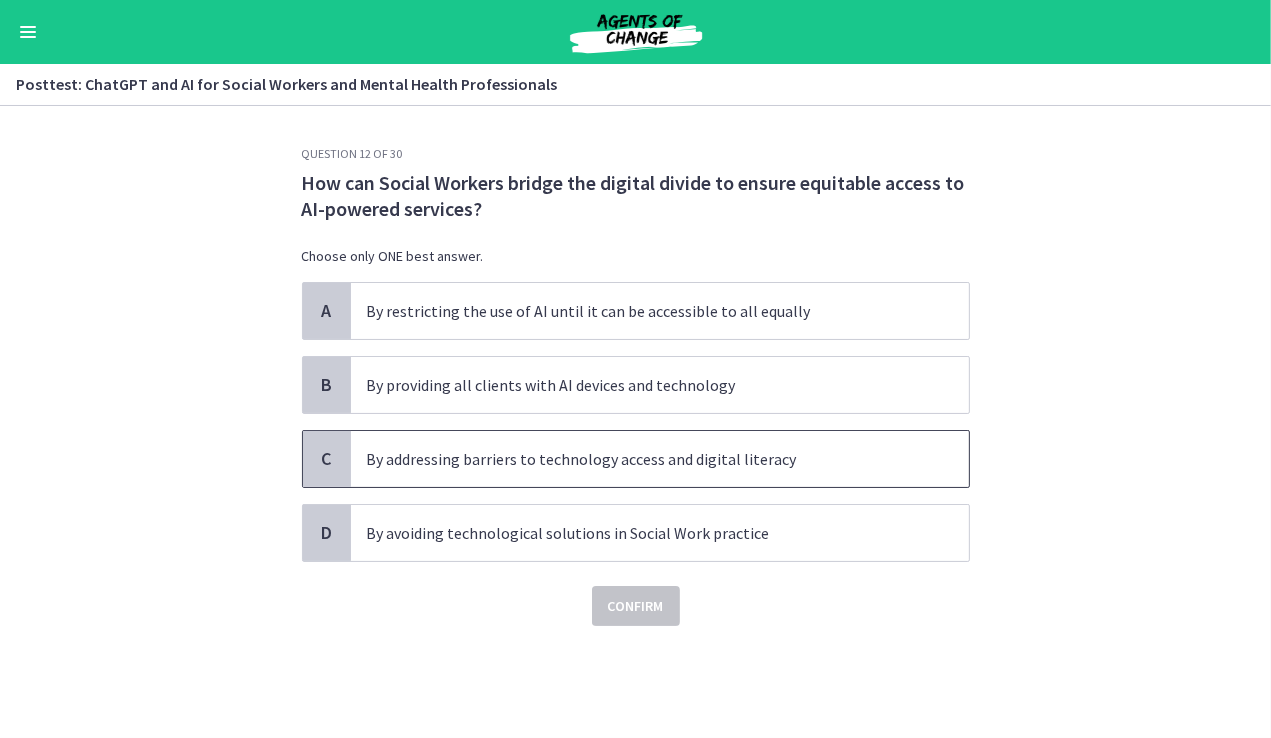 click on "By addressing barriers to technology access and digital literacy" at bounding box center [640, 459] 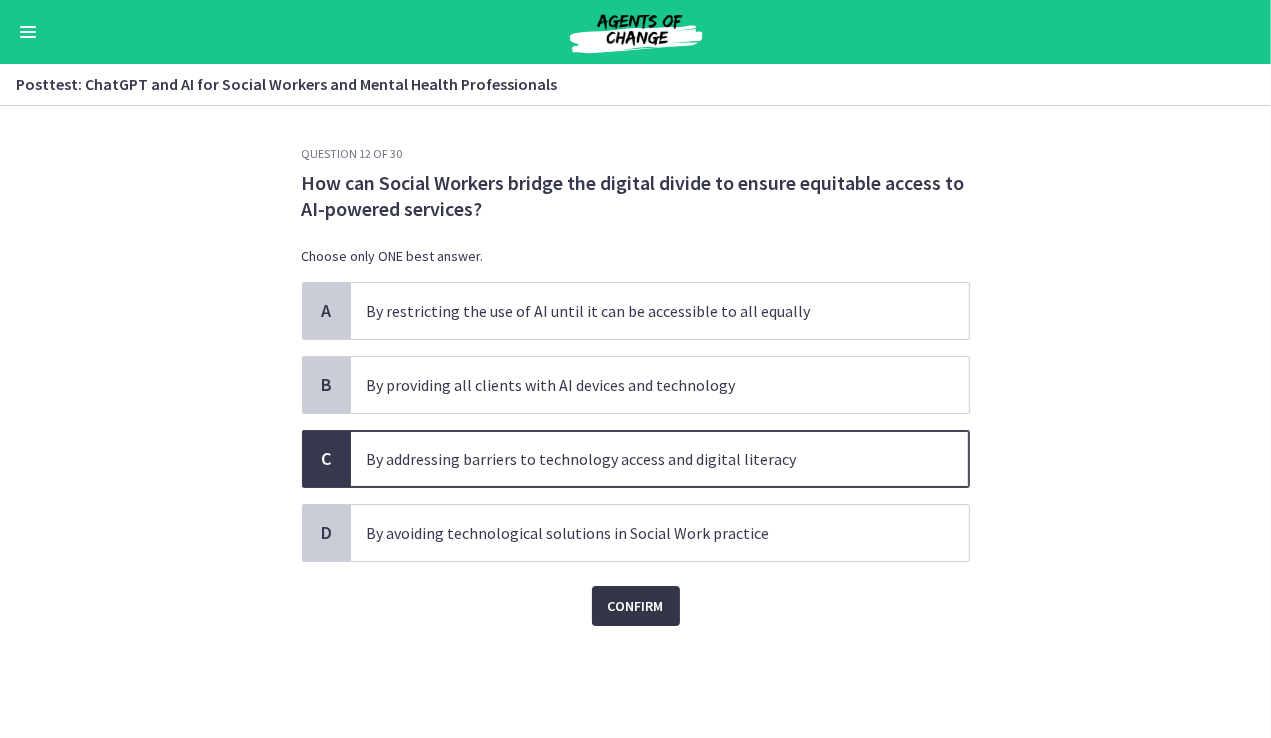 click on "Confirm" at bounding box center [636, 606] 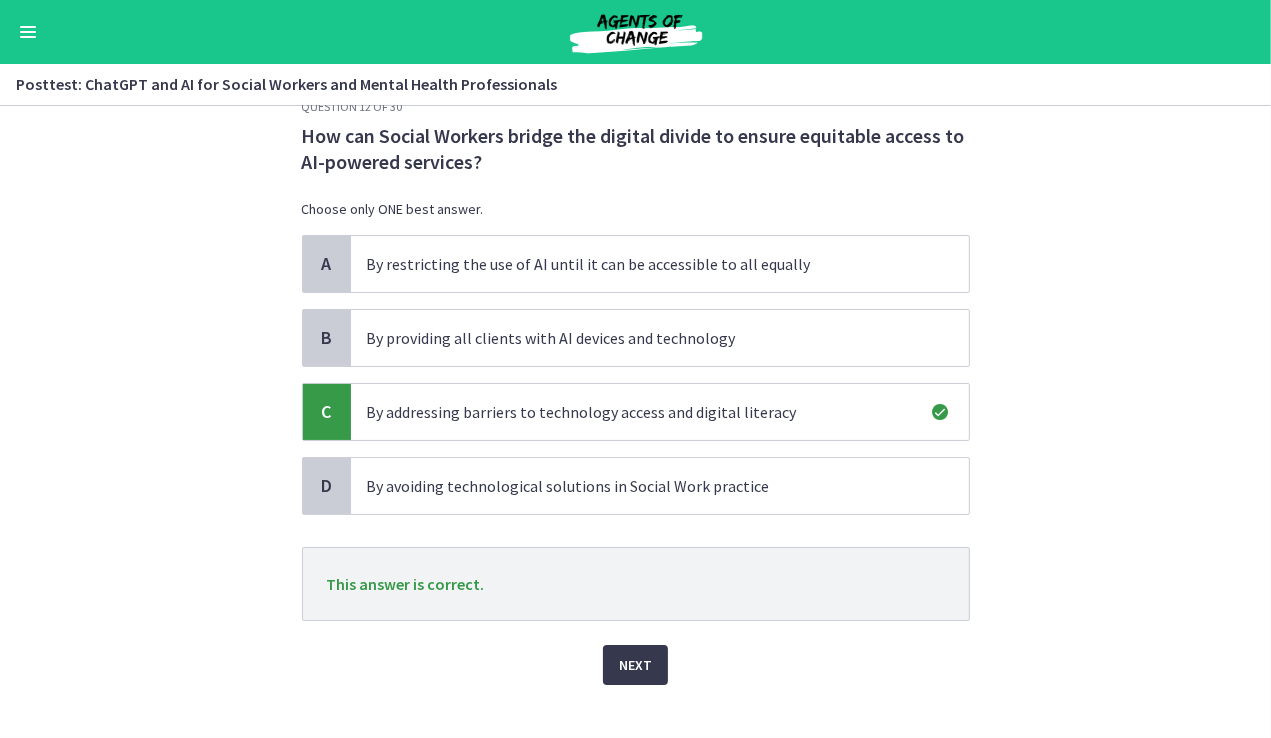 scroll, scrollTop: 72, scrollLeft: 0, axis: vertical 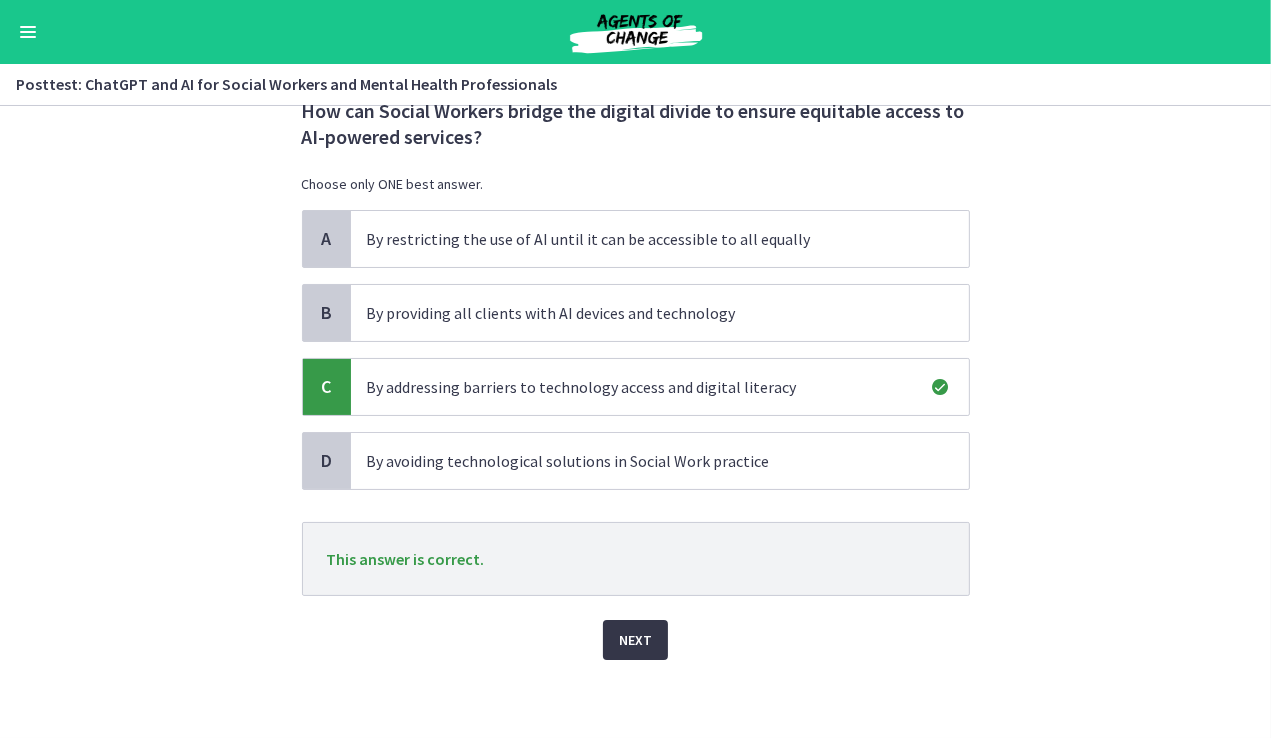 click on "Next" at bounding box center [635, 640] 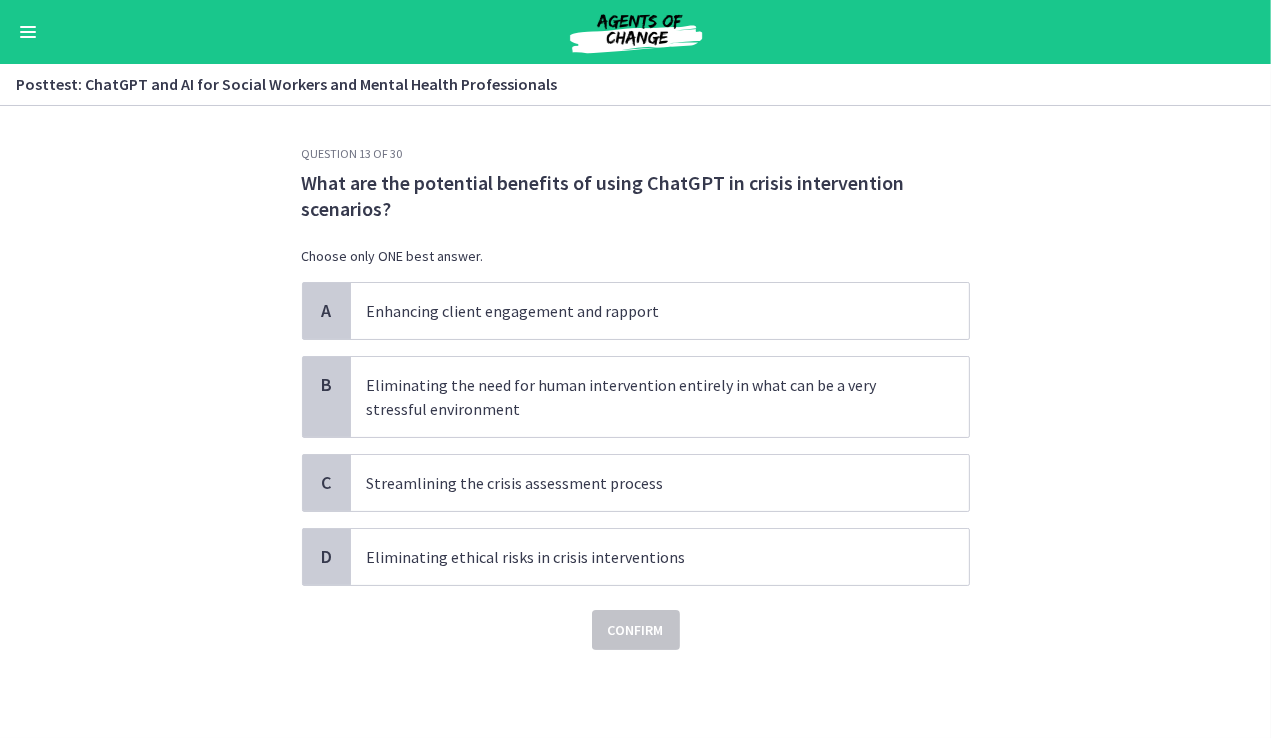 scroll, scrollTop: 0, scrollLeft: 0, axis: both 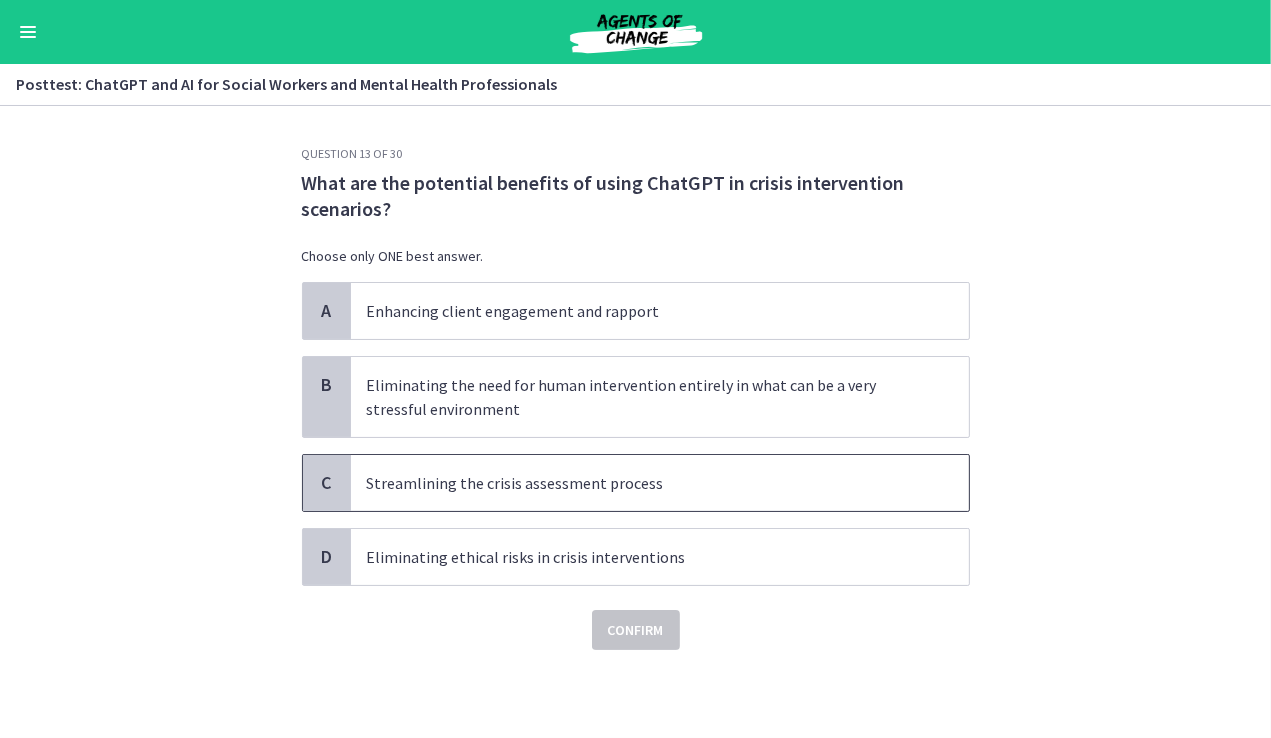 click on "Streamlining the crisis assessment process" at bounding box center (640, 483) 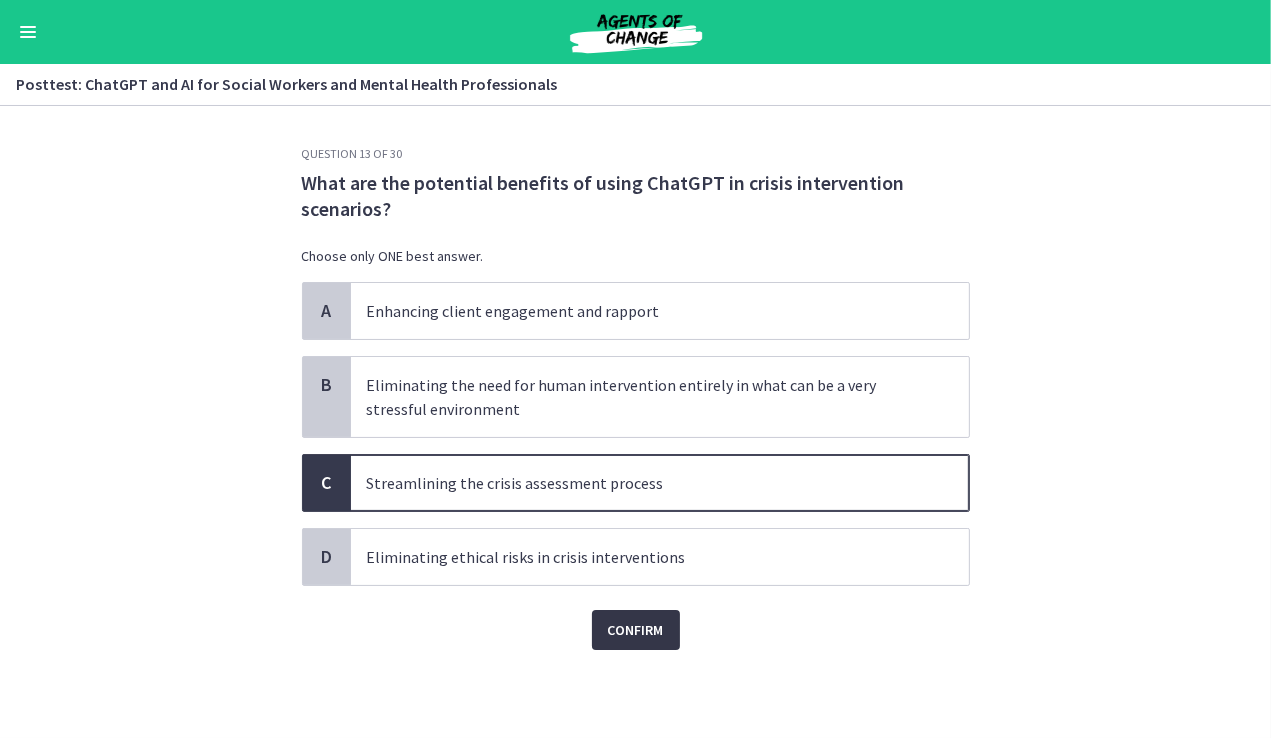 click on "Confirm" at bounding box center [636, 630] 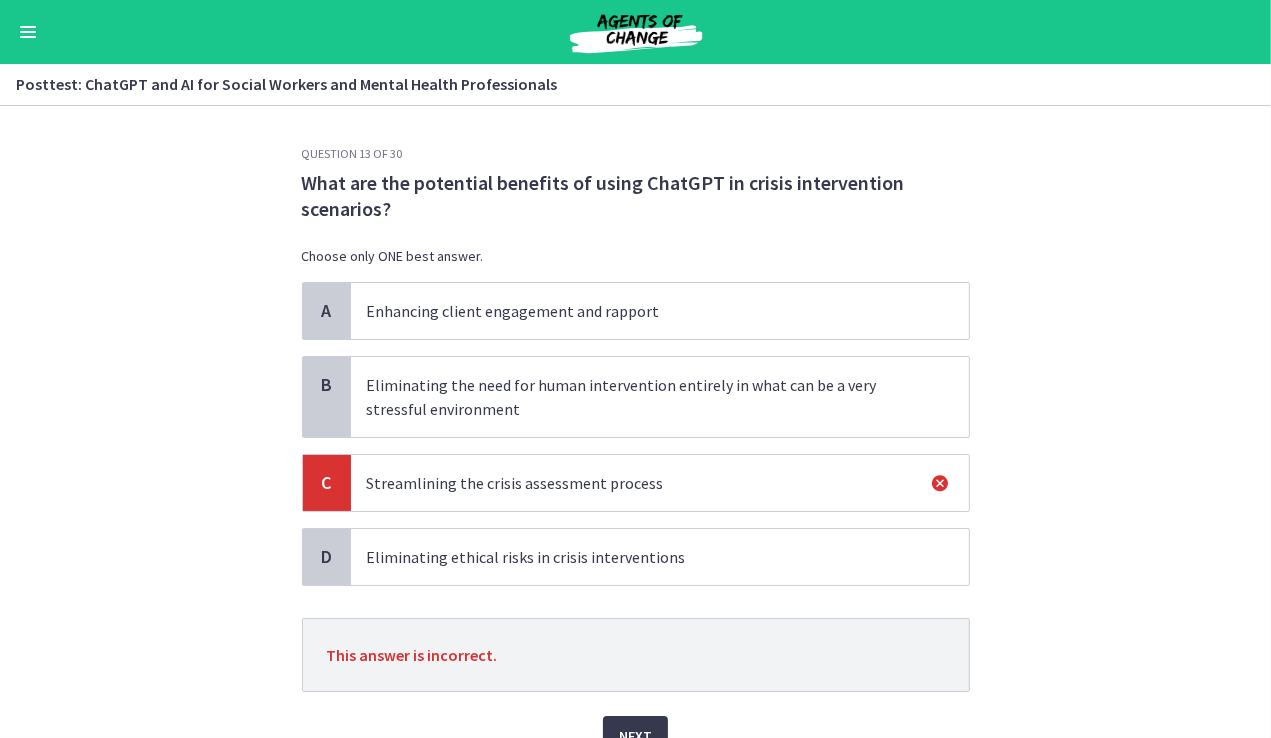 click on "Enhancing client engagement and rapport" at bounding box center (660, 311) 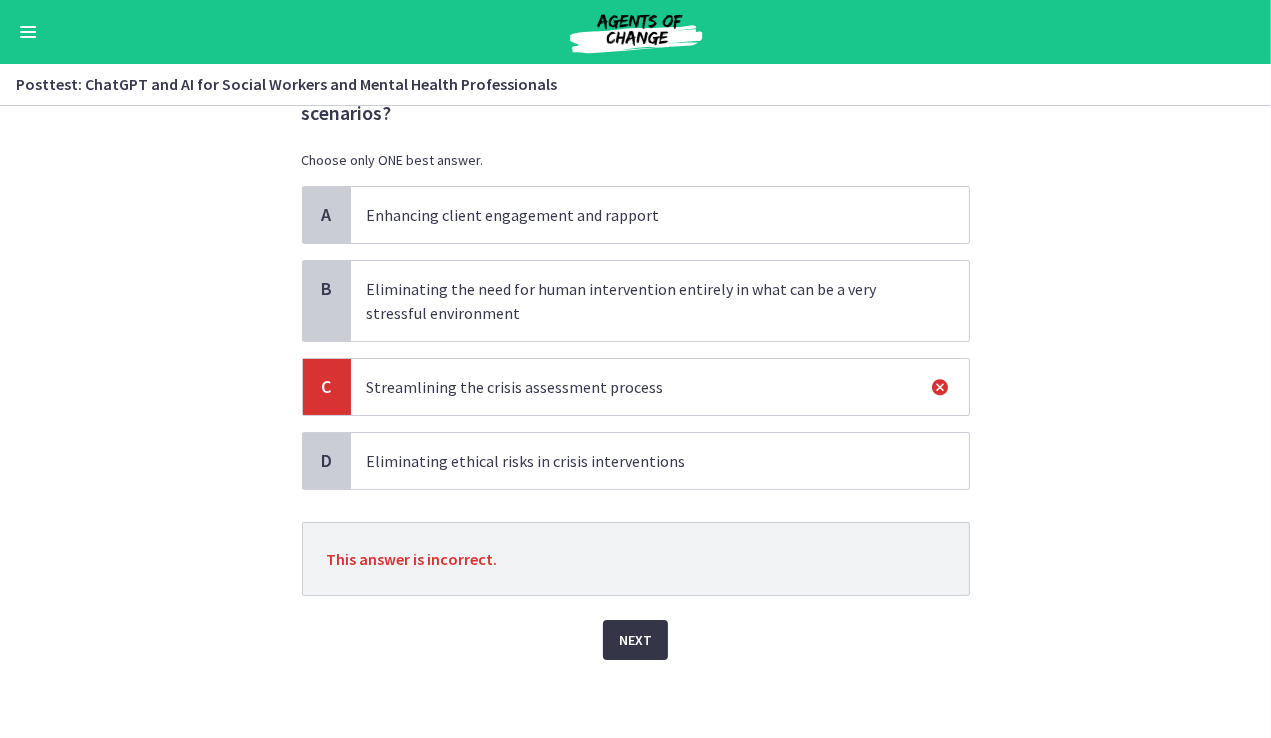 click on "Next" at bounding box center (635, 640) 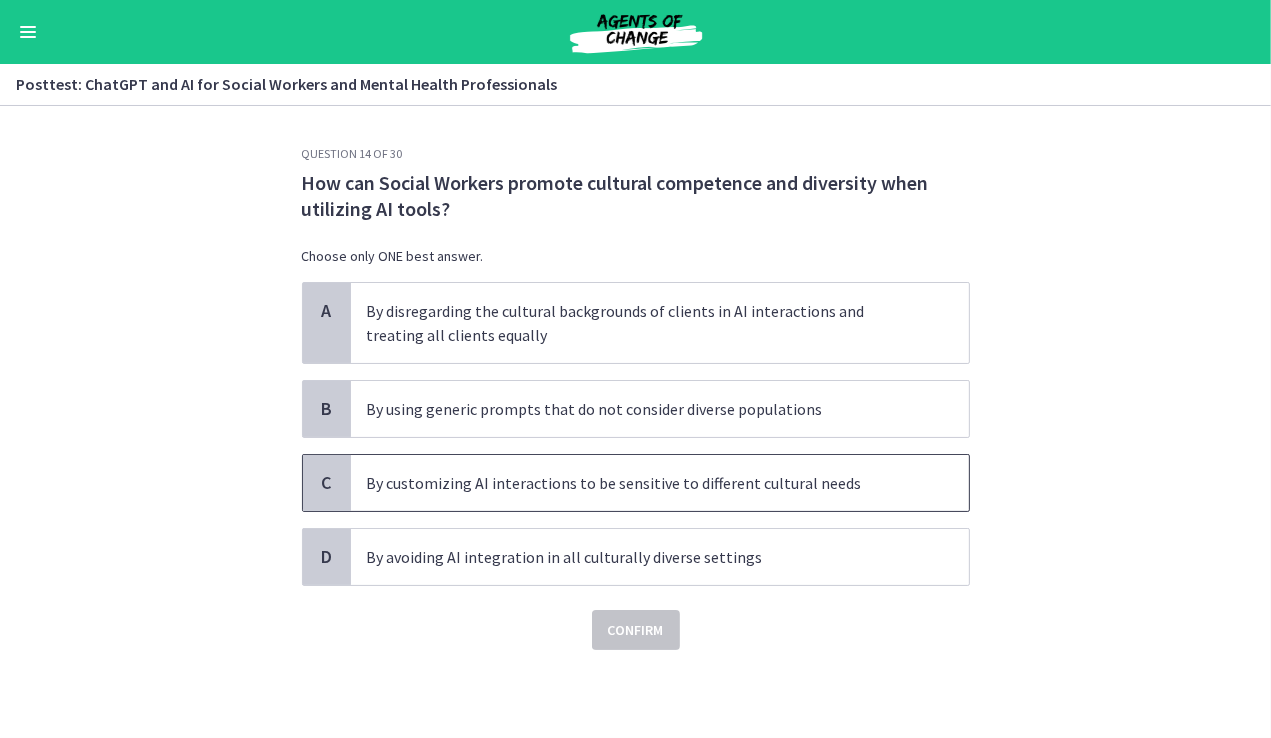 click on "By customizing AI interactions to be sensitive to different cultural needs" at bounding box center [640, 483] 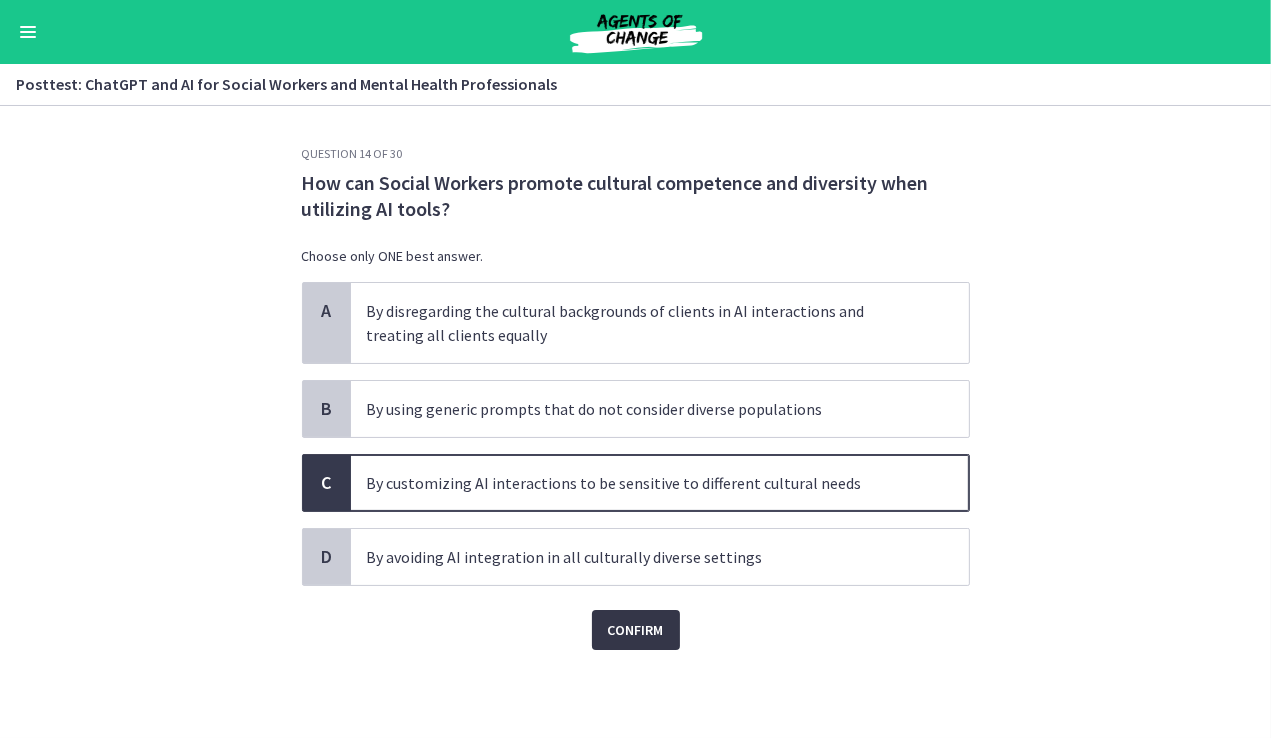 click on "Confirm" at bounding box center (636, 630) 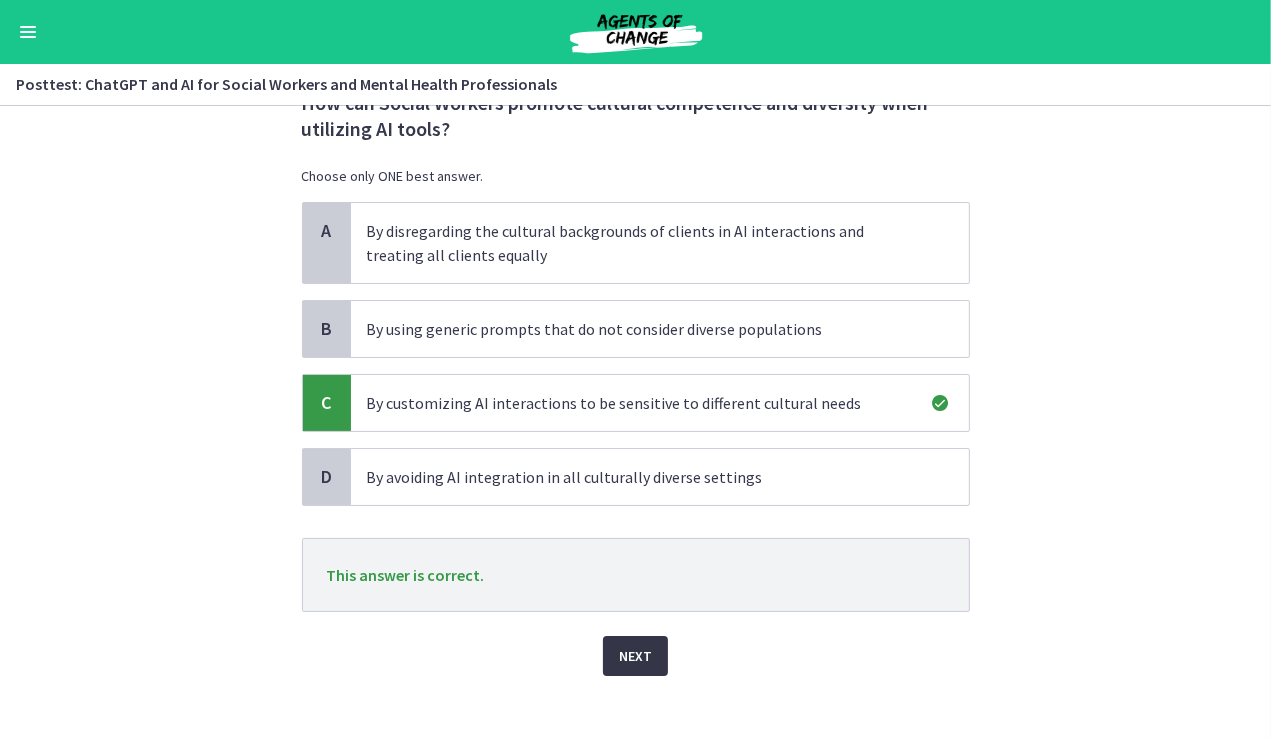 scroll, scrollTop: 96, scrollLeft: 0, axis: vertical 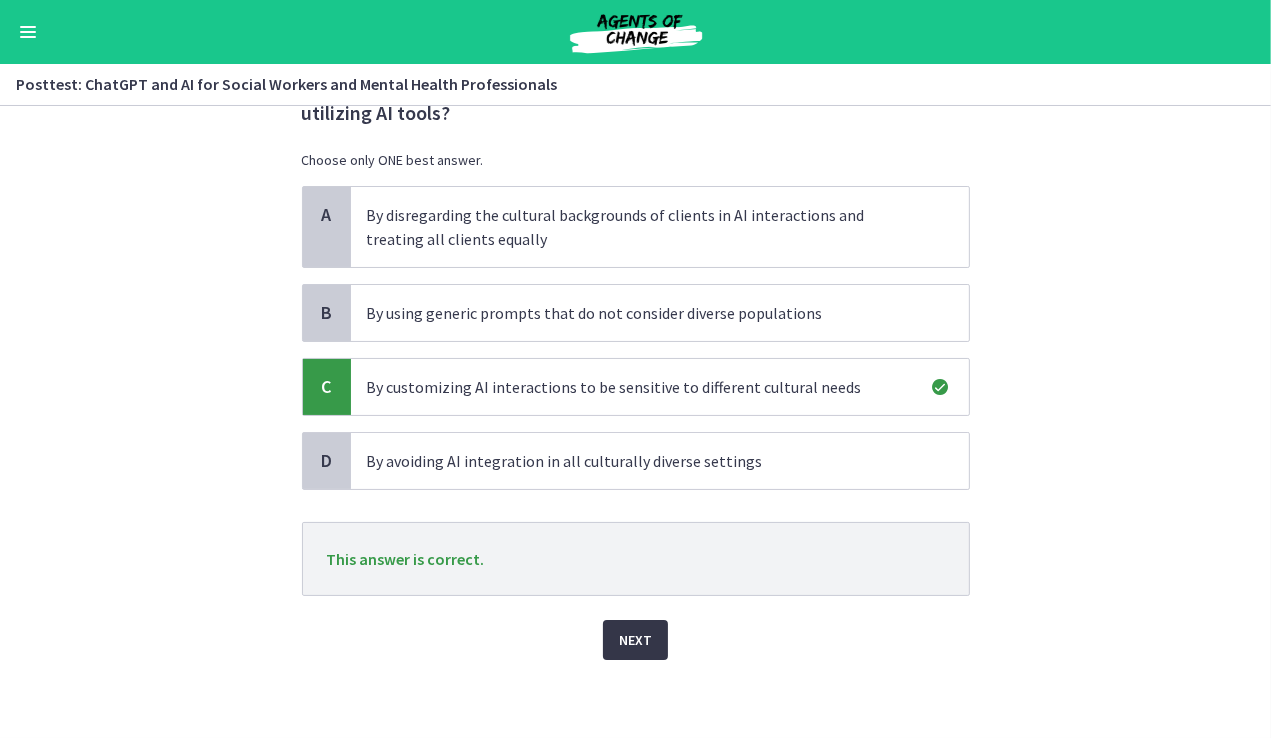 click on "Next" at bounding box center [635, 640] 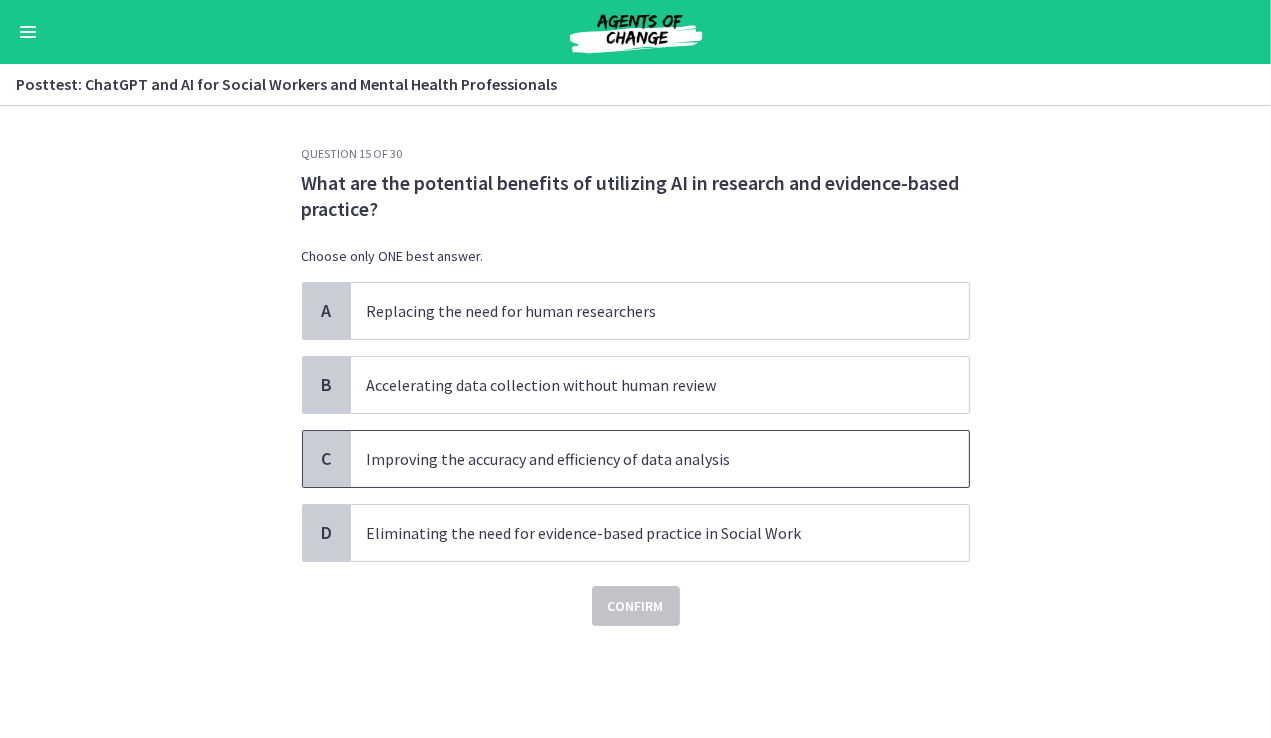 click on "Improving the accuracy and efficiency of data analysis" at bounding box center [640, 459] 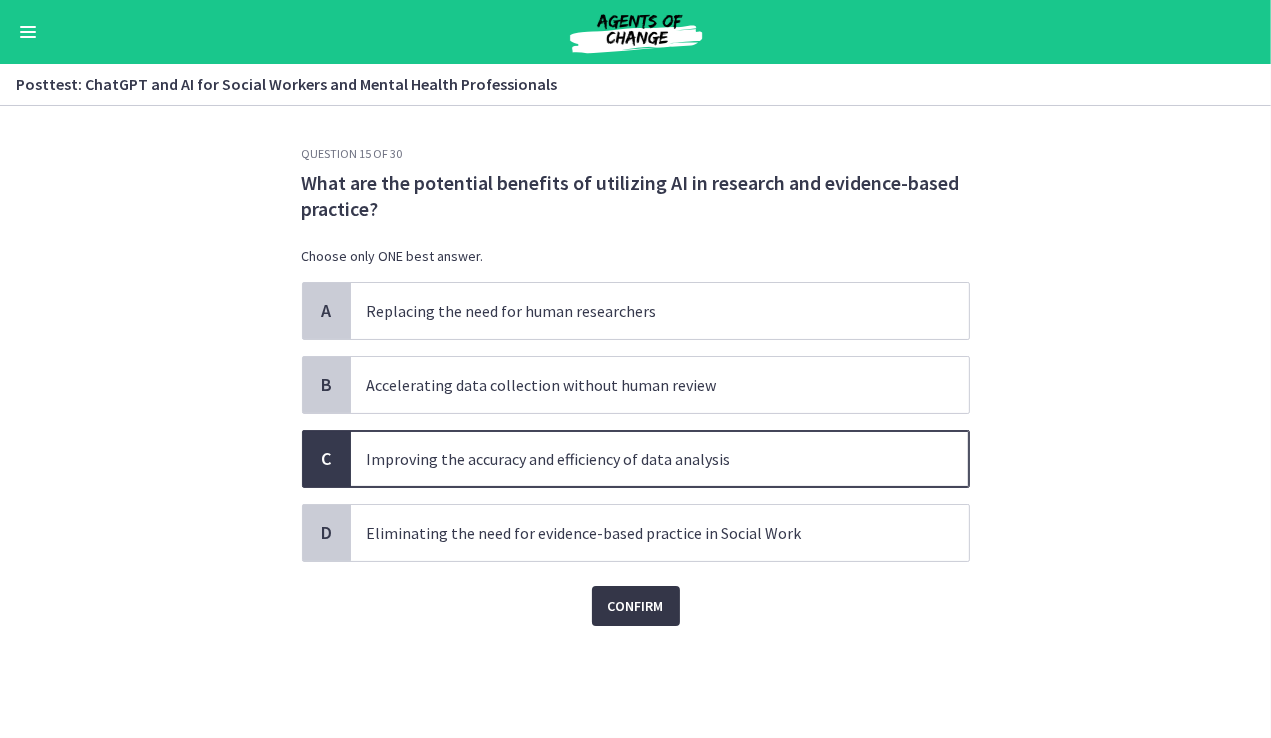 click on "Confirm" at bounding box center [636, 606] 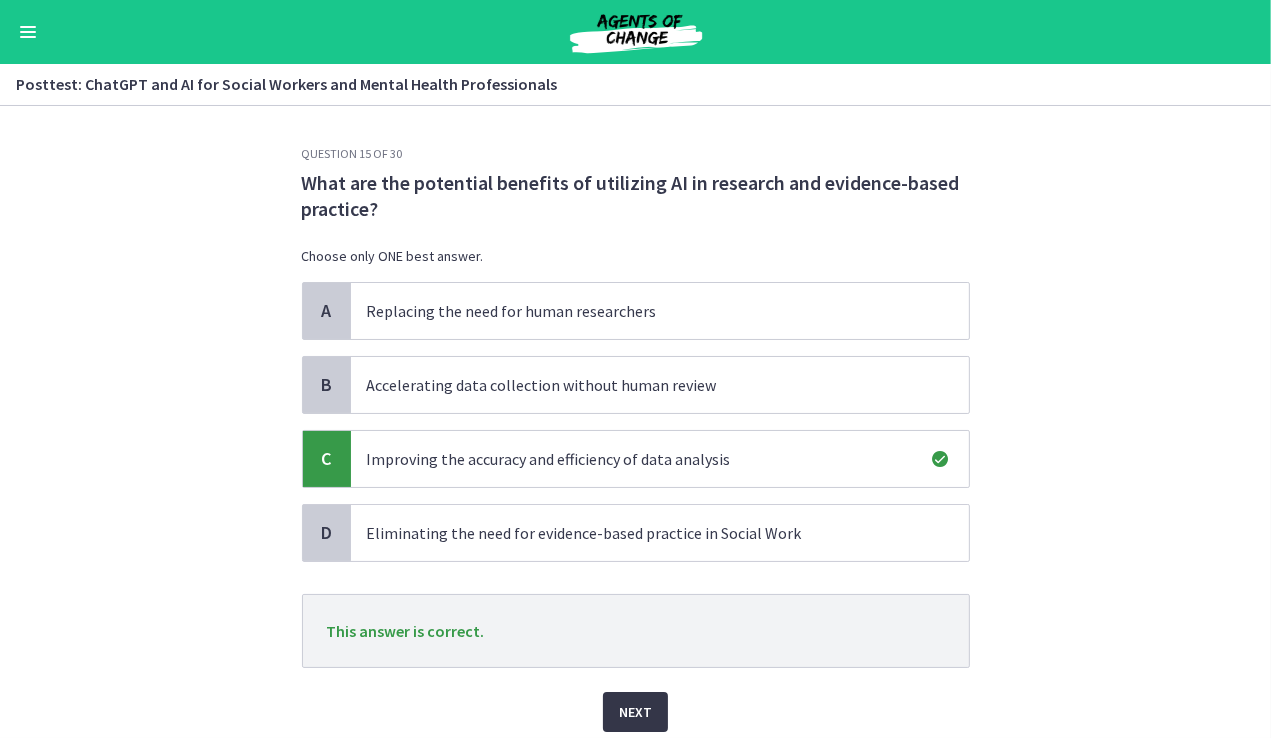 click on "Next" at bounding box center [635, 712] 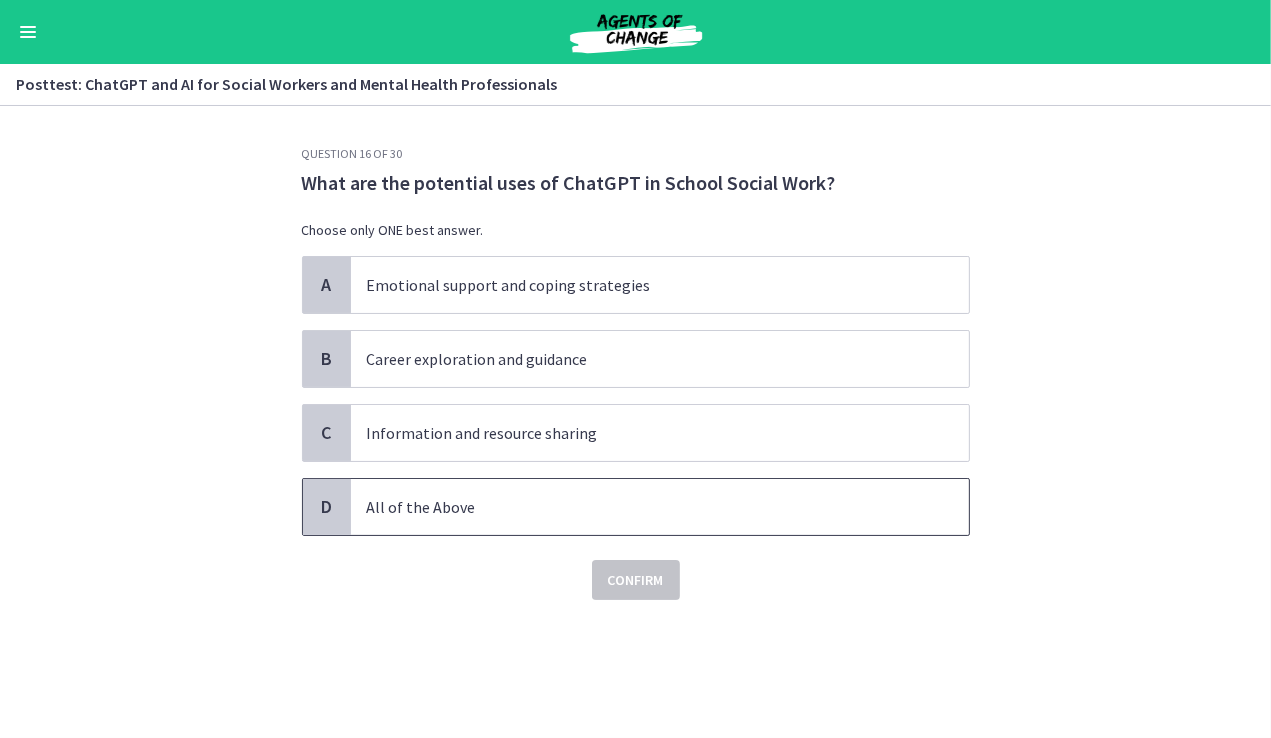 click on "All of the Above" at bounding box center (640, 507) 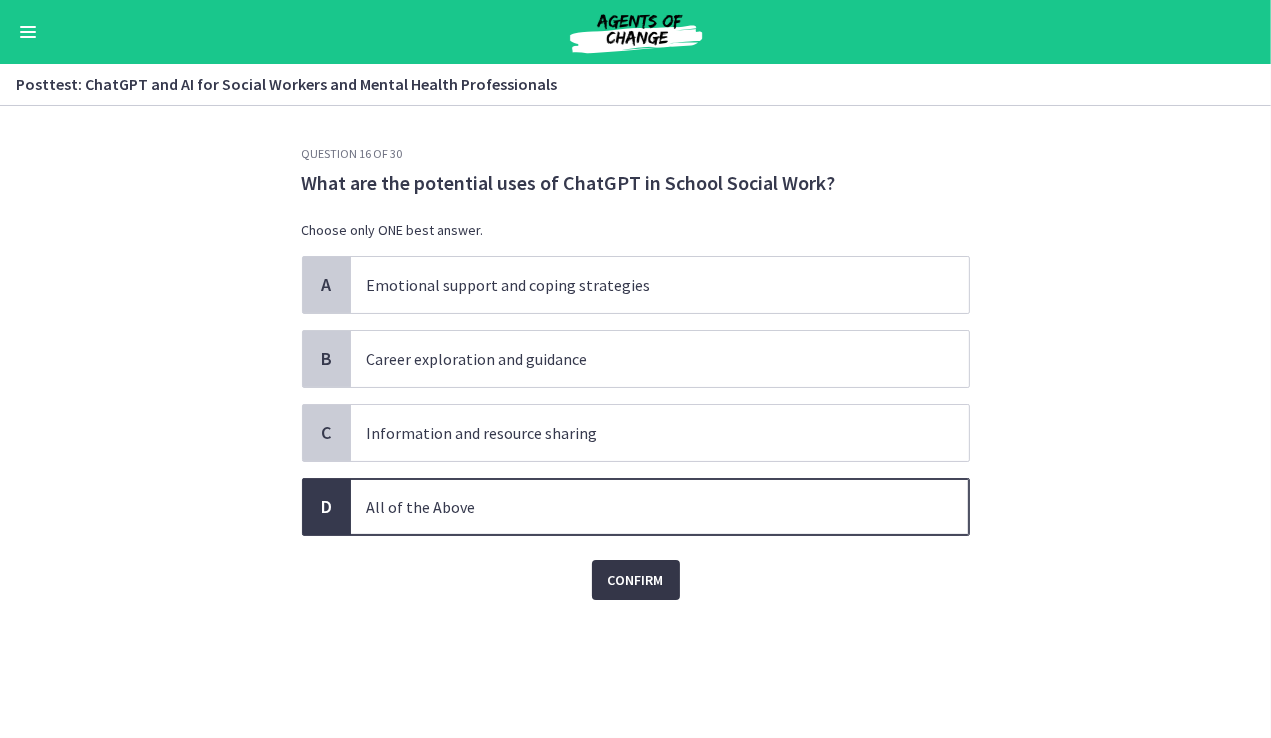 click on "Confirm" at bounding box center [636, 580] 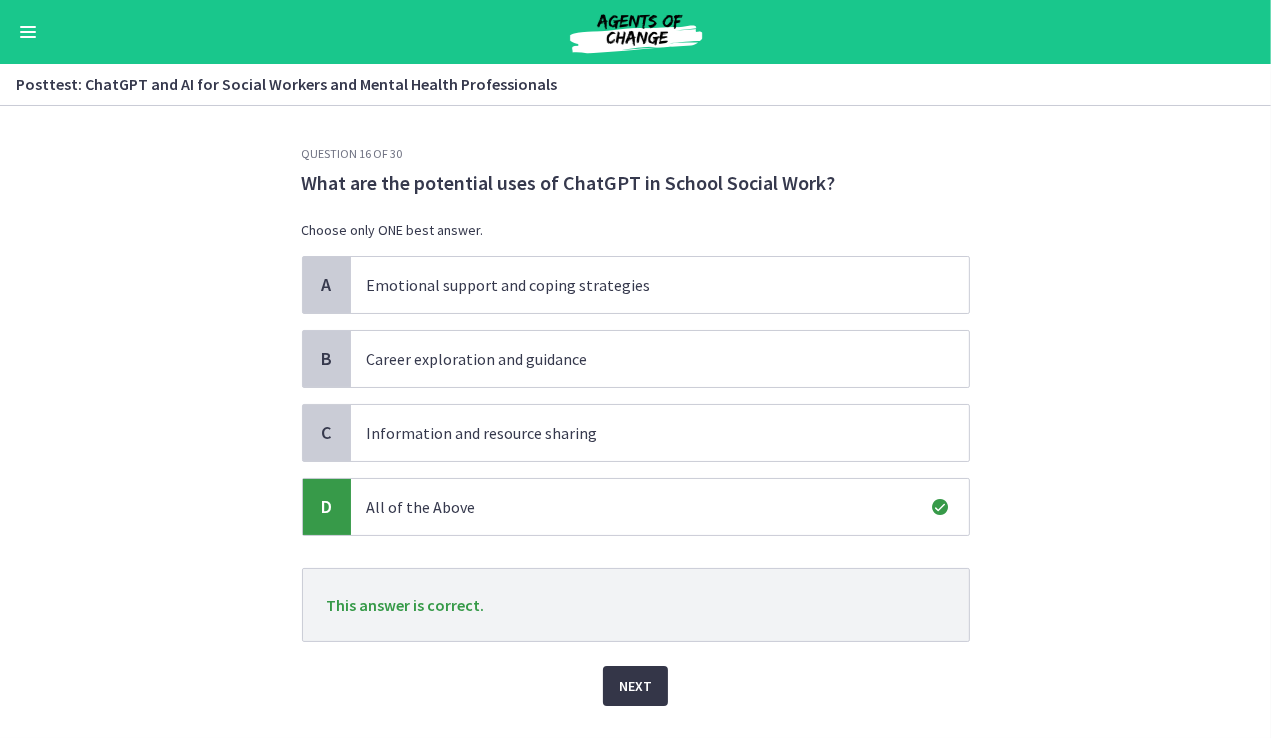 click on "Next" at bounding box center [635, 686] 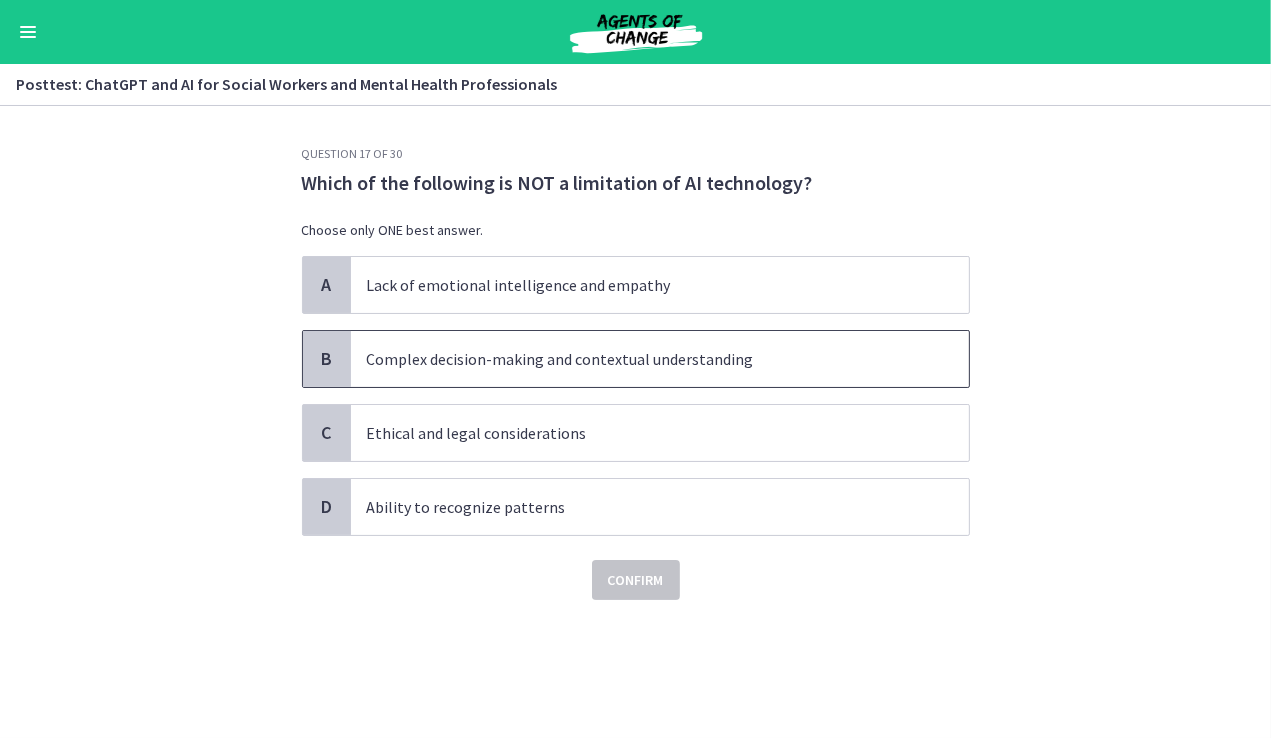 click on "Complex decision-making and contextual understanding" at bounding box center [640, 359] 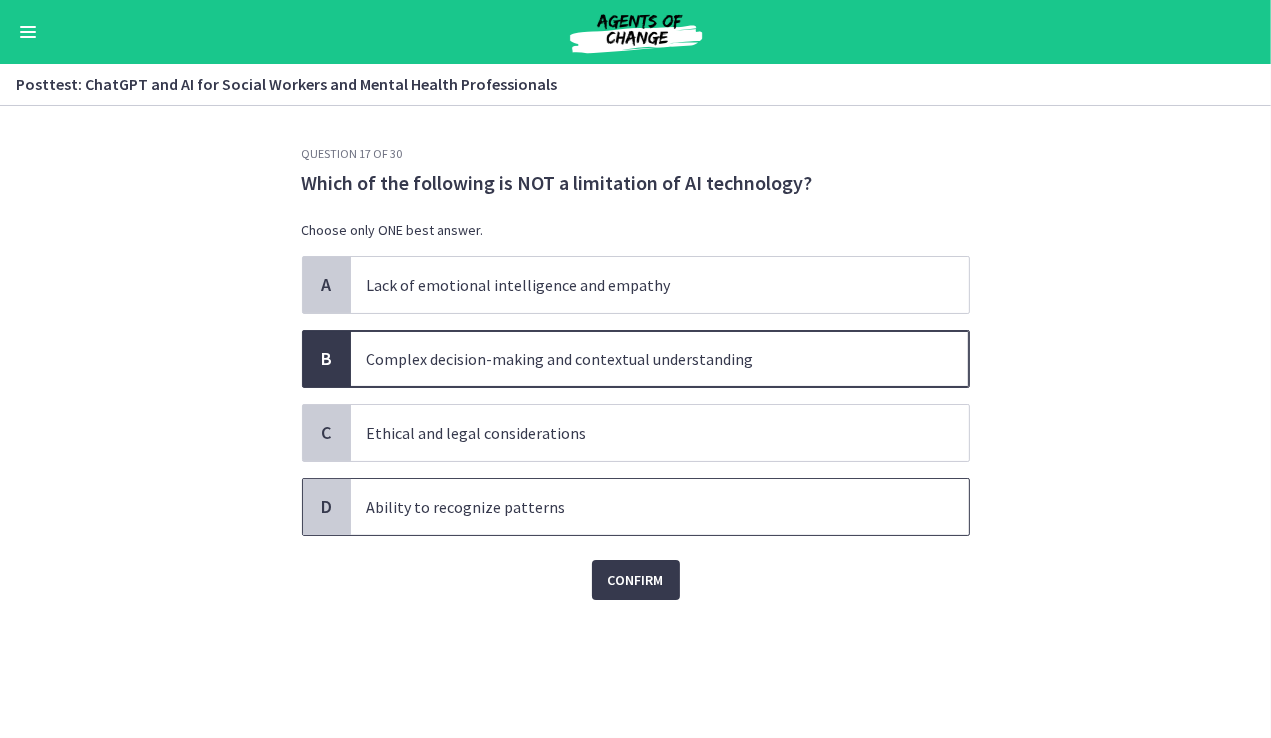 click on "Ability to recognize patterns" at bounding box center (640, 507) 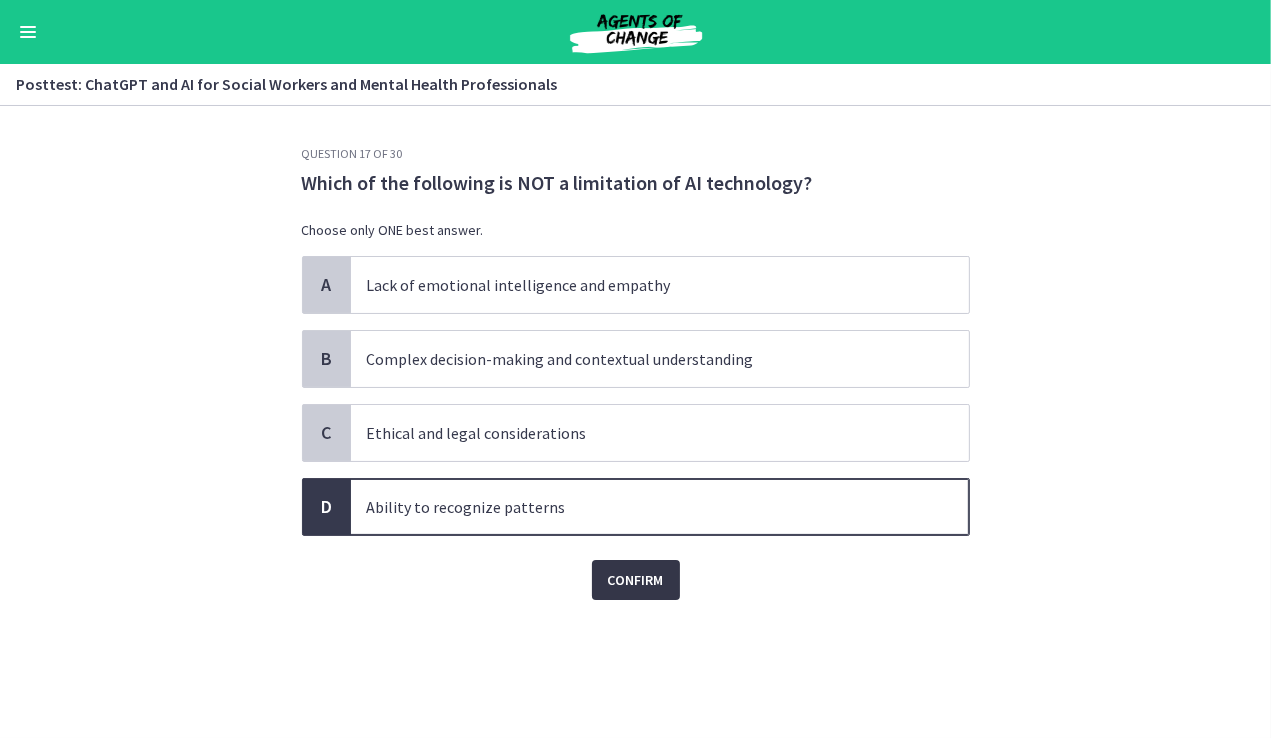 click on "Confirm" at bounding box center (636, 580) 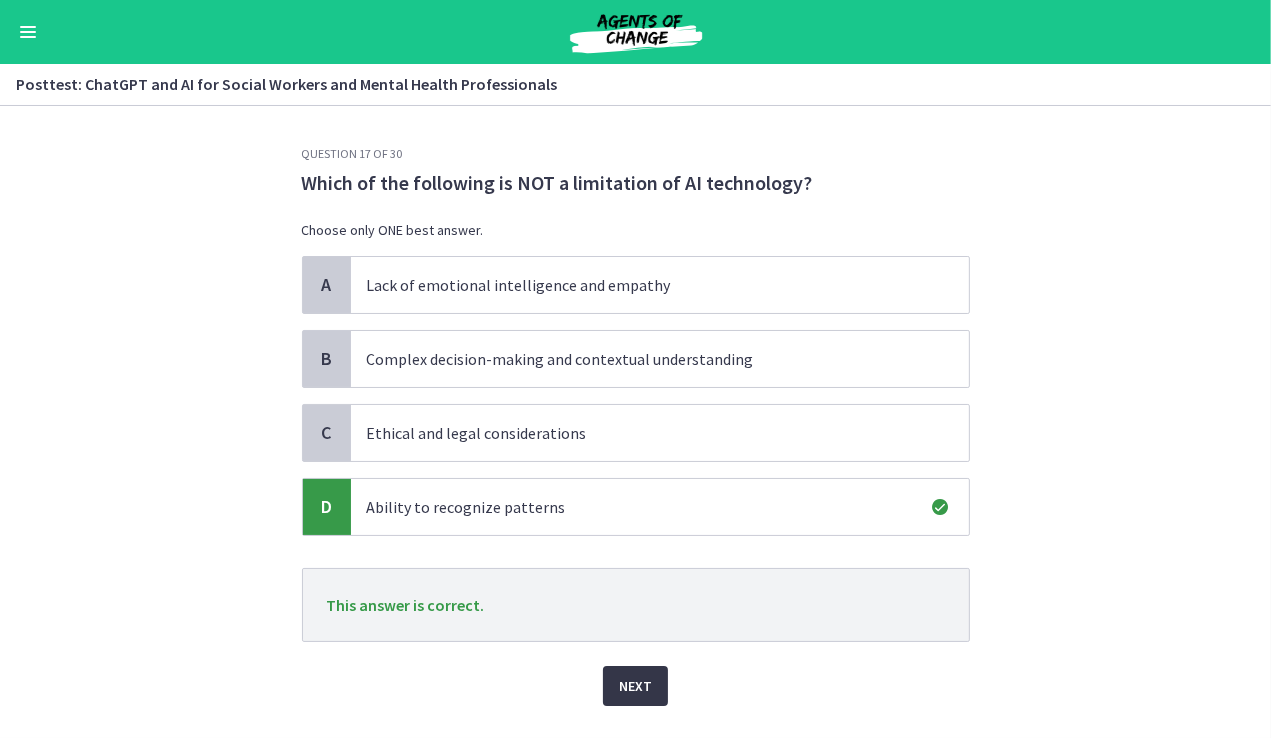 click on "Next" at bounding box center (635, 686) 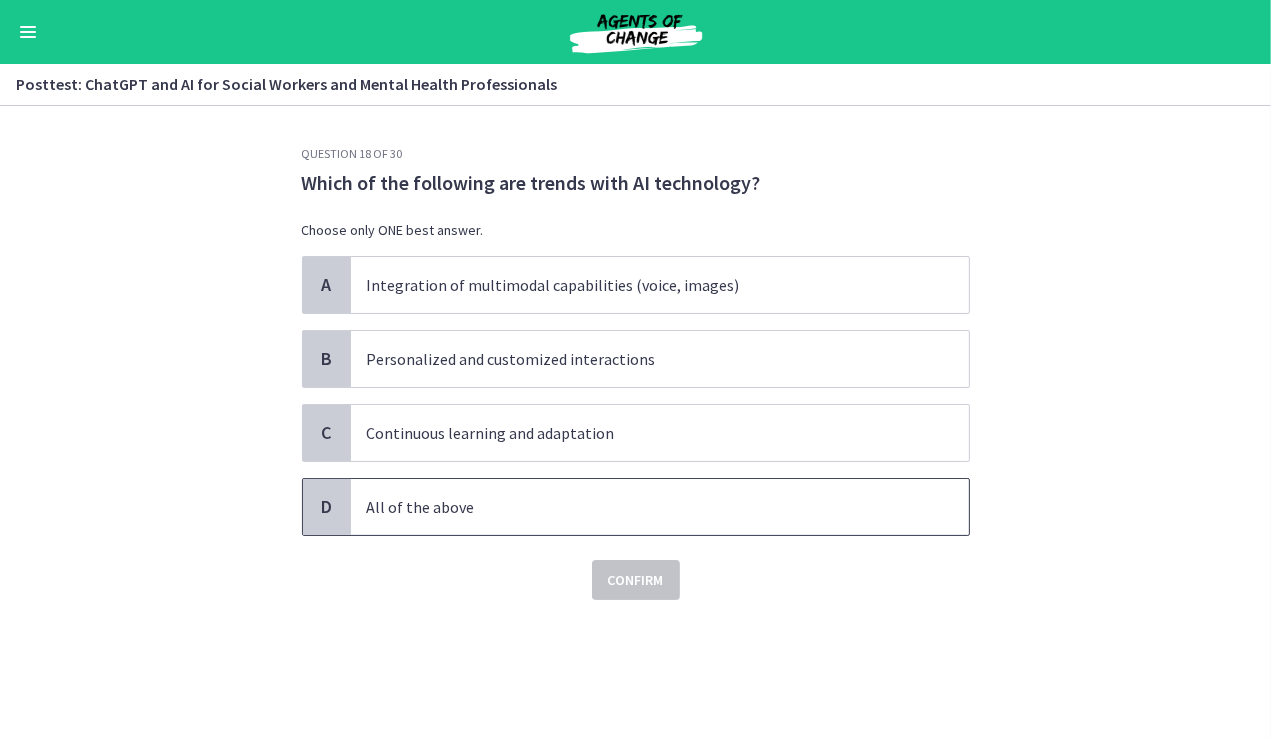 click on "All of the above" at bounding box center [640, 507] 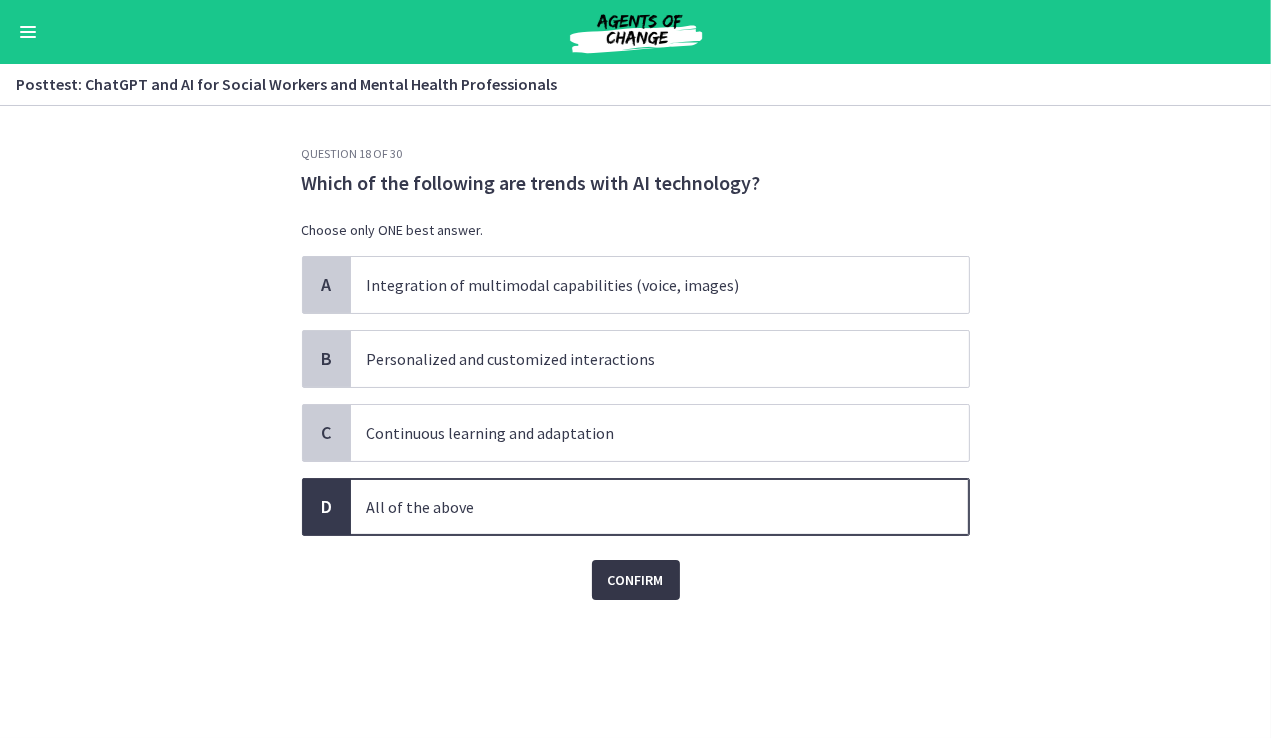 click on "Confirm" at bounding box center (636, 580) 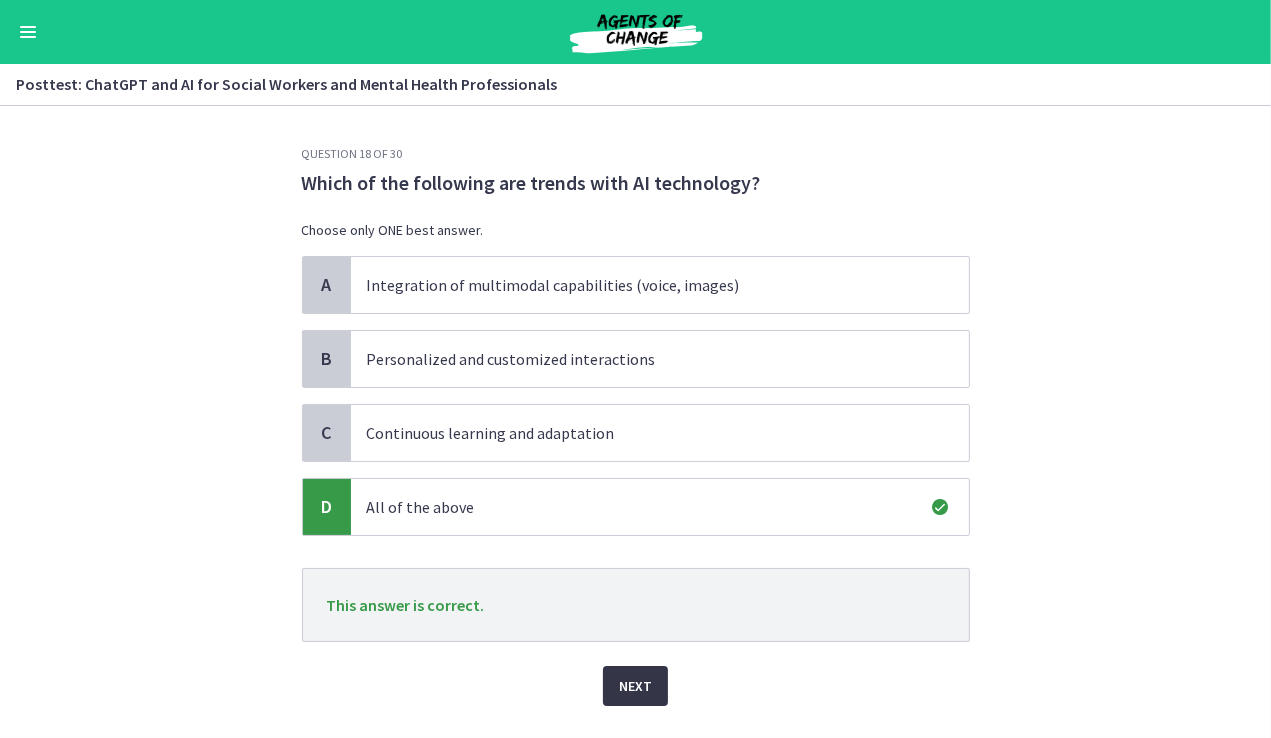 click on "Next" at bounding box center (635, 686) 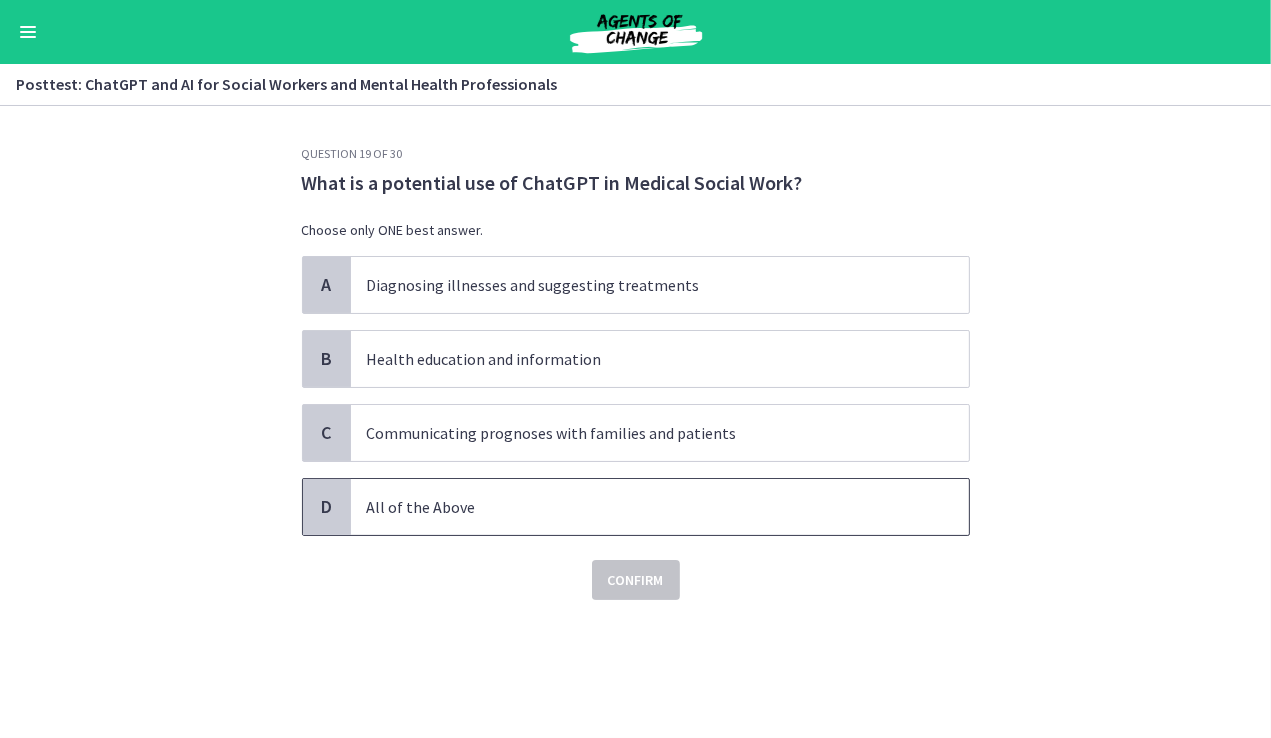 click on "All of the Above" at bounding box center (640, 507) 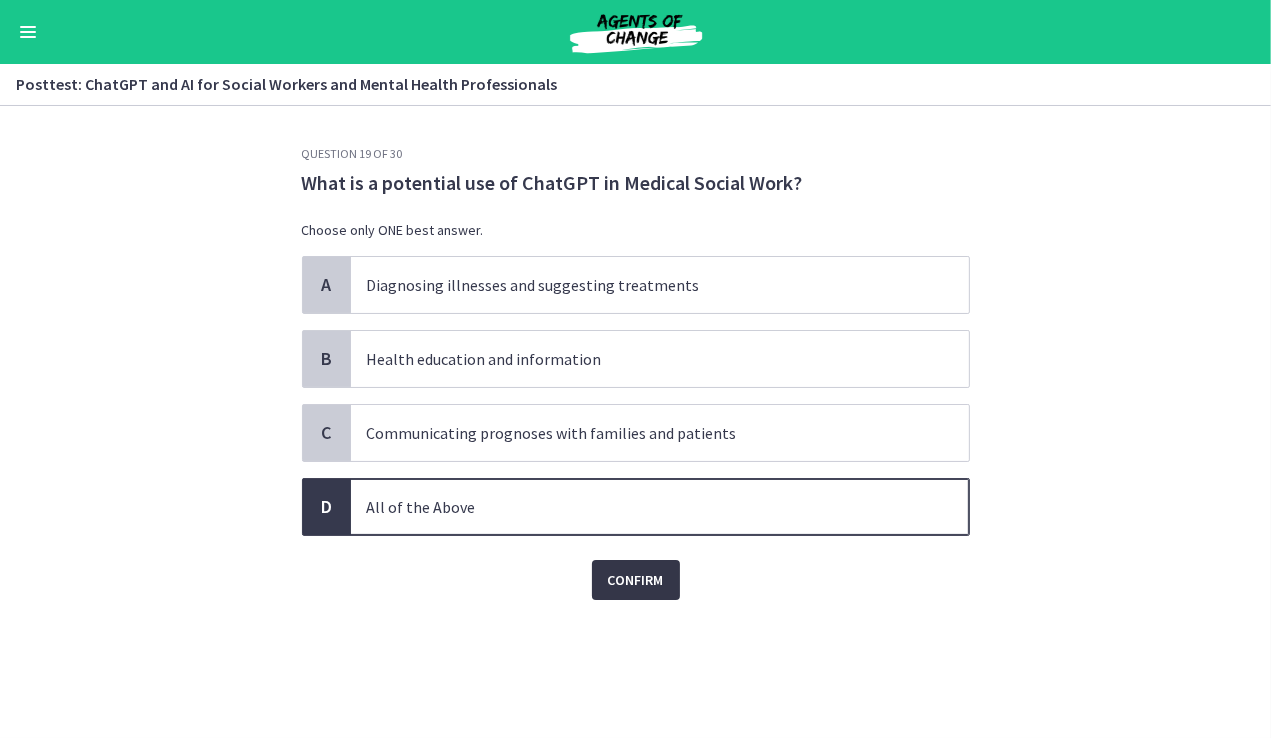 click on "Confirm" at bounding box center (636, 580) 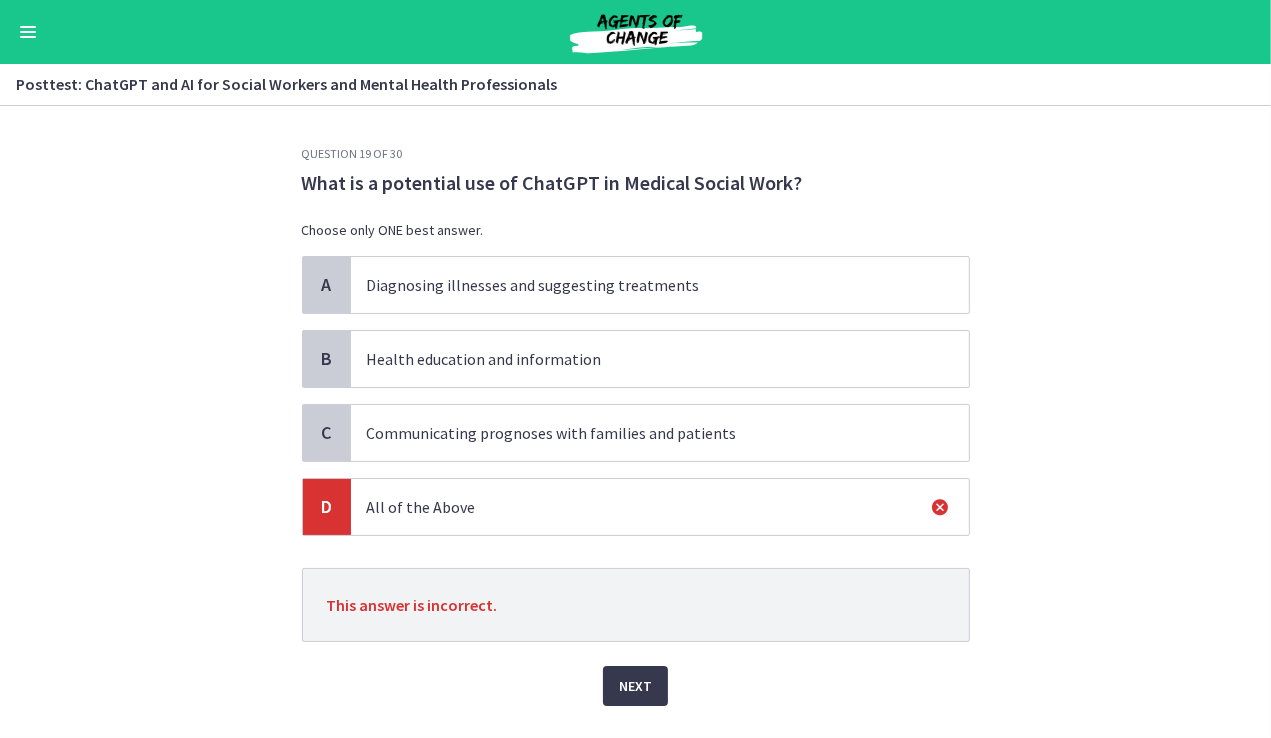 click on "Health education and information" at bounding box center (640, 359) 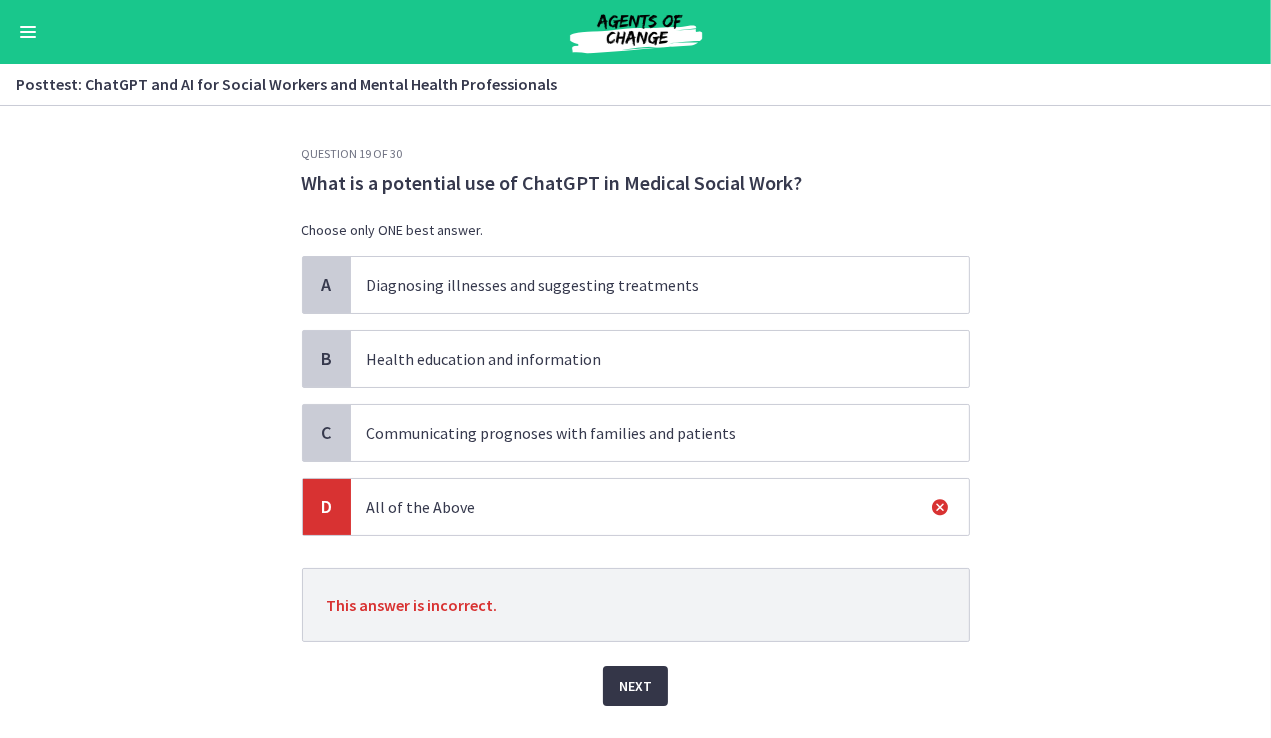 click on "Next" at bounding box center [635, 686] 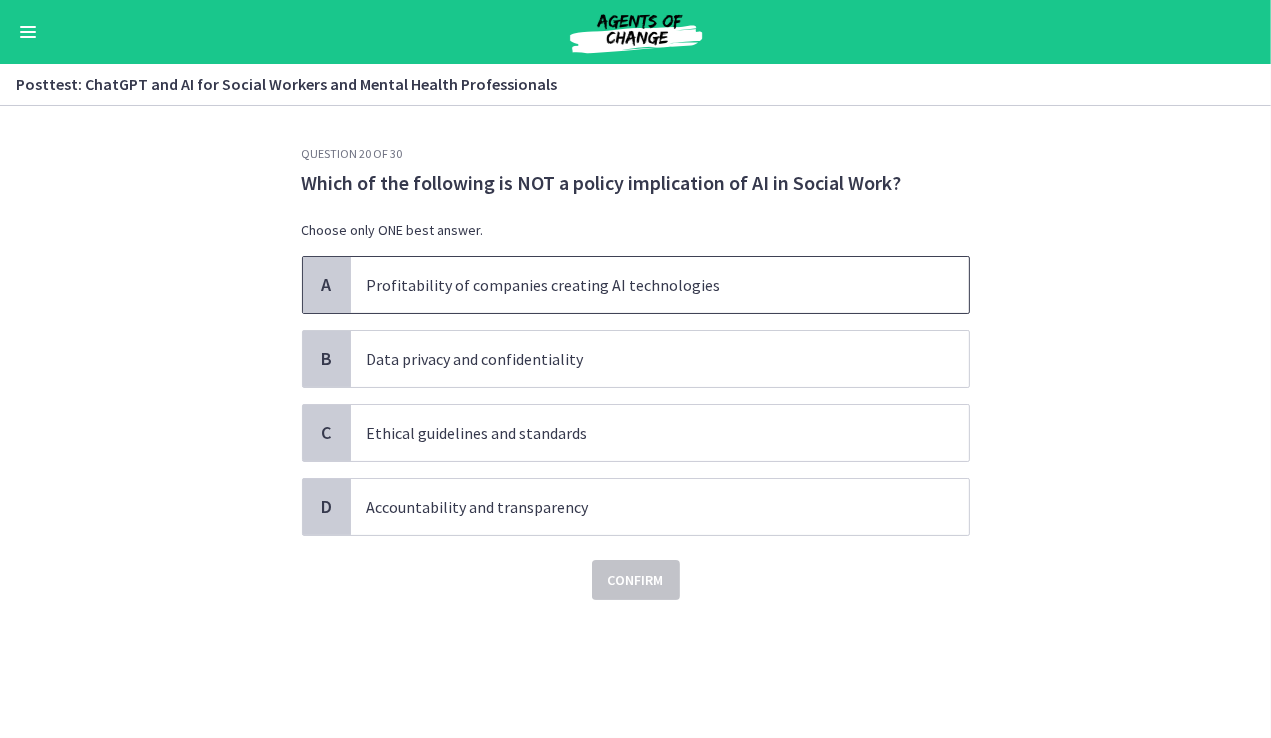 click on "Profitability of companies creating AI technologies" at bounding box center [660, 285] 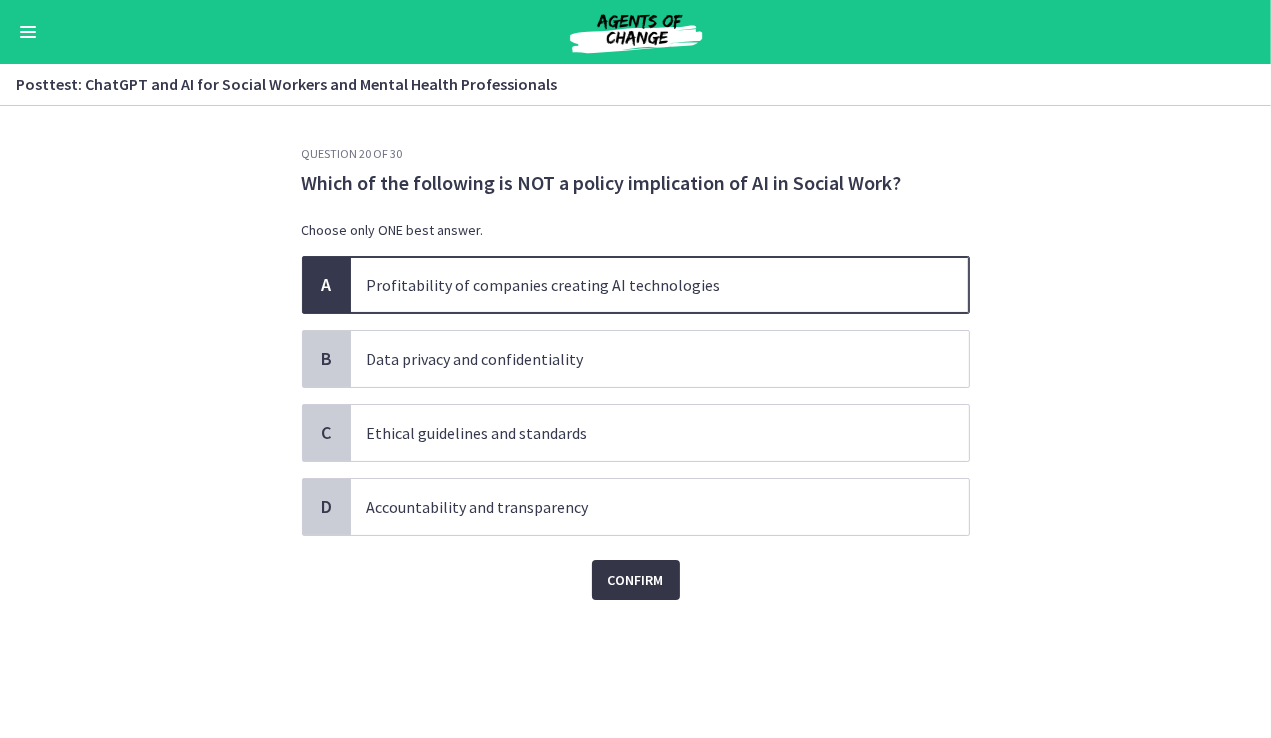 click on "Confirm" at bounding box center [636, 580] 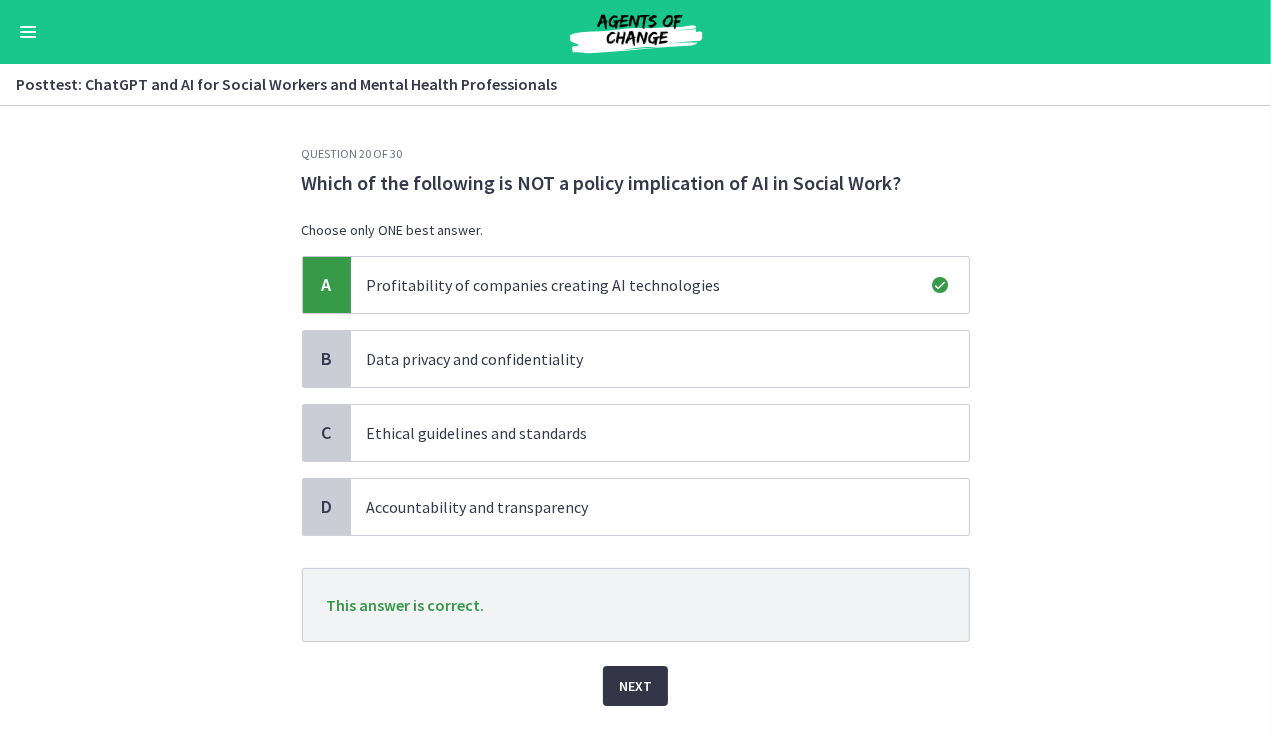 click on "Next" at bounding box center [635, 686] 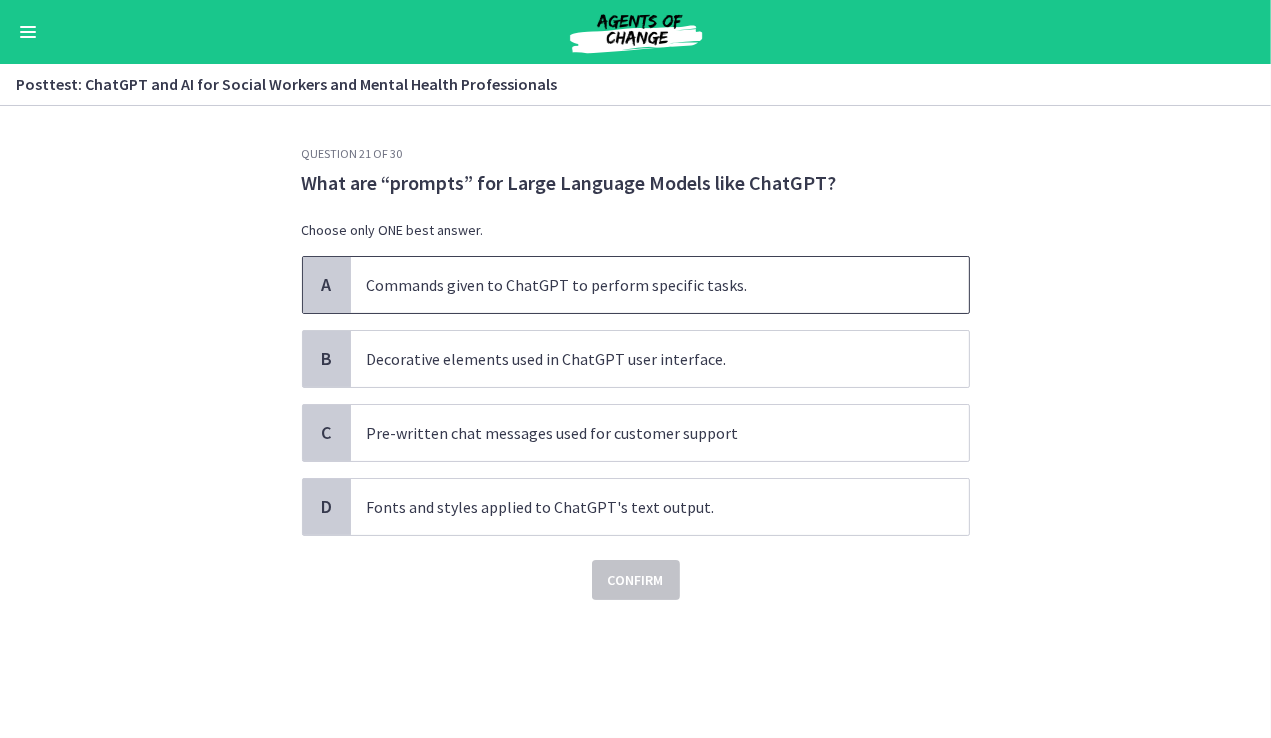 click on "Commands given to ChatGPT to perform specific tasks." at bounding box center (640, 285) 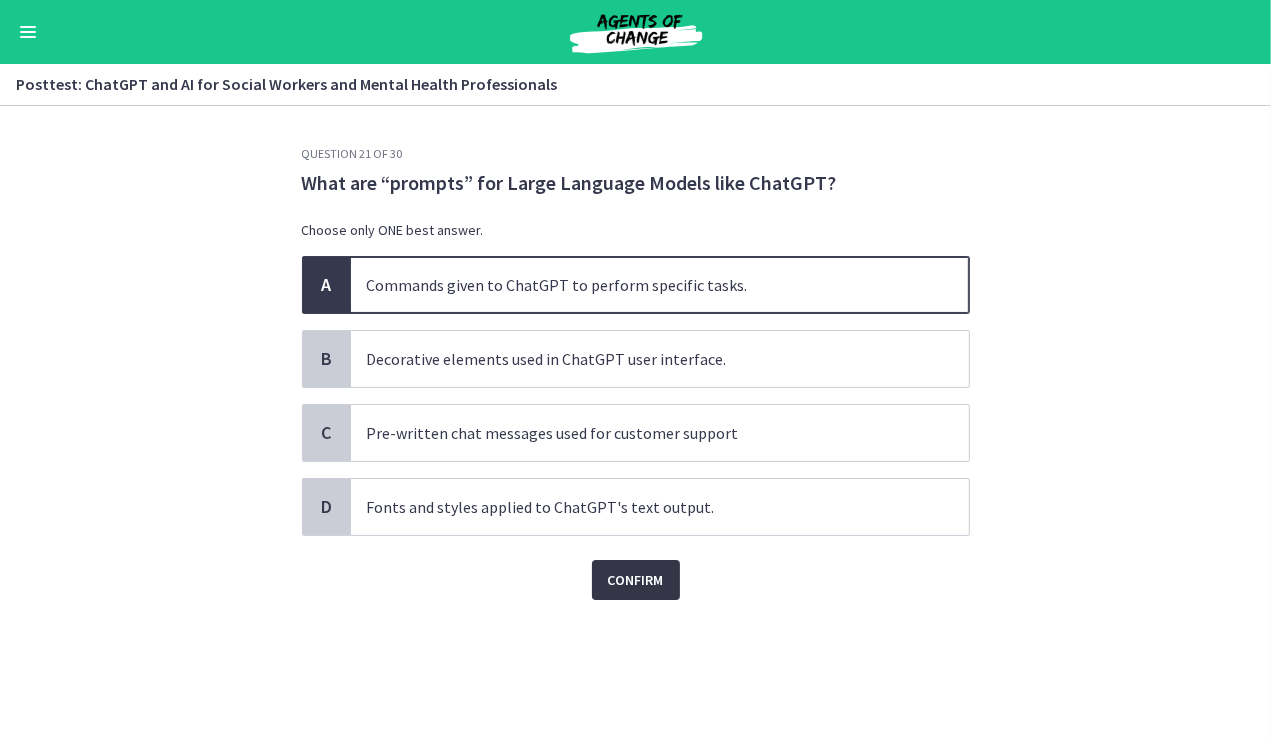 click on "Confirm" at bounding box center [636, 580] 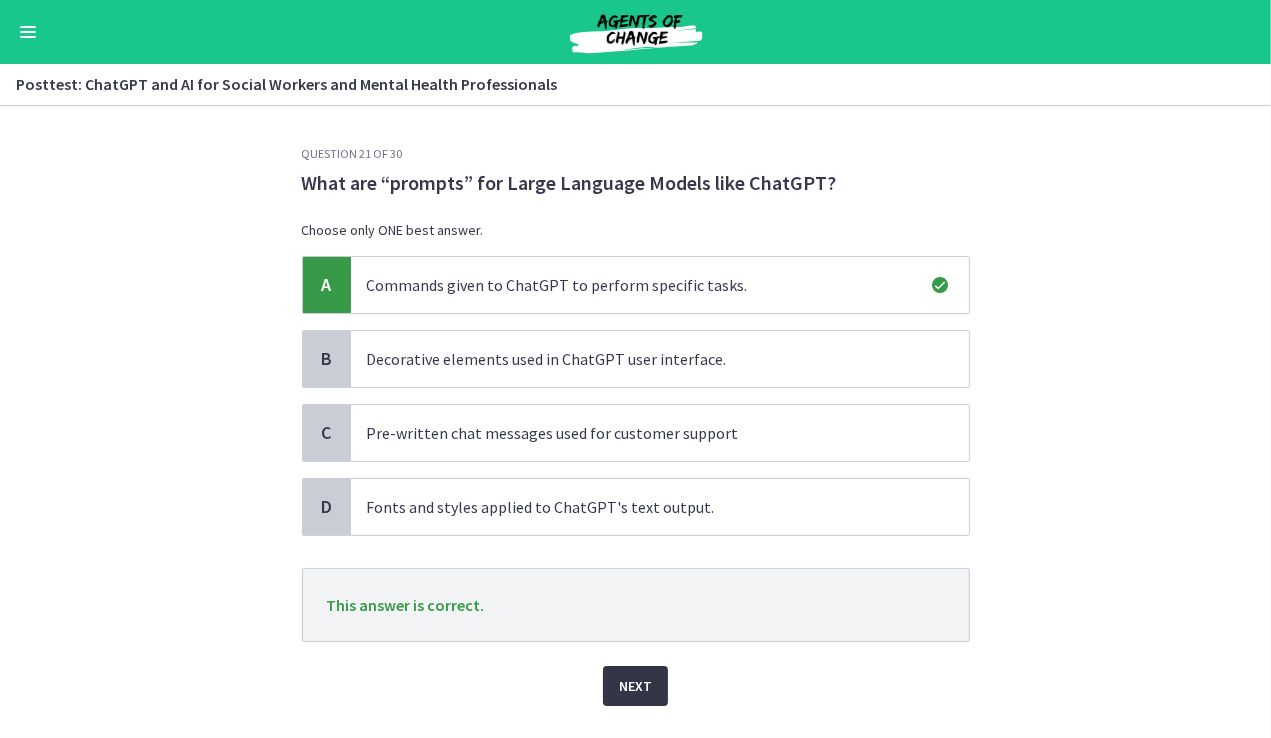 click on "Next" at bounding box center (635, 686) 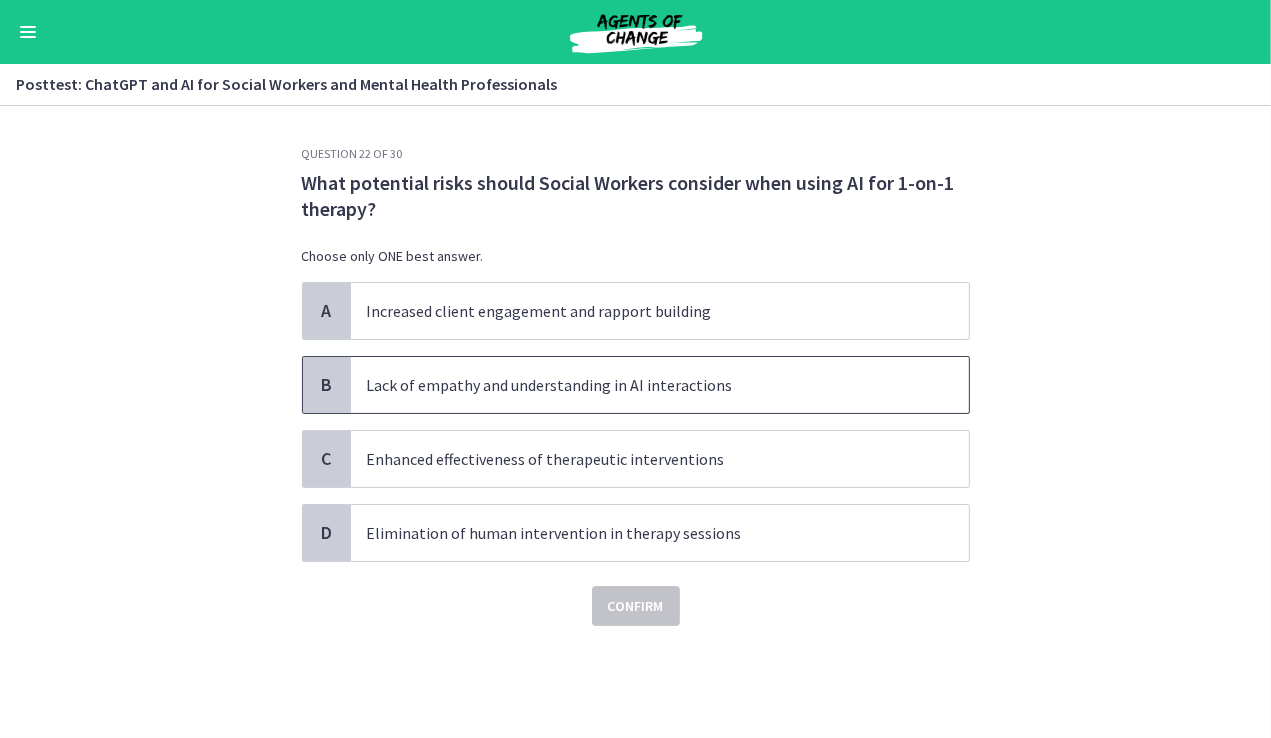click on "Lack of empathy and understanding in AI interactions" at bounding box center (640, 385) 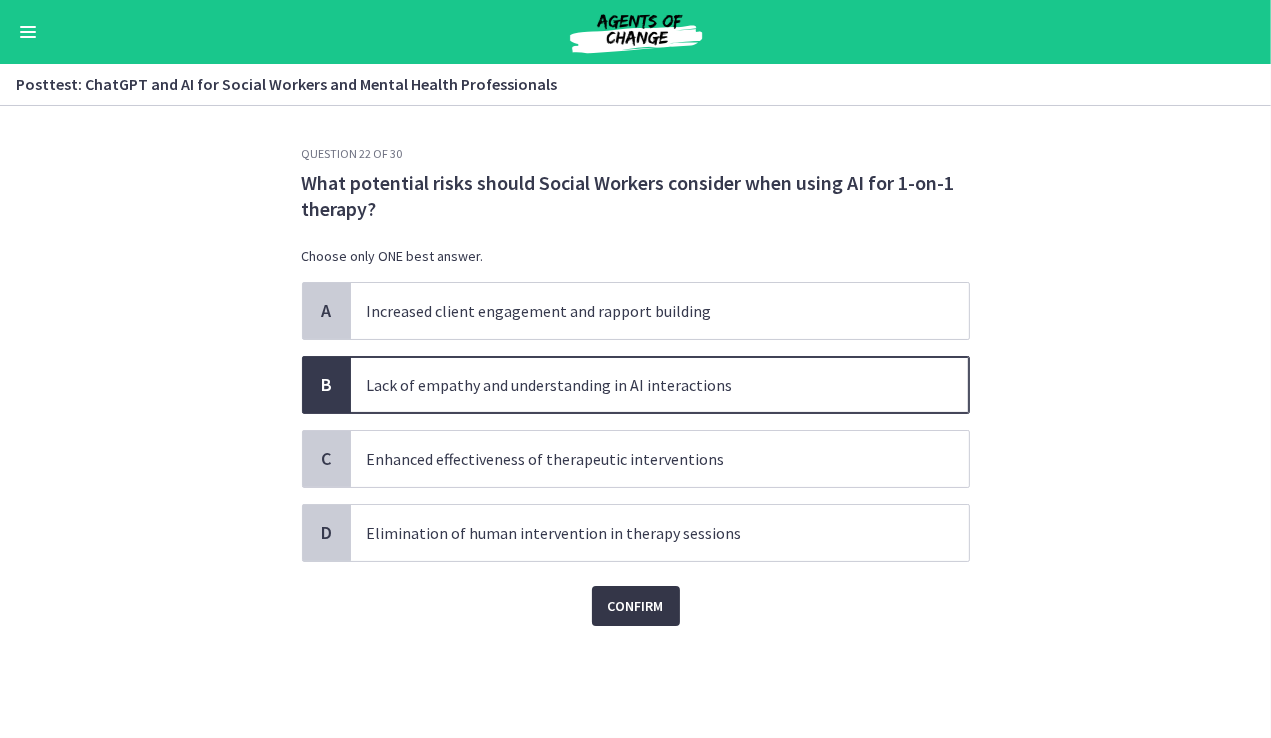 click on "Confirm" at bounding box center (636, 606) 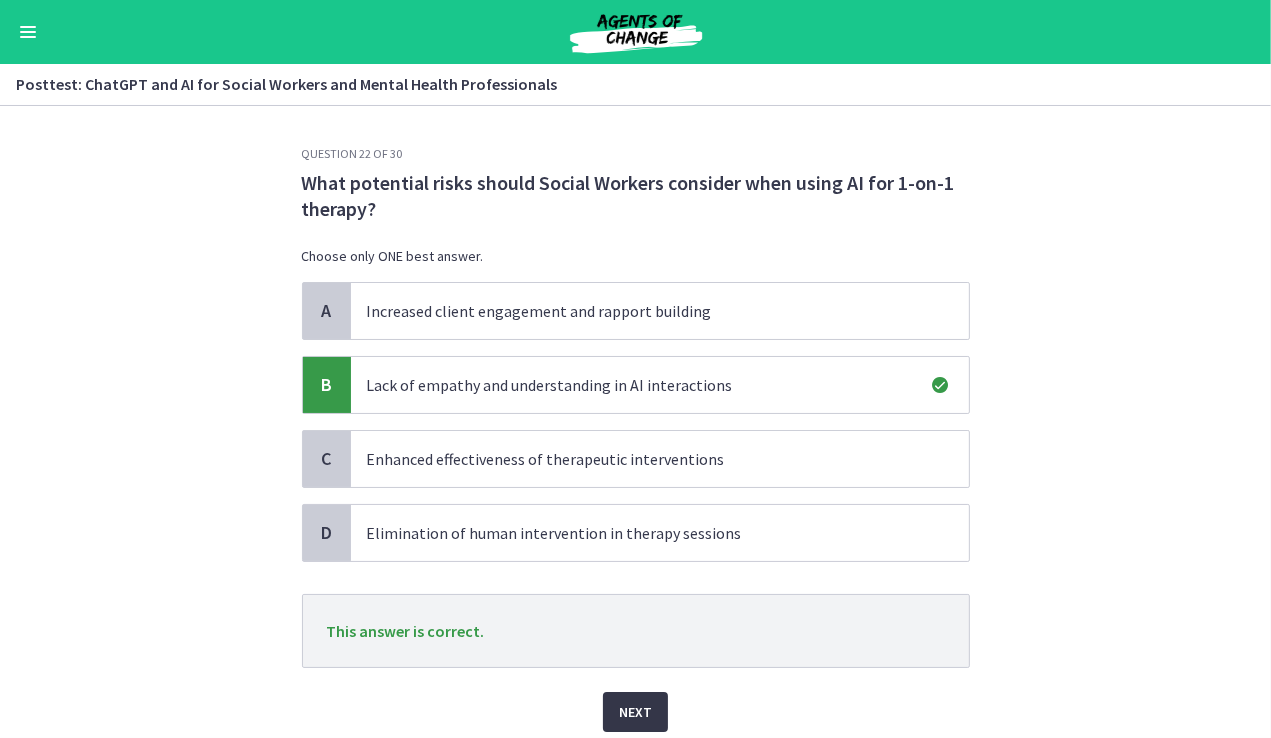 click on "Next" at bounding box center [635, 712] 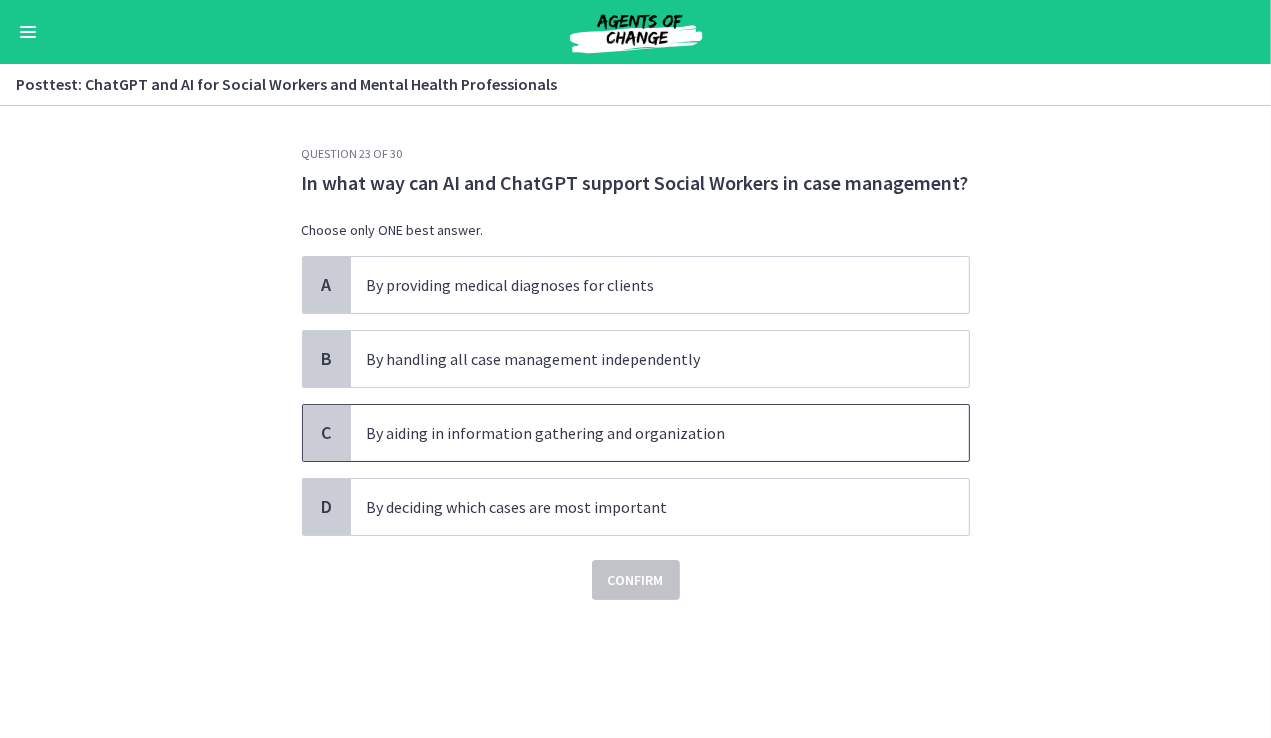 click on "By aiding in information gathering and organization" at bounding box center (640, 433) 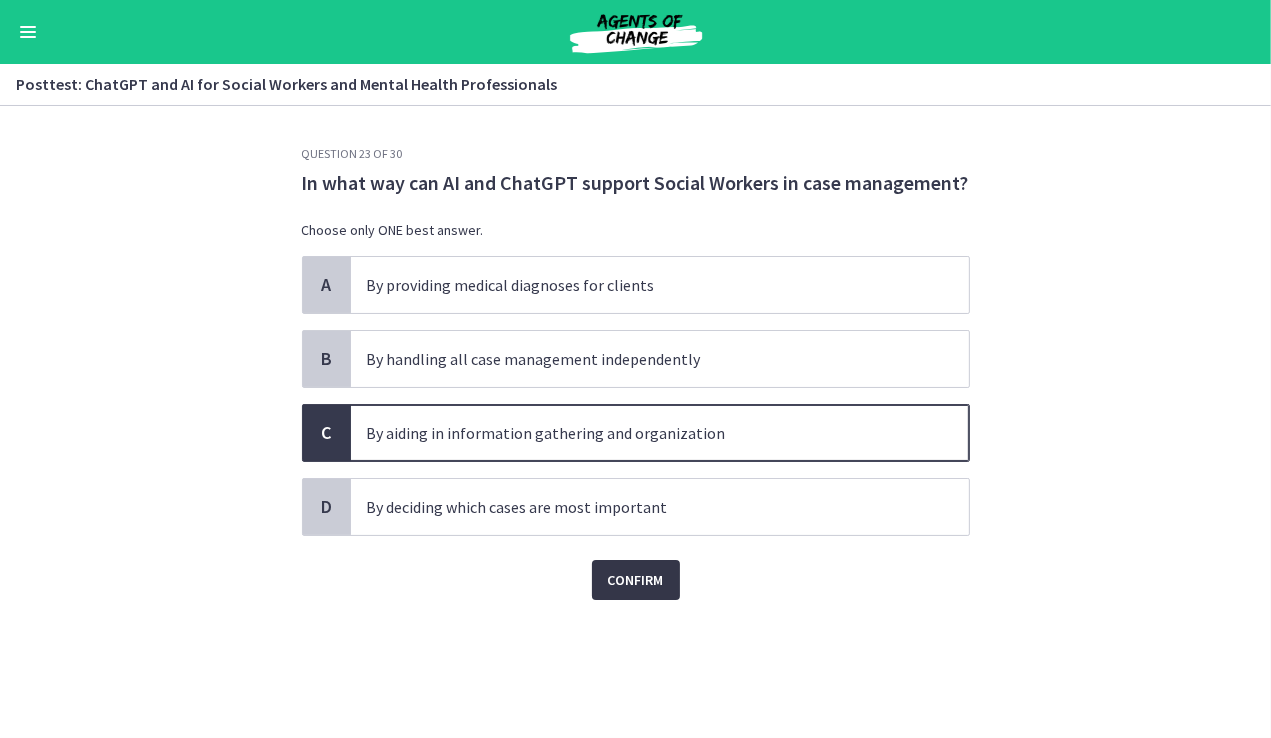 click on "Confirm" at bounding box center [636, 580] 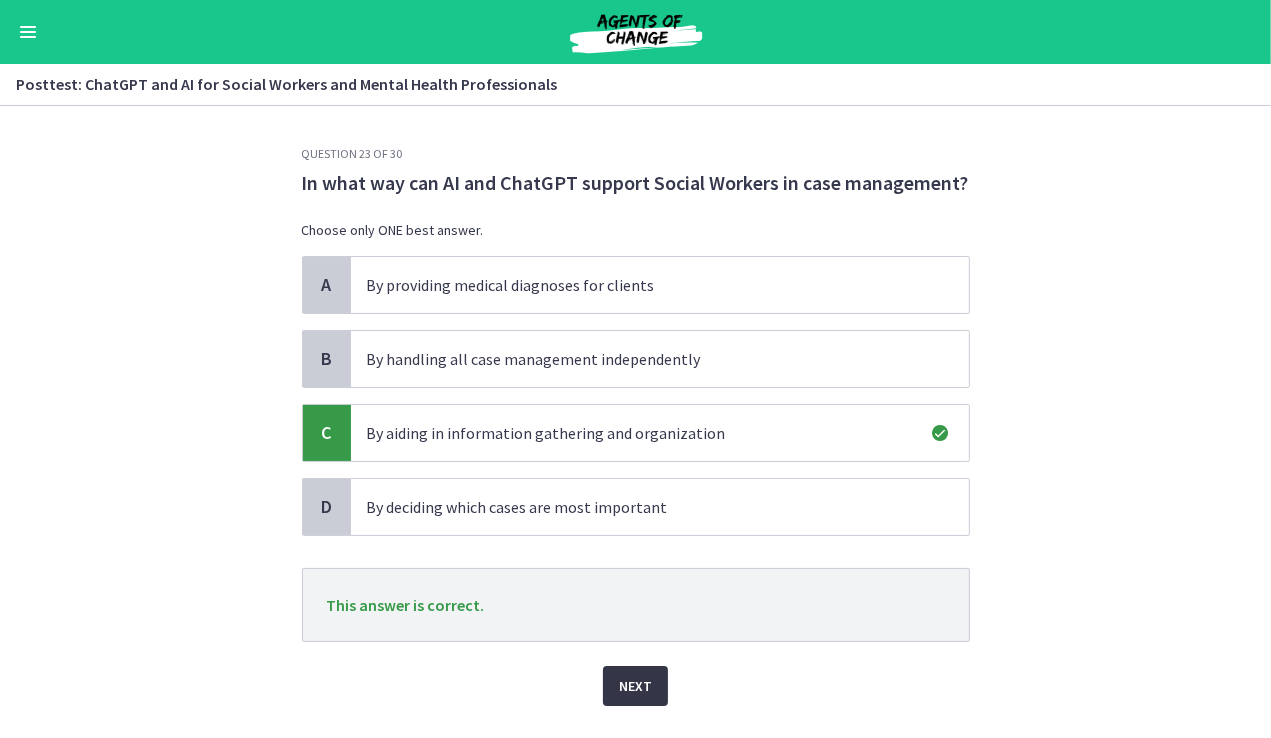click on "Next" at bounding box center [635, 686] 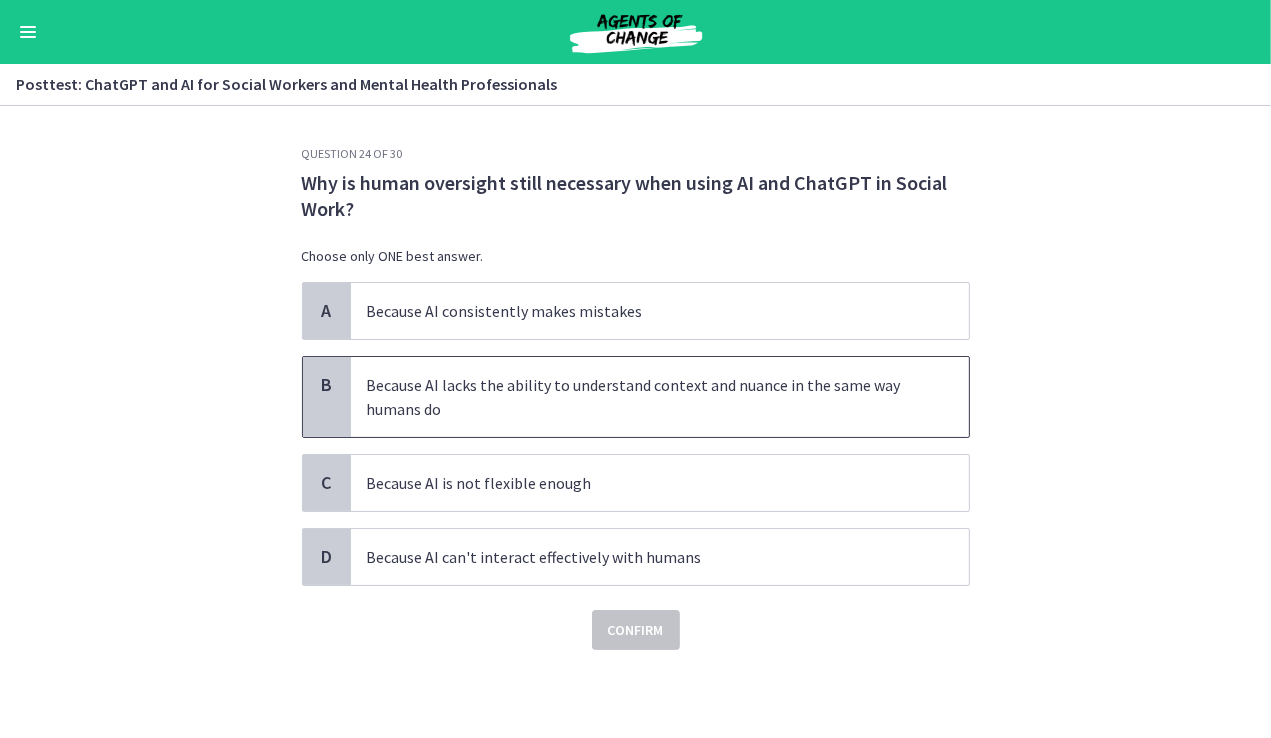 click on "Because AI lacks the ability to understand context and nuance in the same way humans do" at bounding box center (640, 397) 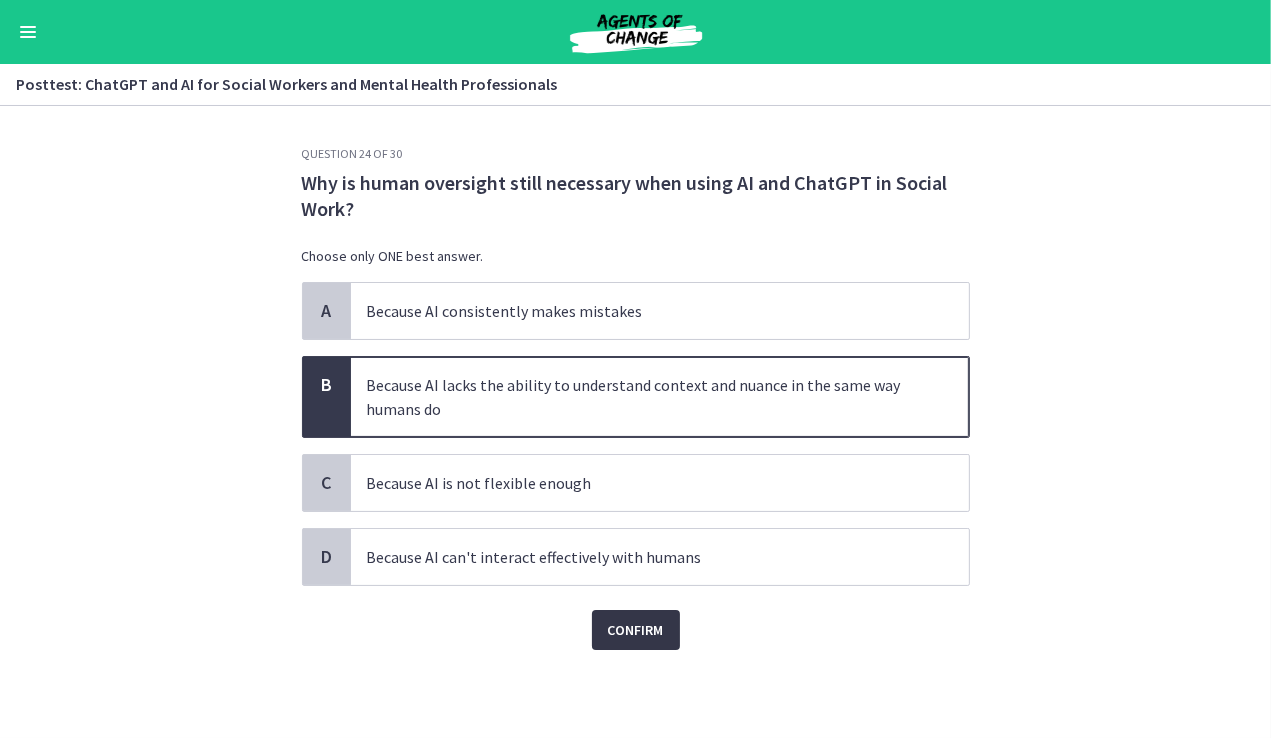 click on "Confirm" at bounding box center (636, 630) 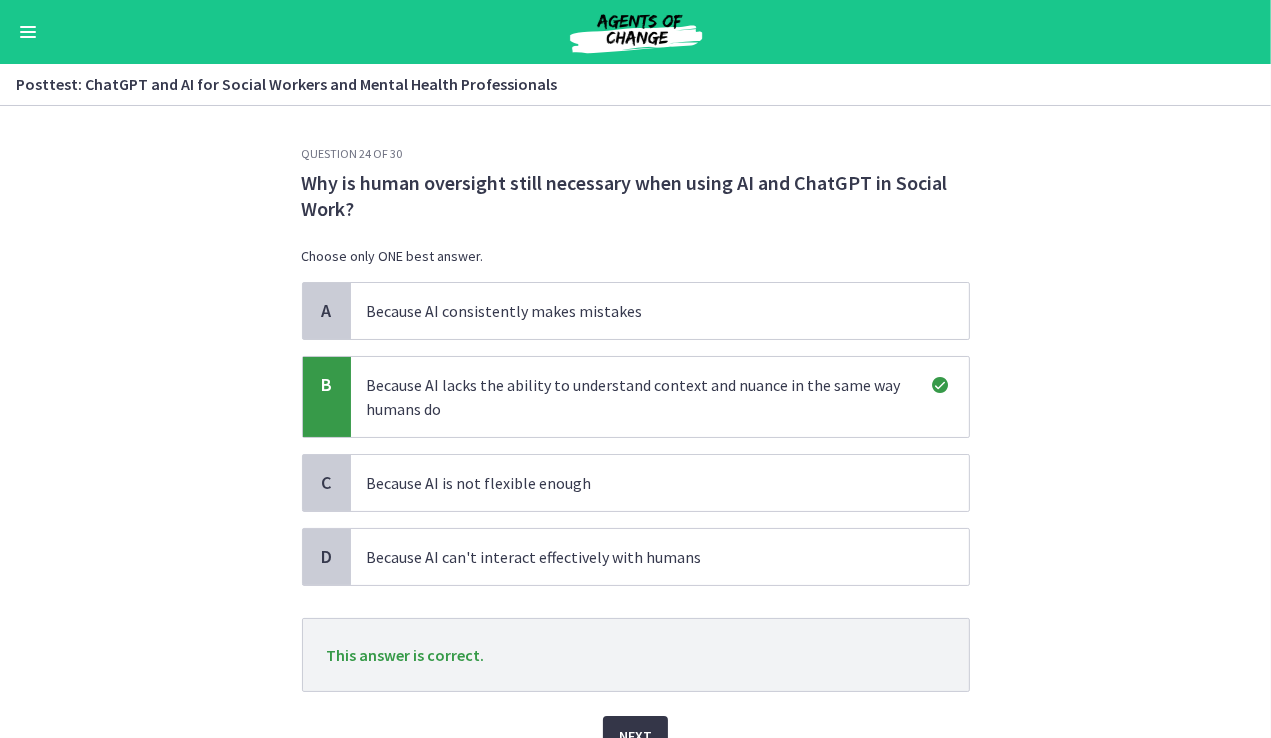 click on "Next" at bounding box center [635, 736] 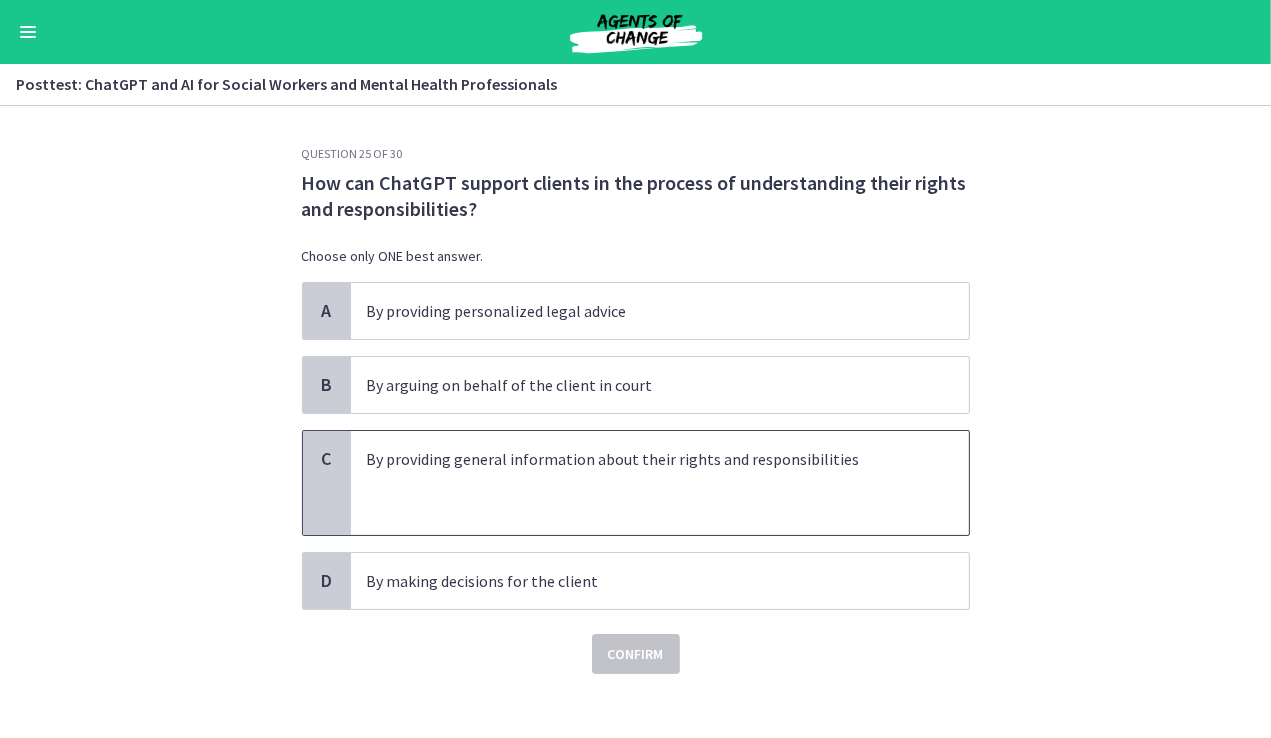 click at bounding box center [640, 483] 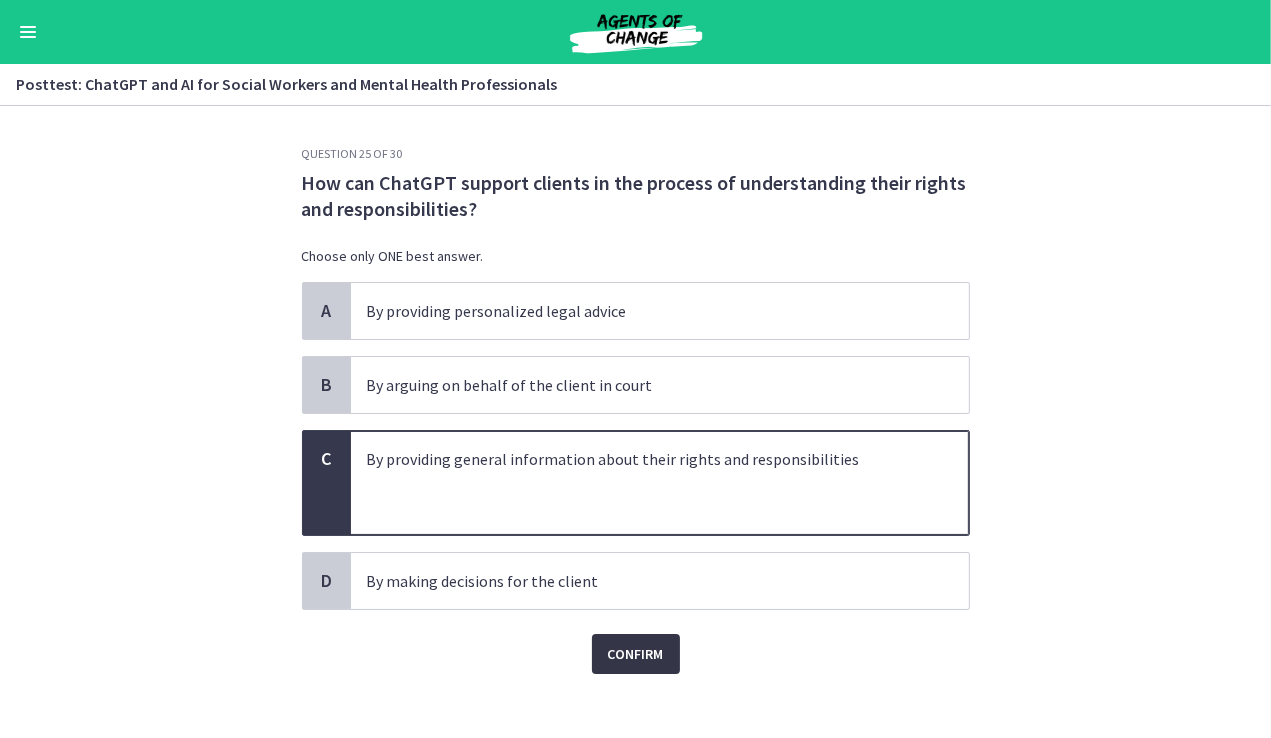click on "Confirm" at bounding box center [636, 654] 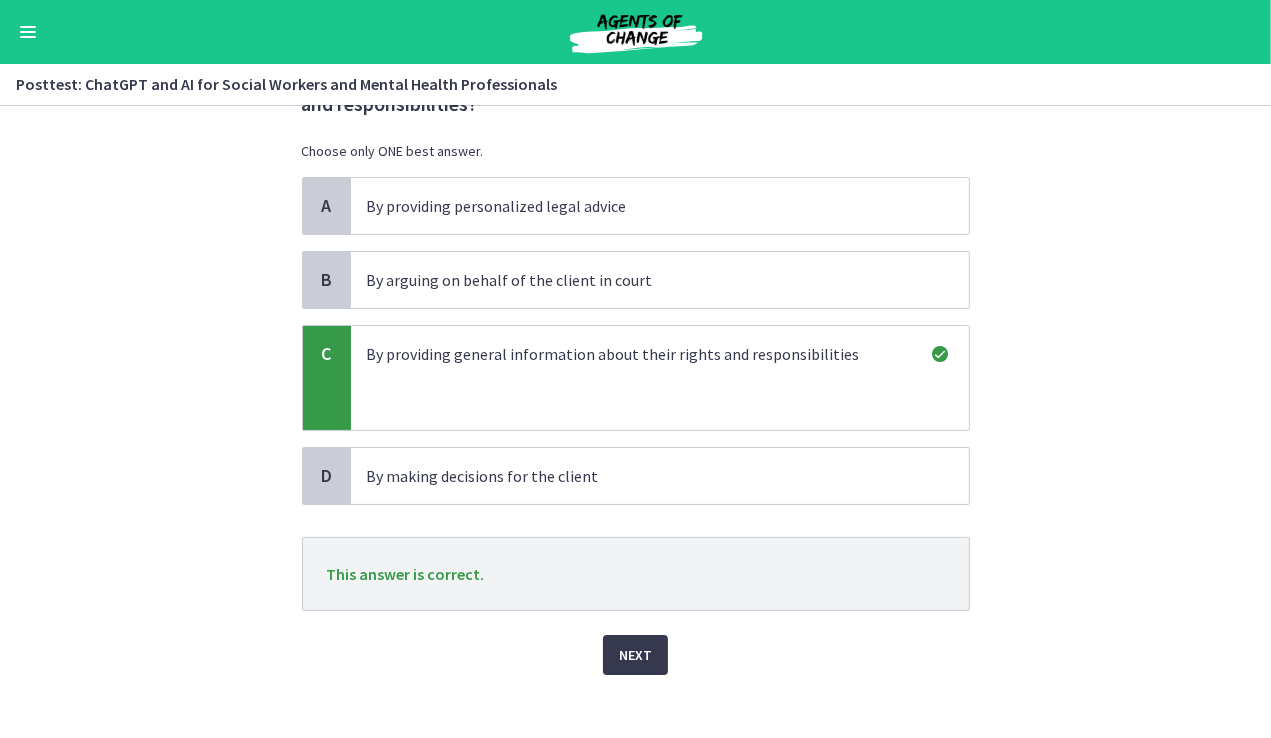scroll, scrollTop: 120, scrollLeft: 0, axis: vertical 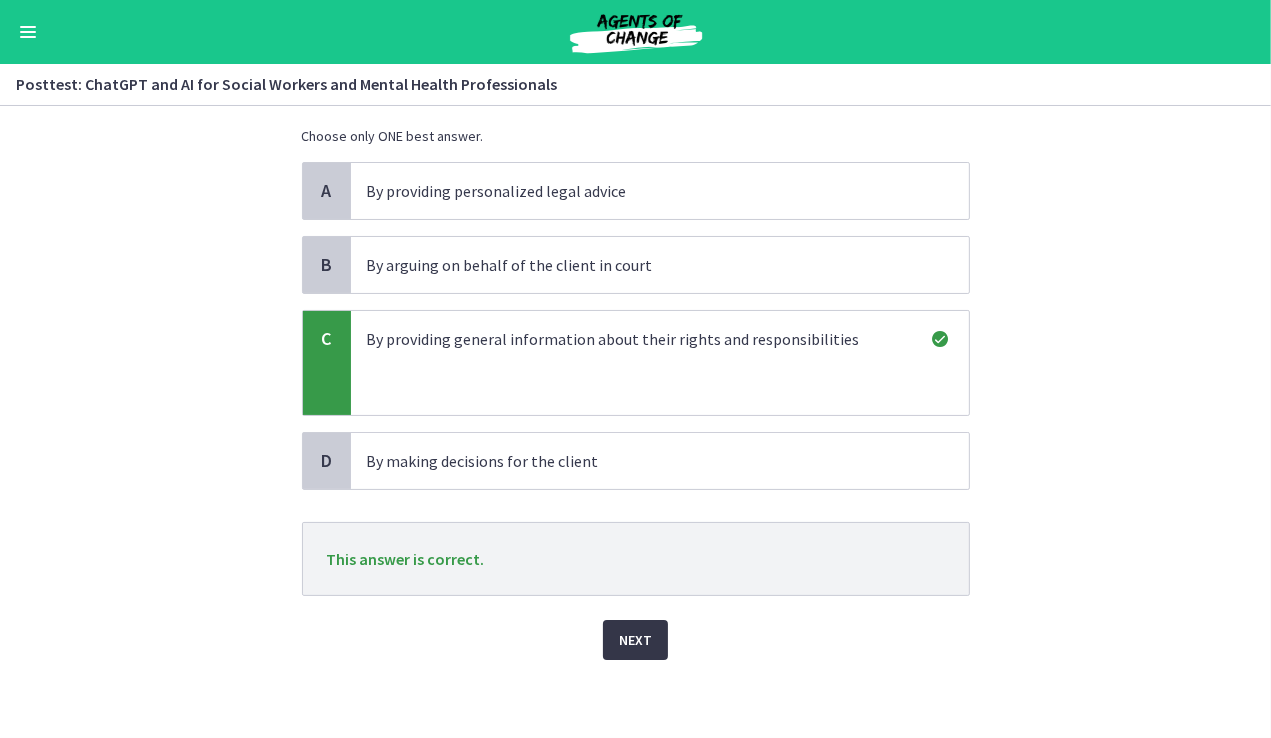click on "Next" at bounding box center (635, 640) 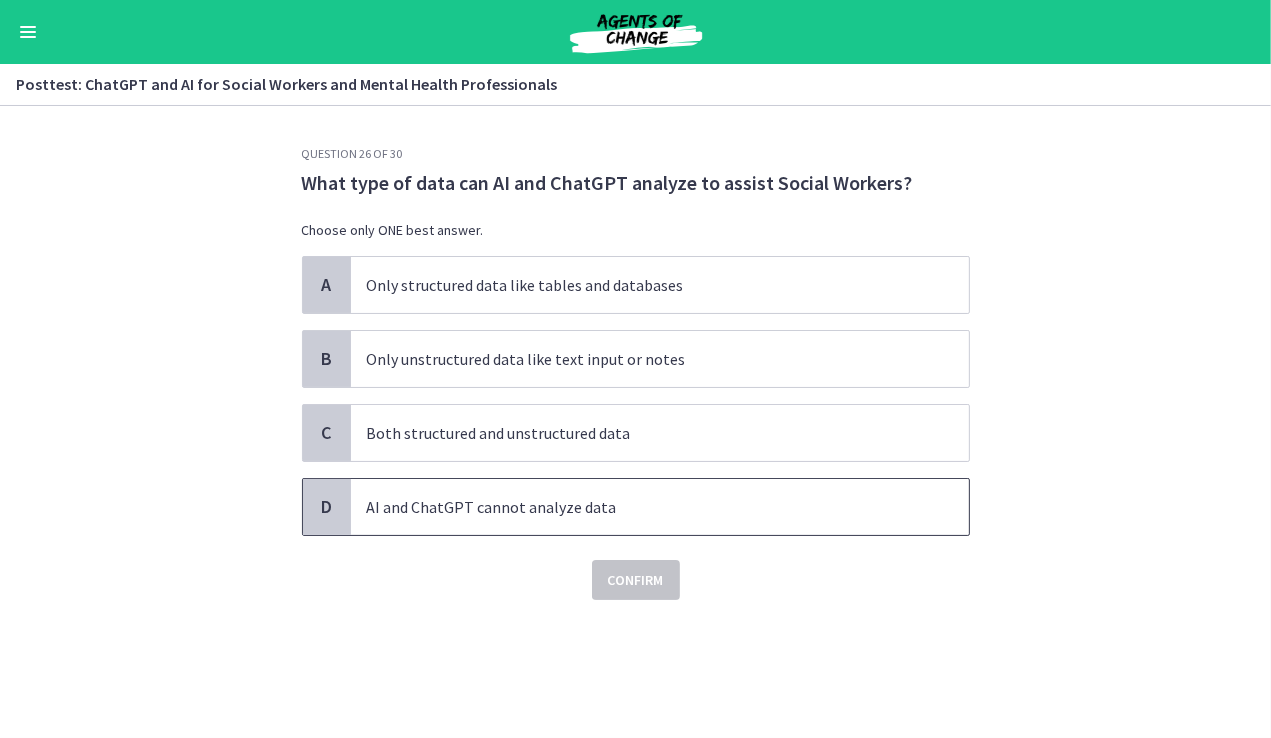 scroll, scrollTop: 0, scrollLeft: 0, axis: both 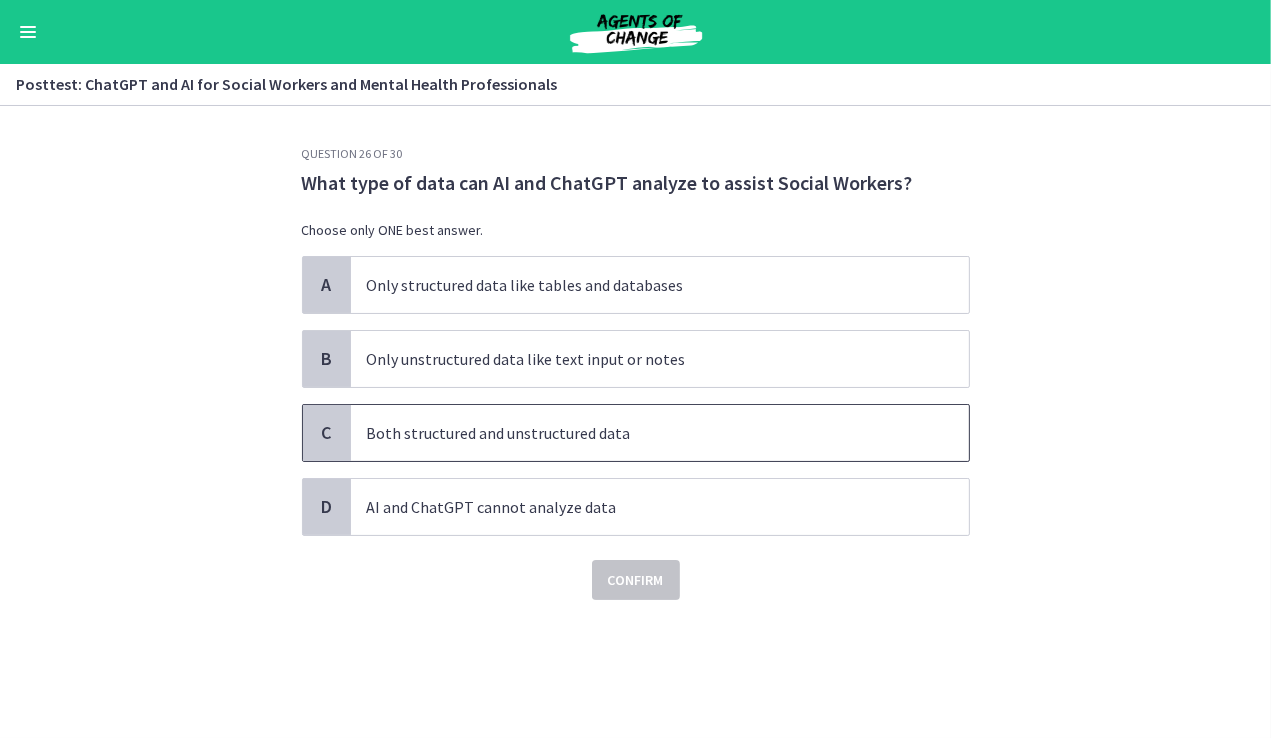 click on "Both structured and unstructured data" at bounding box center (640, 433) 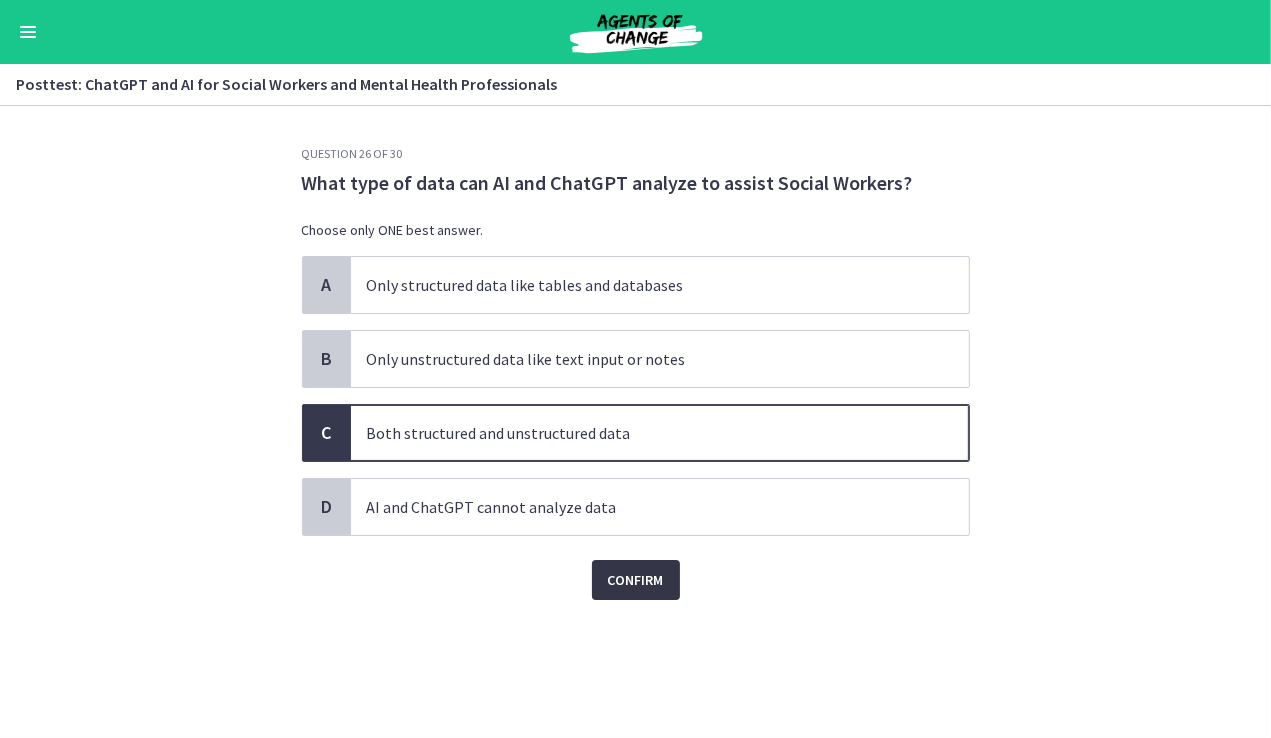 click on "Confirm" at bounding box center (636, 580) 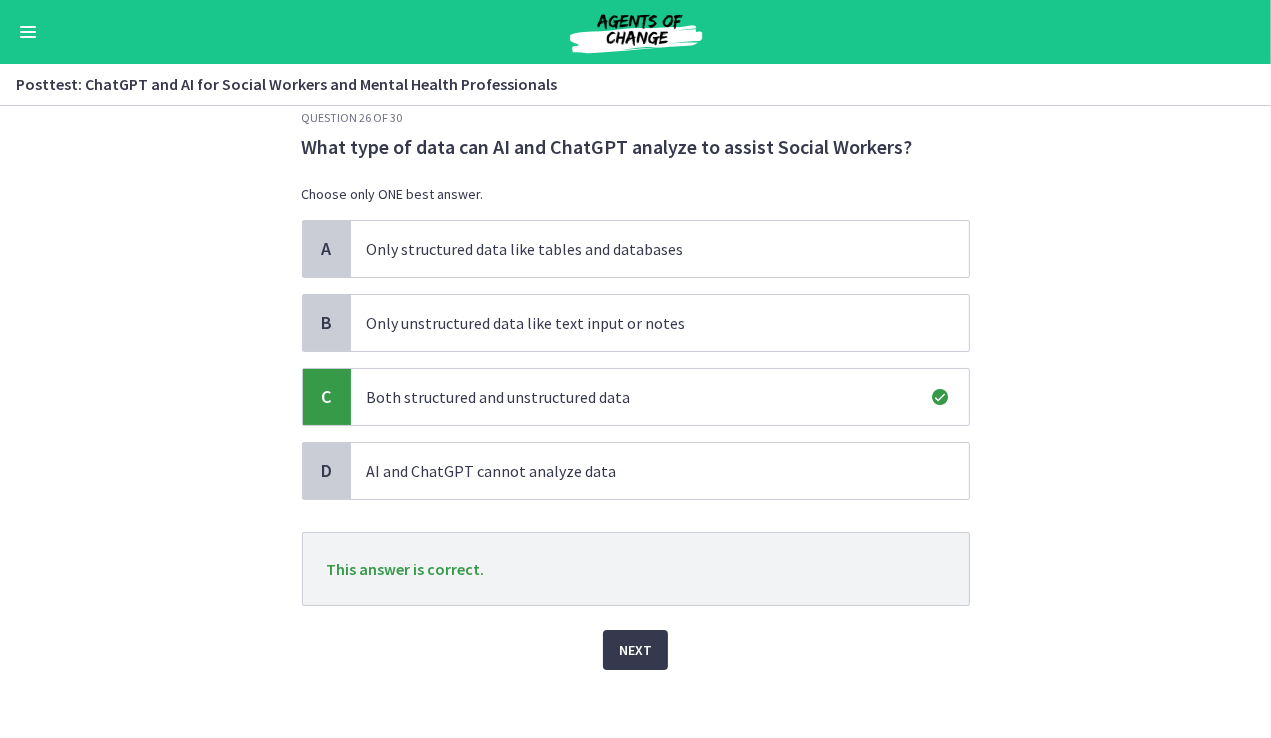 scroll, scrollTop: 46, scrollLeft: 0, axis: vertical 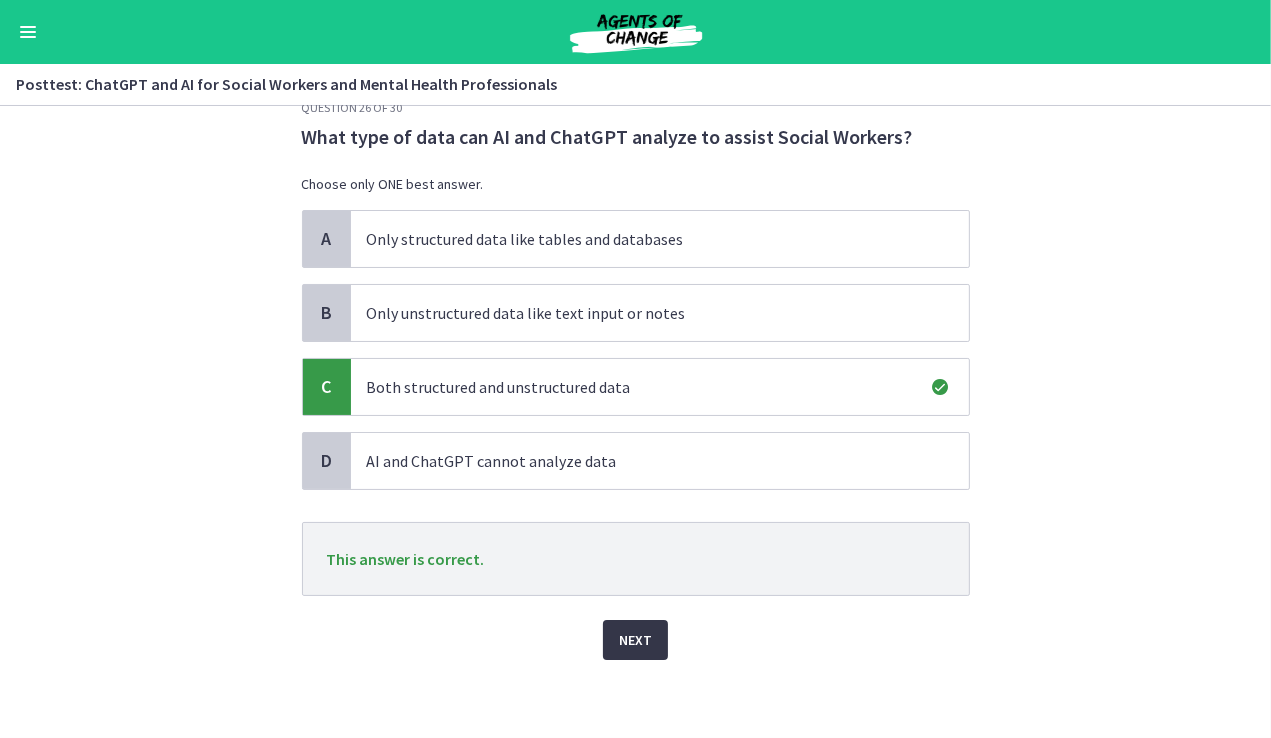 click on "Next" at bounding box center (635, 640) 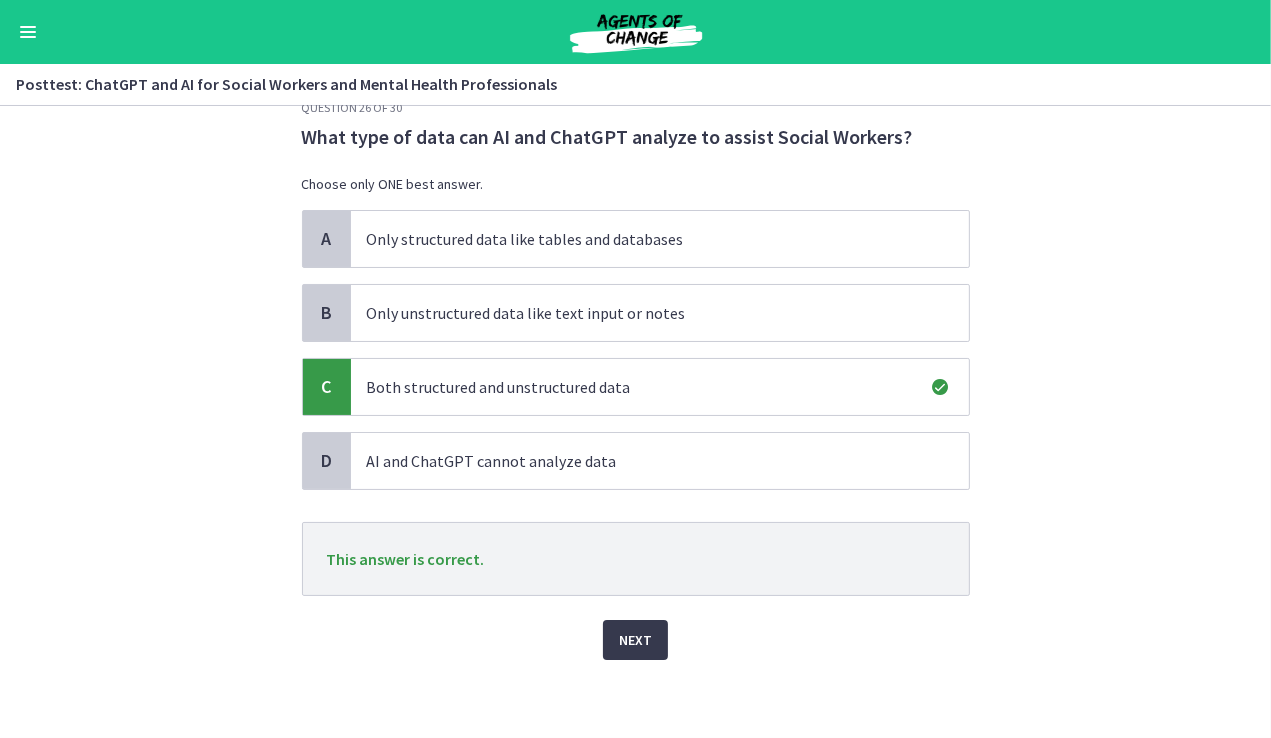 scroll, scrollTop: 0, scrollLeft: 0, axis: both 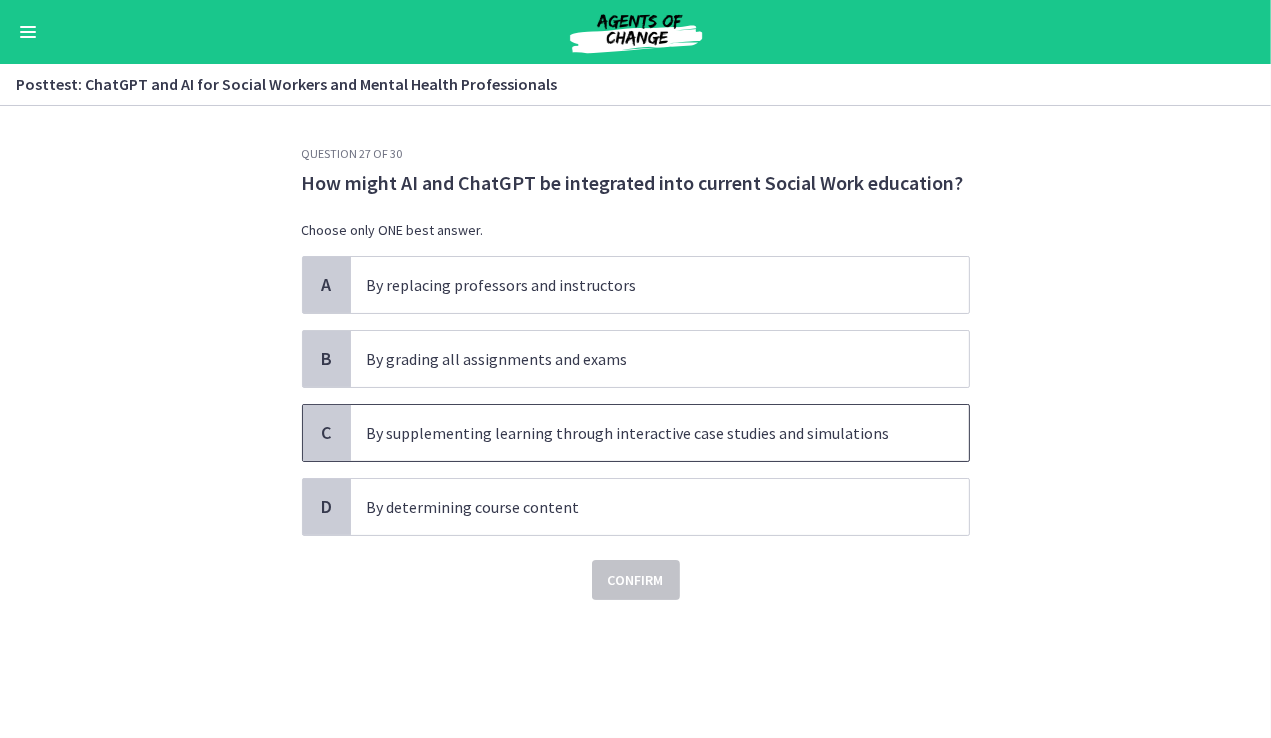 click on "By supplementing learning through interactive case studies and simulations" at bounding box center (640, 433) 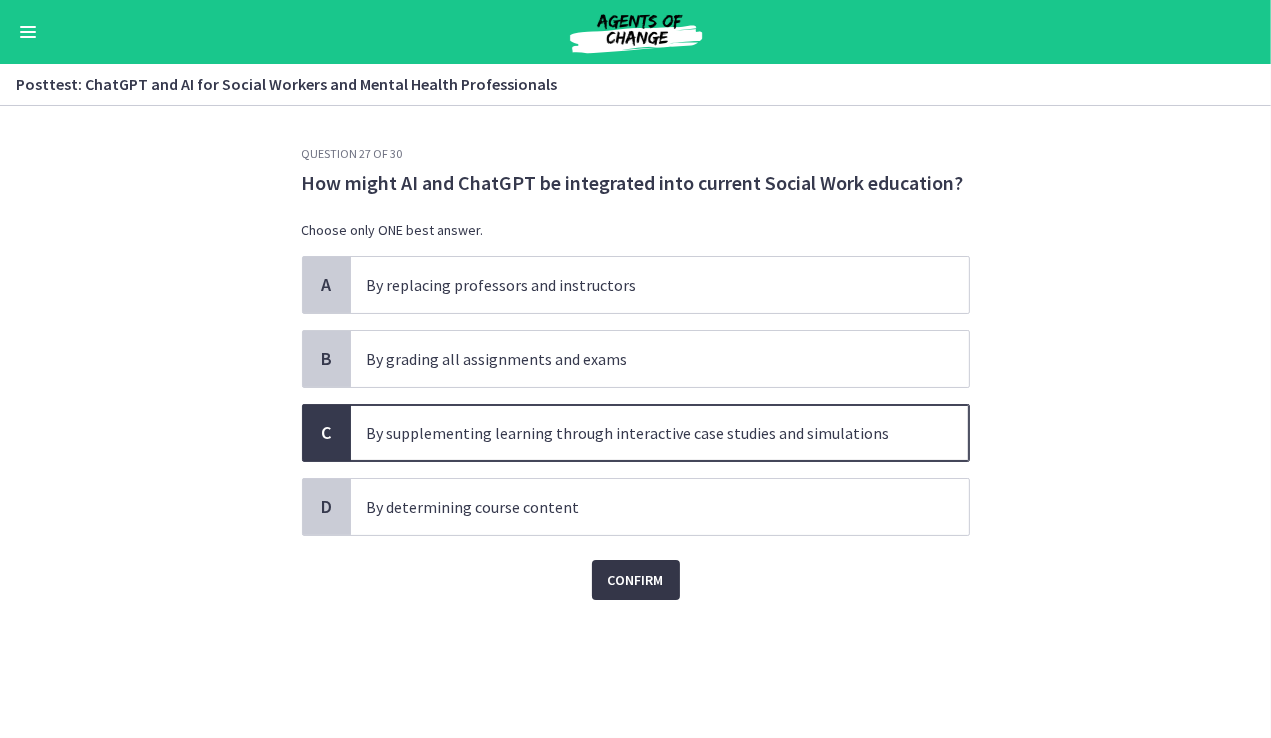 click on "Confirm" at bounding box center [636, 580] 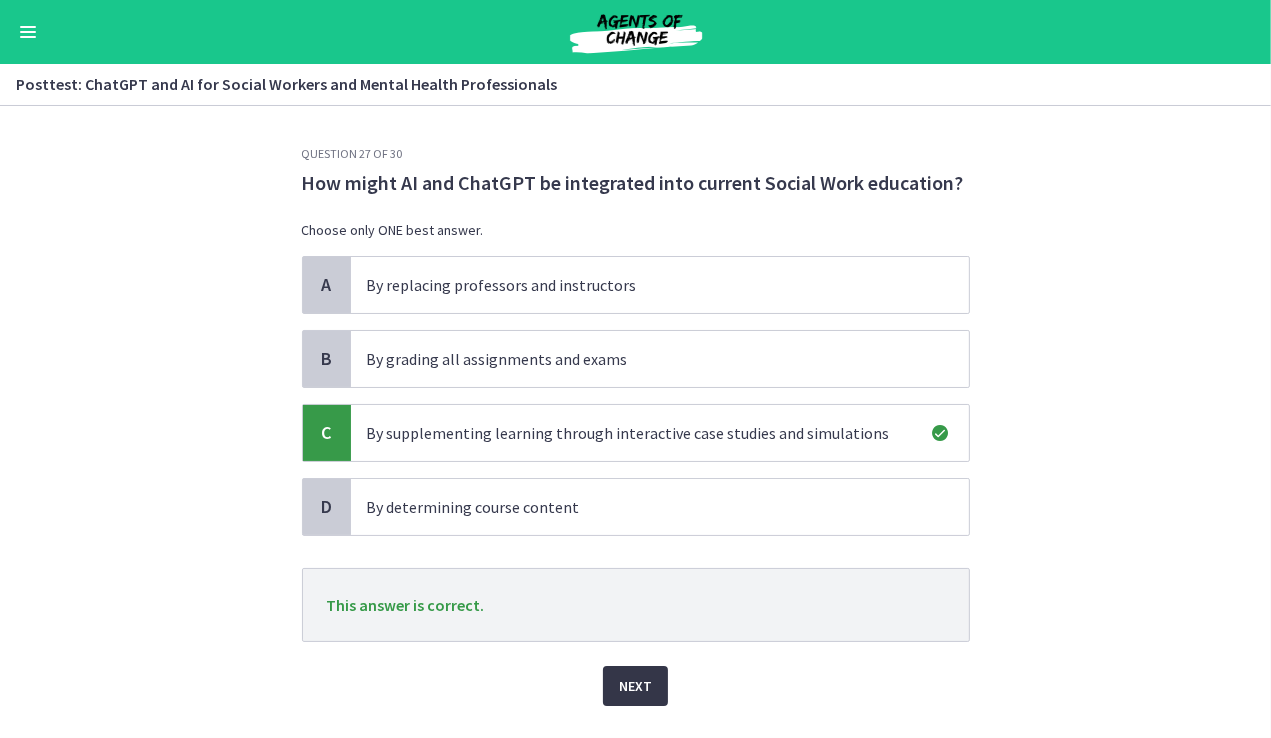 click on "Next" at bounding box center [635, 686] 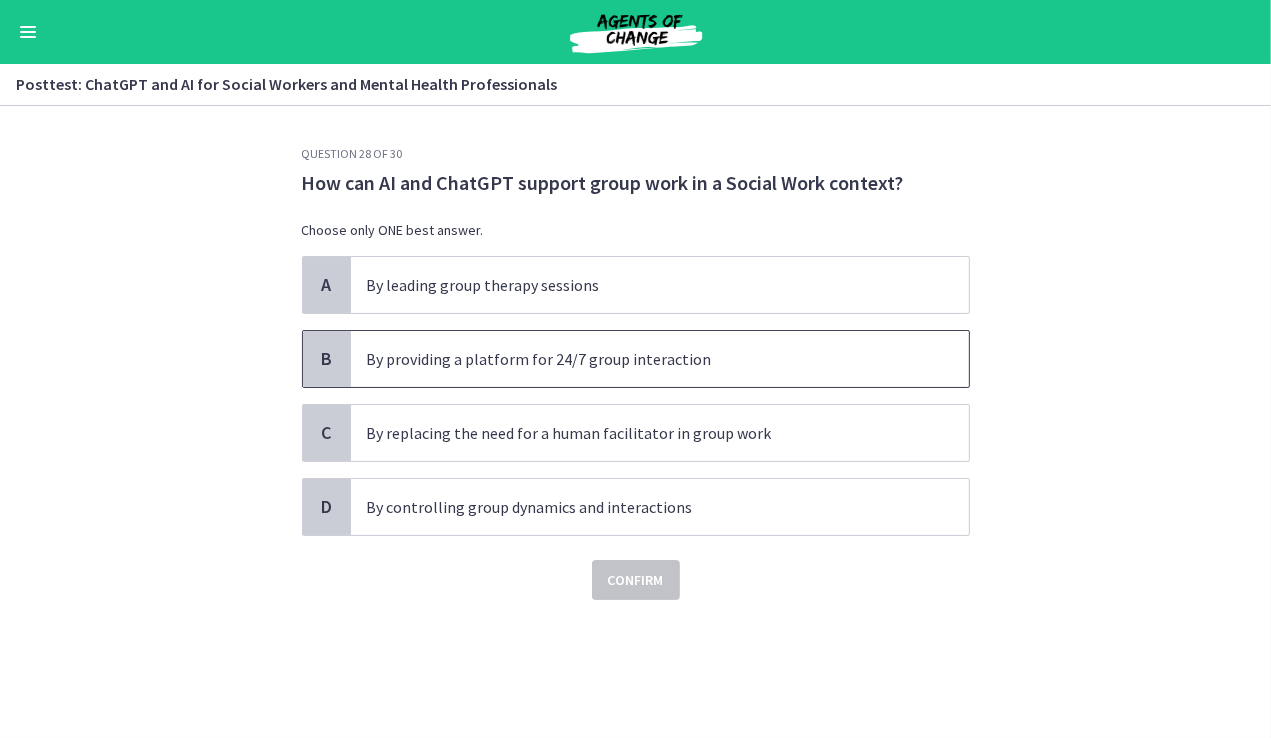 click on "By providing a platform for 24/7 group interaction" at bounding box center [640, 359] 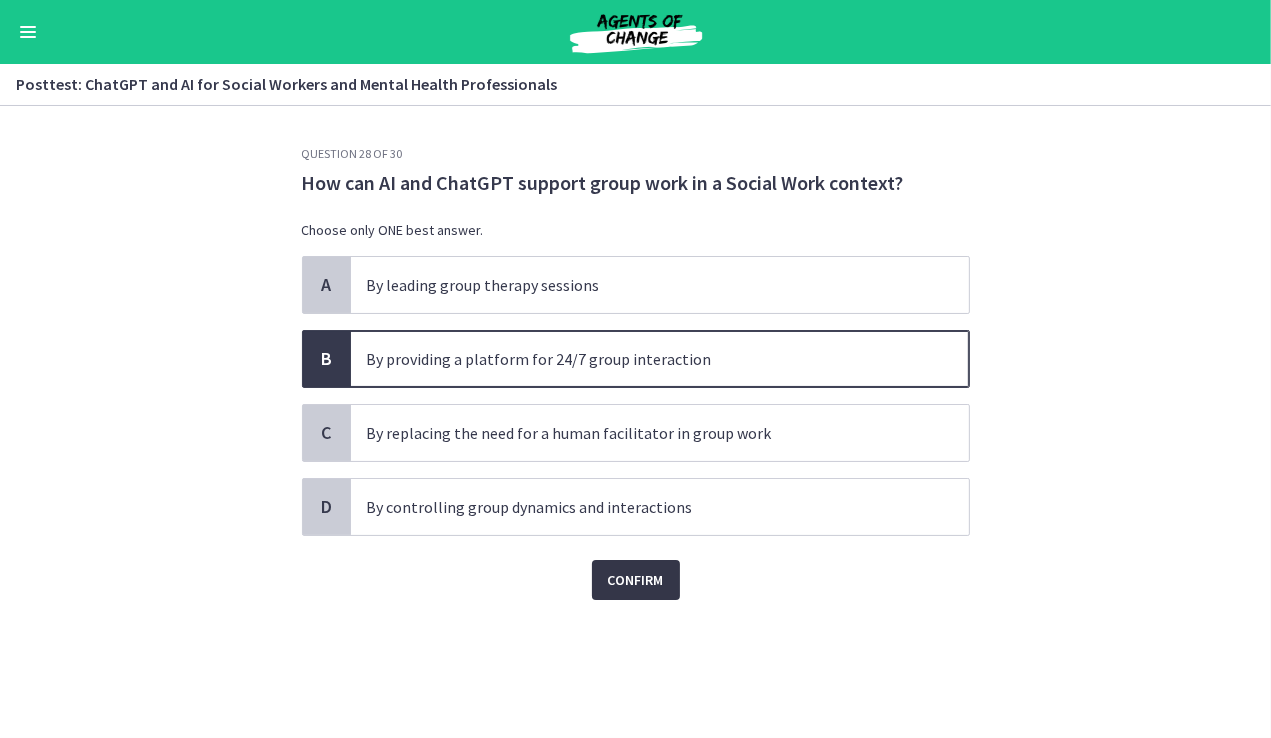 click on "Confirm" at bounding box center [636, 580] 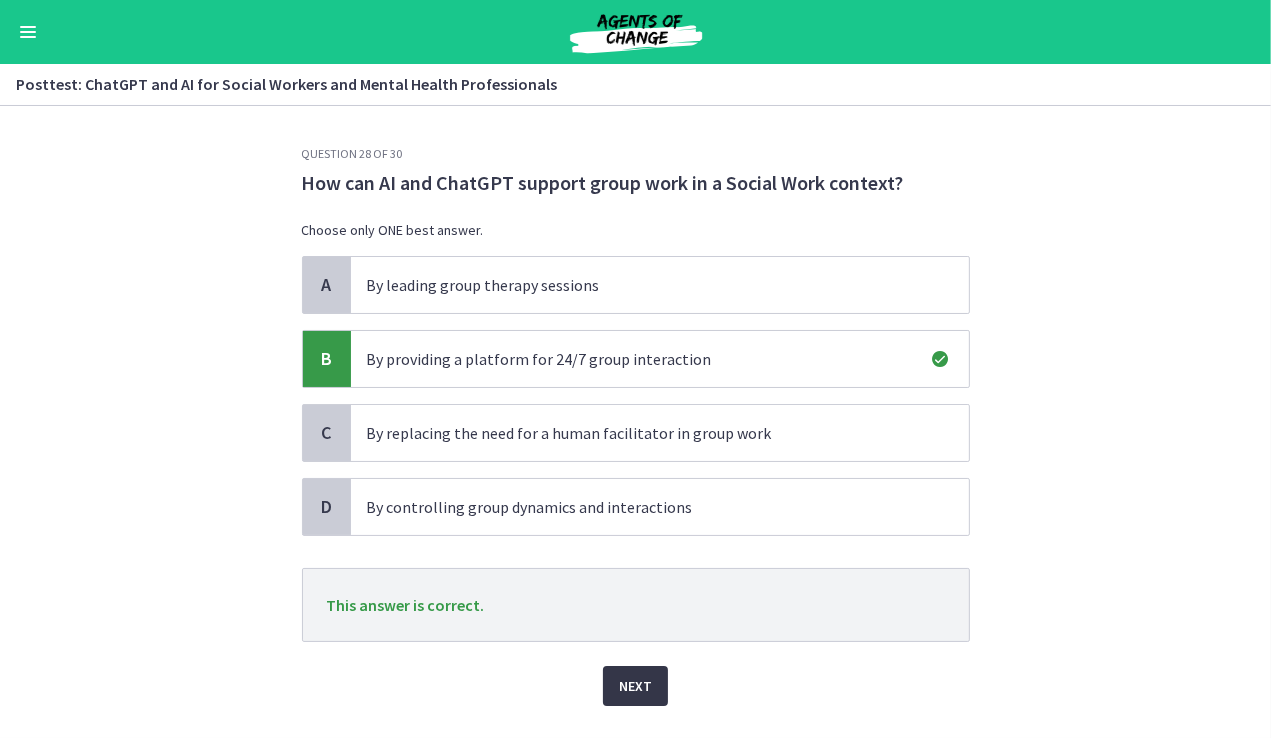 click on "Next" at bounding box center [635, 686] 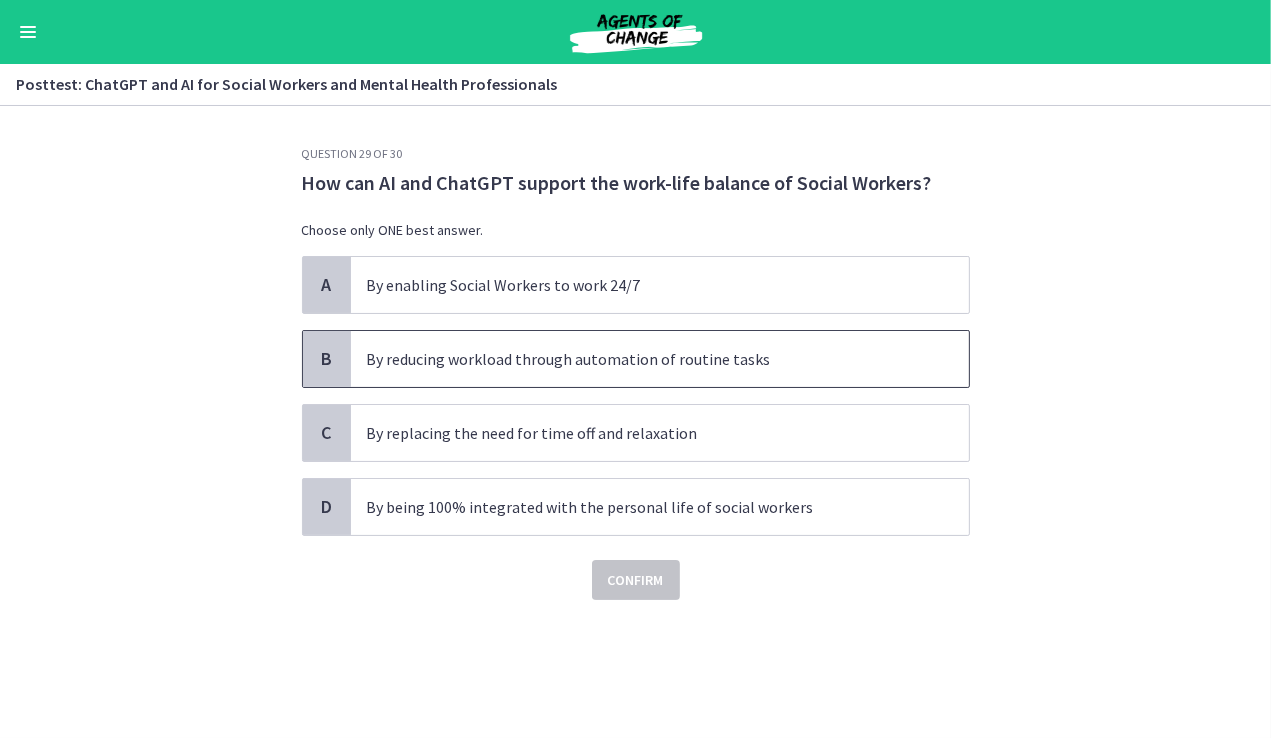 click on "By reducing workload through automation of routine tasks" at bounding box center [660, 359] 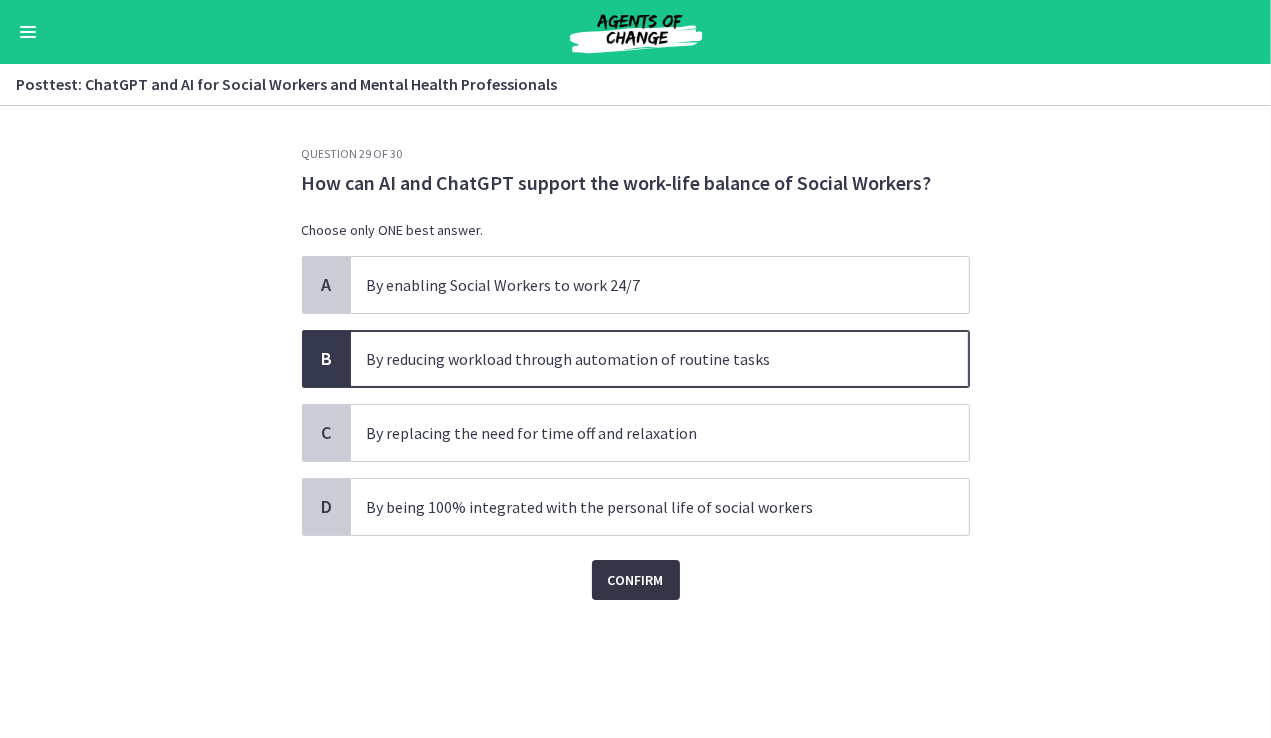 click on "Confirm" at bounding box center [636, 580] 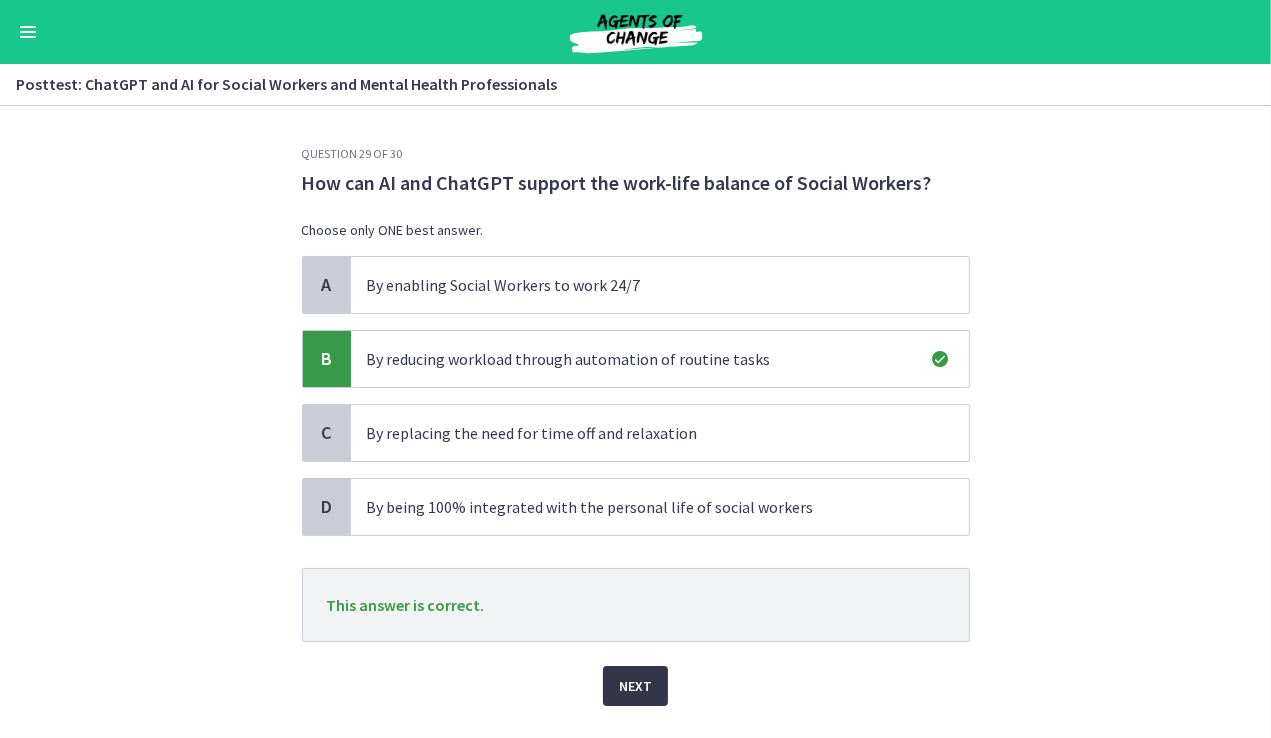 click on "Next" at bounding box center (635, 686) 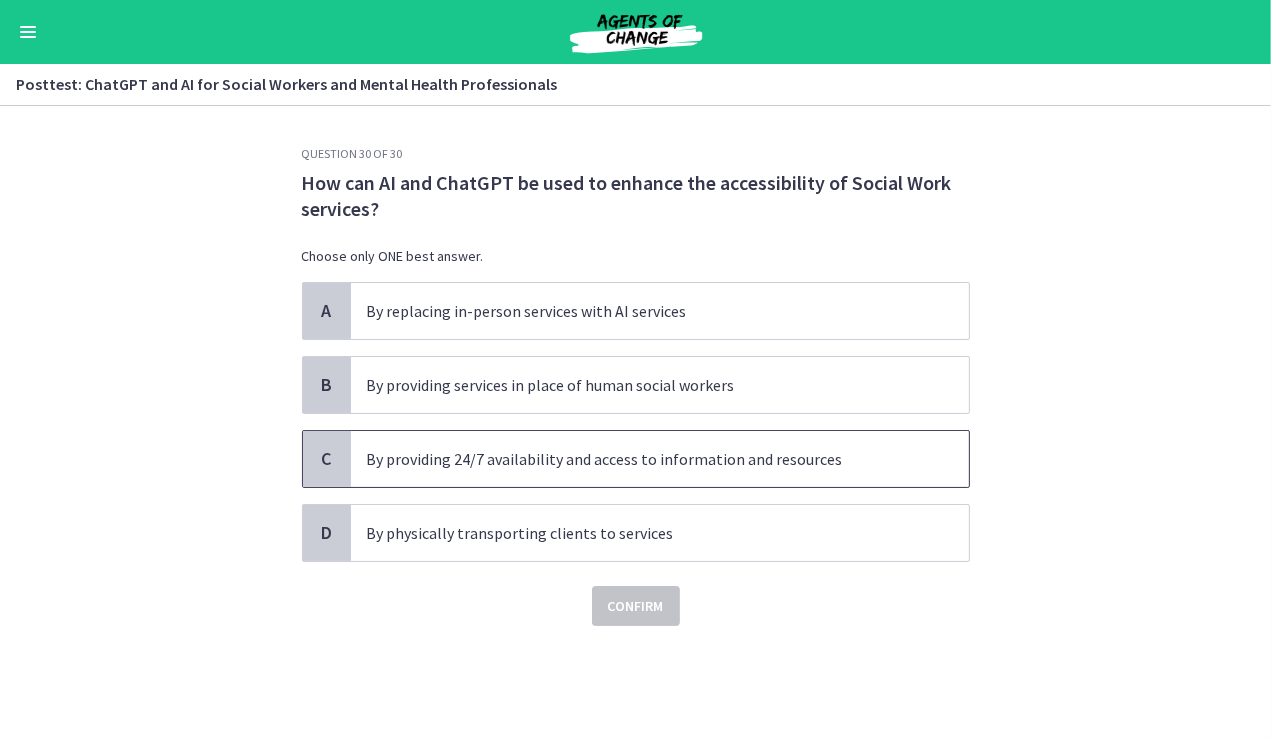 click on "By providing 24/7 availability and access to information and resources" at bounding box center [640, 459] 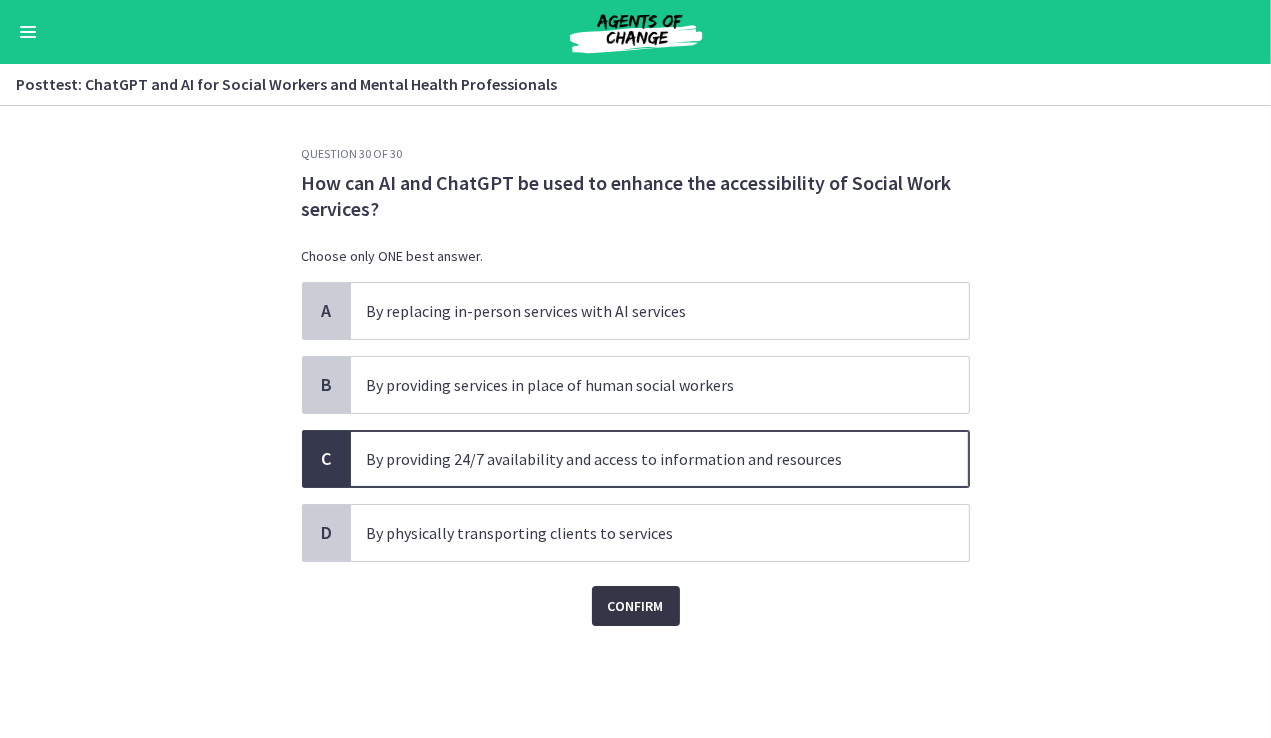 click on "Confirm" at bounding box center [636, 606] 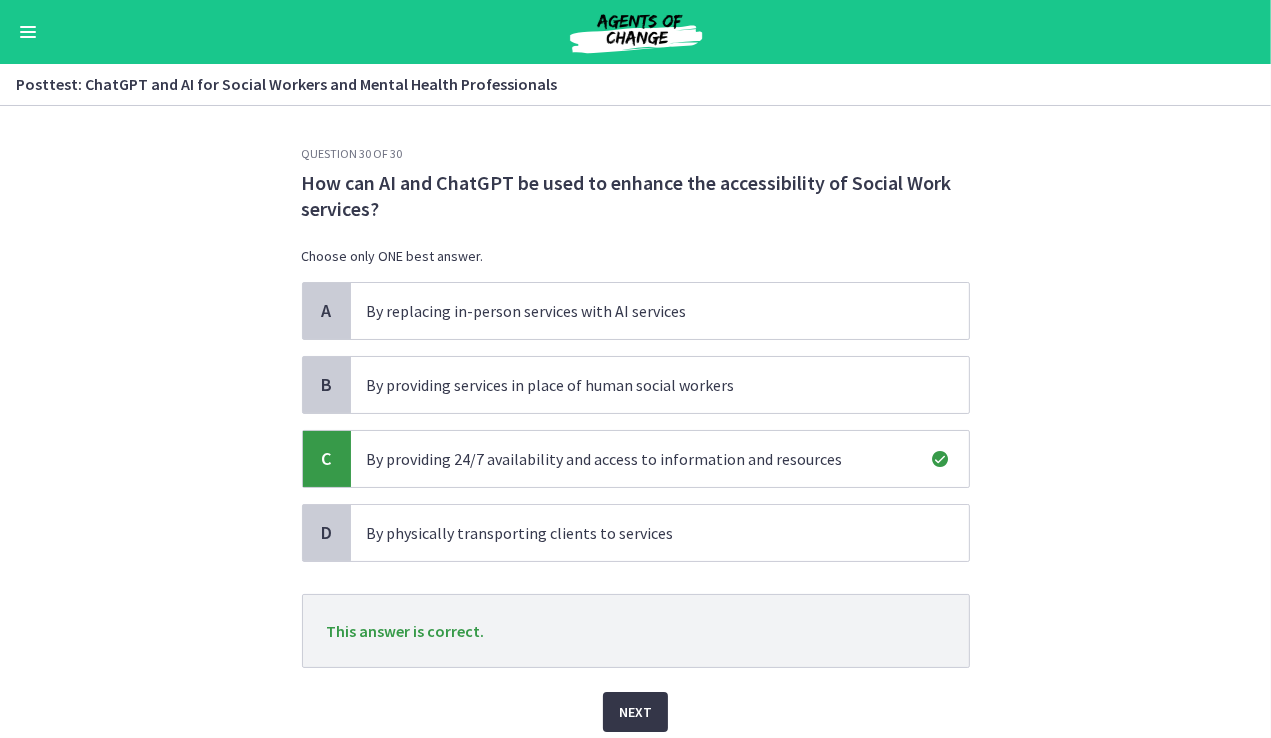 click on "Next" at bounding box center (635, 712) 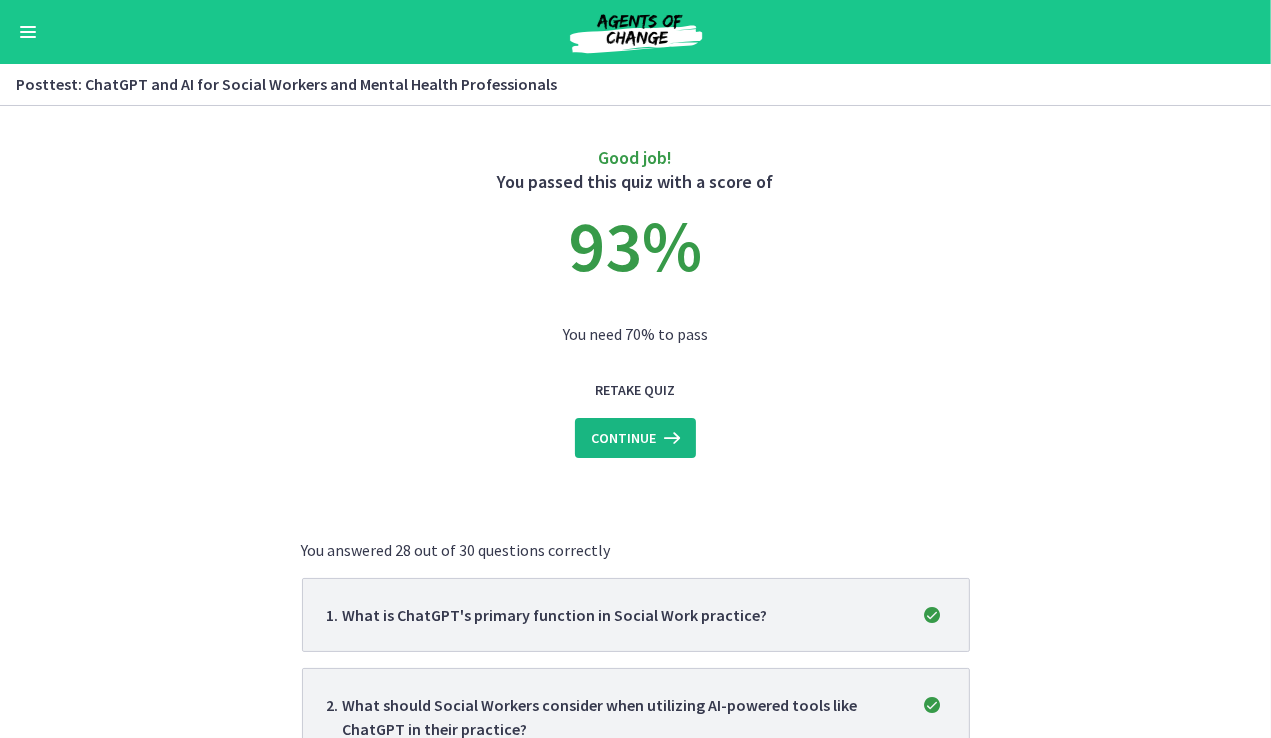 click on "Continue" at bounding box center [635, 438] 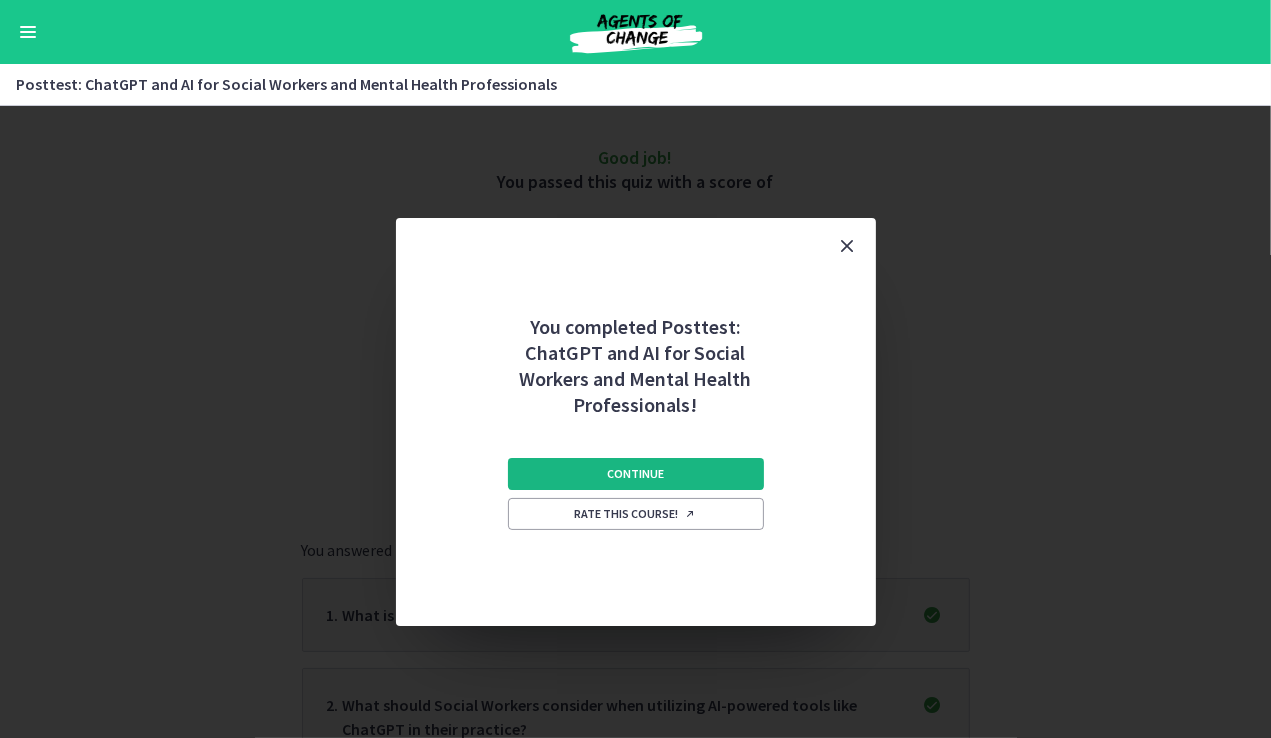 click on "Continue" at bounding box center (635, 474) 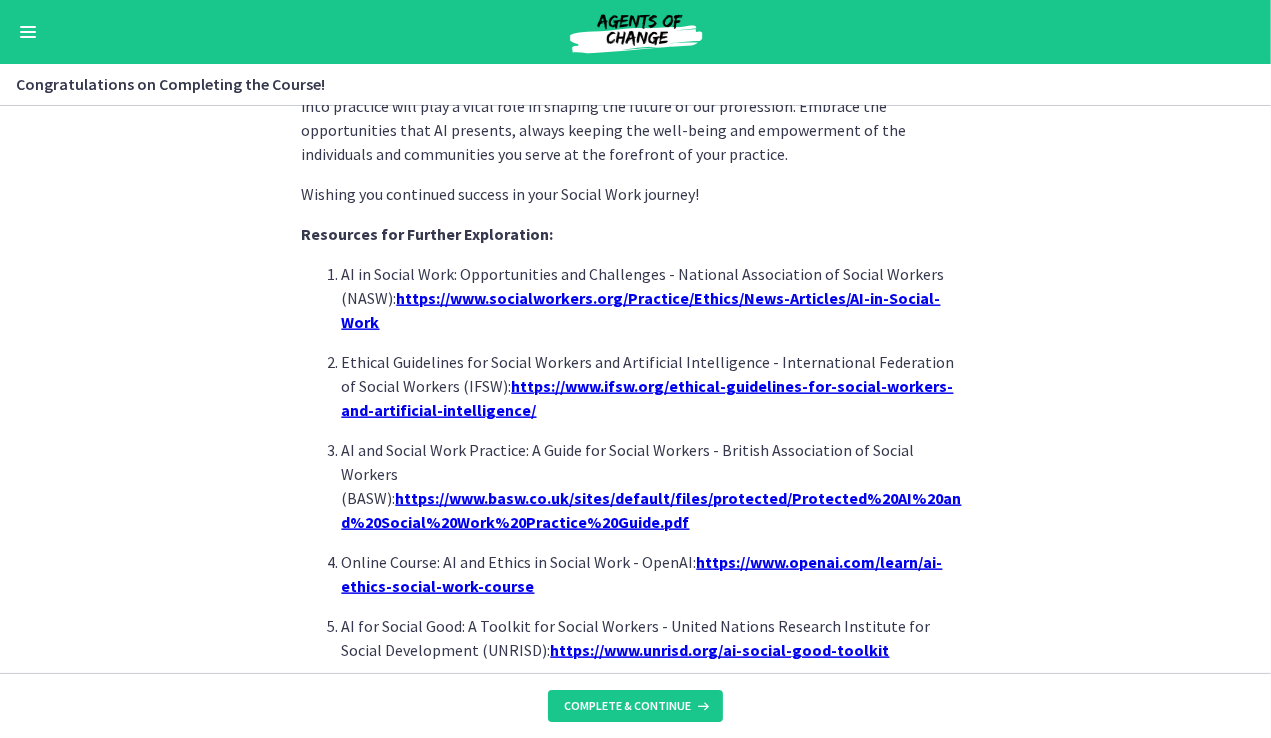 scroll, scrollTop: 1765, scrollLeft: 0, axis: vertical 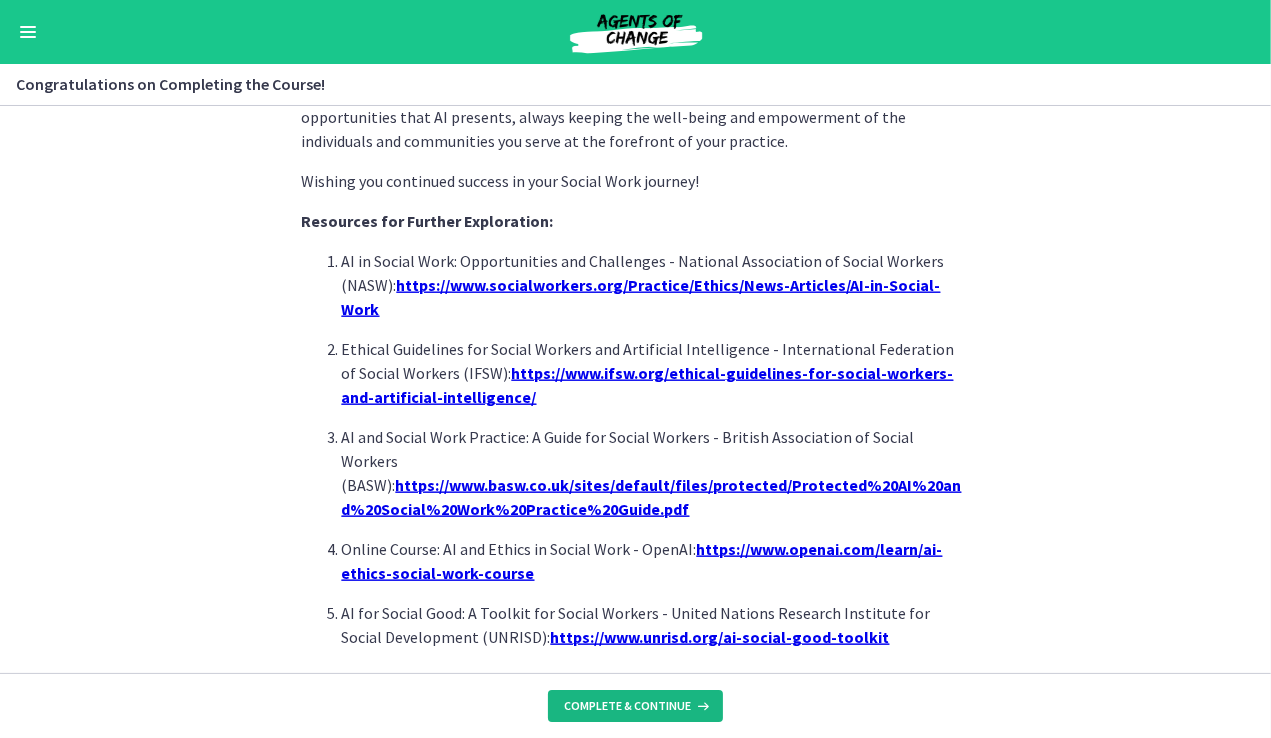 click on "Complete & continue" at bounding box center [627, 706] 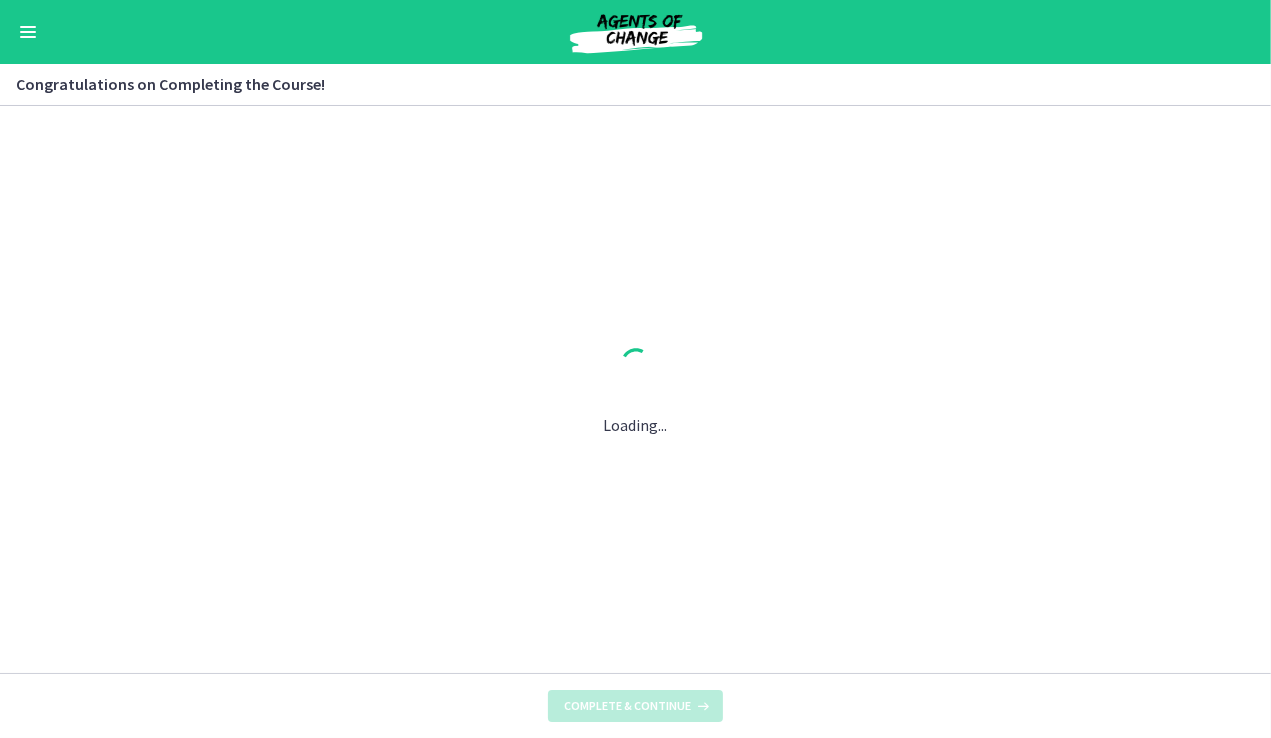 scroll, scrollTop: 0, scrollLeft: 0, axis: both 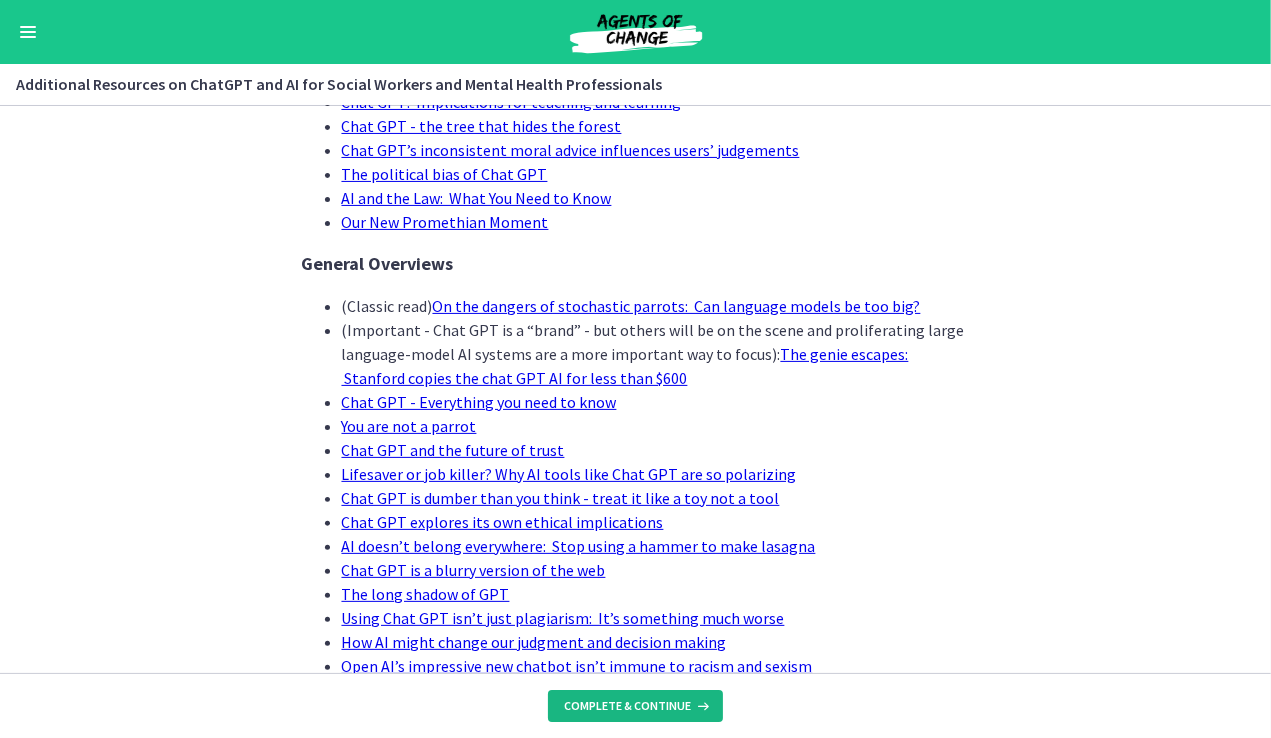 click on "Complete & continue" at bounding box center [627, 706] 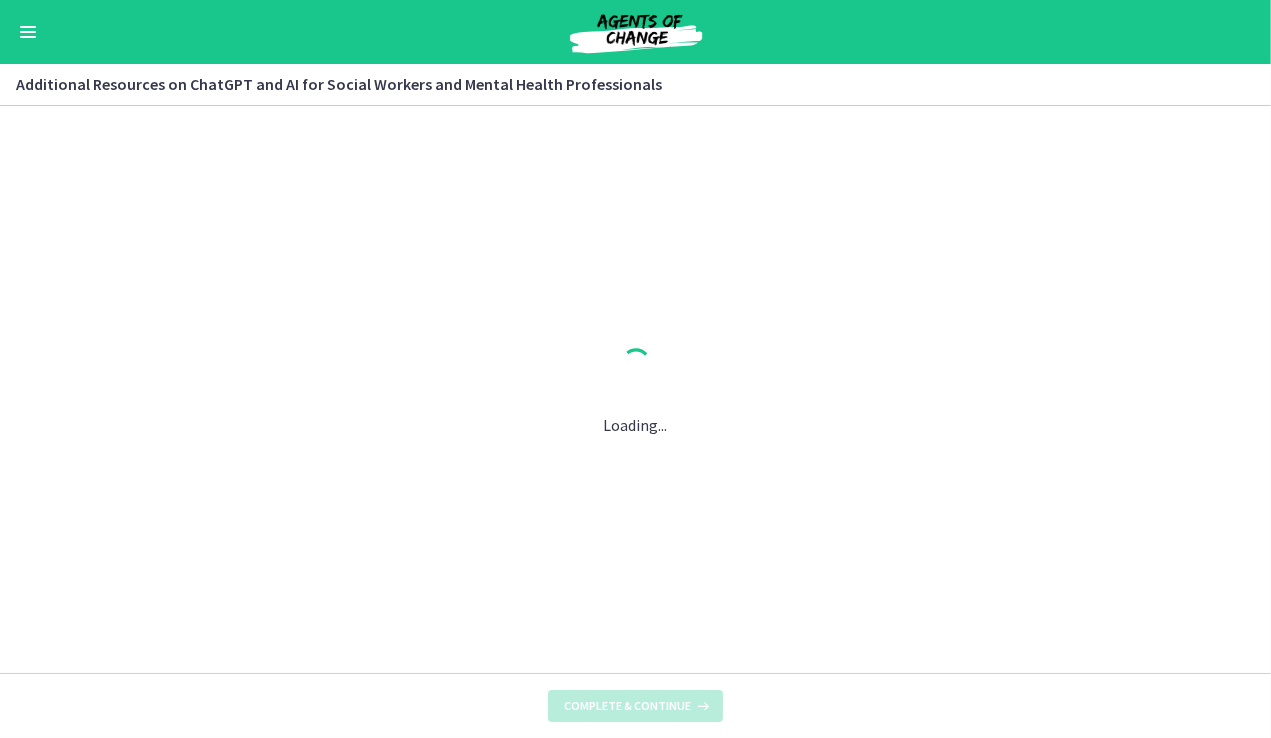 scroll, scrollTop: 0, scrollLeft: 0, axis: both 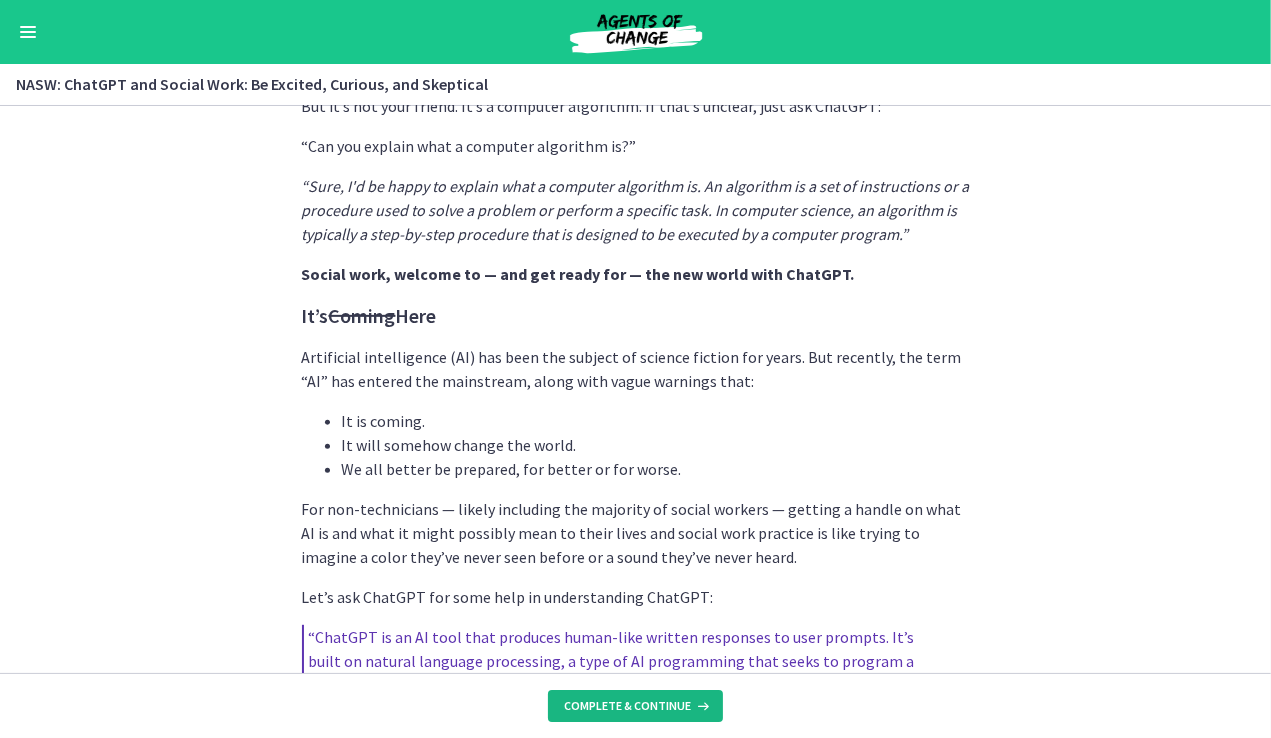 click on "Complete & continue" at bounding box center [627, 706] 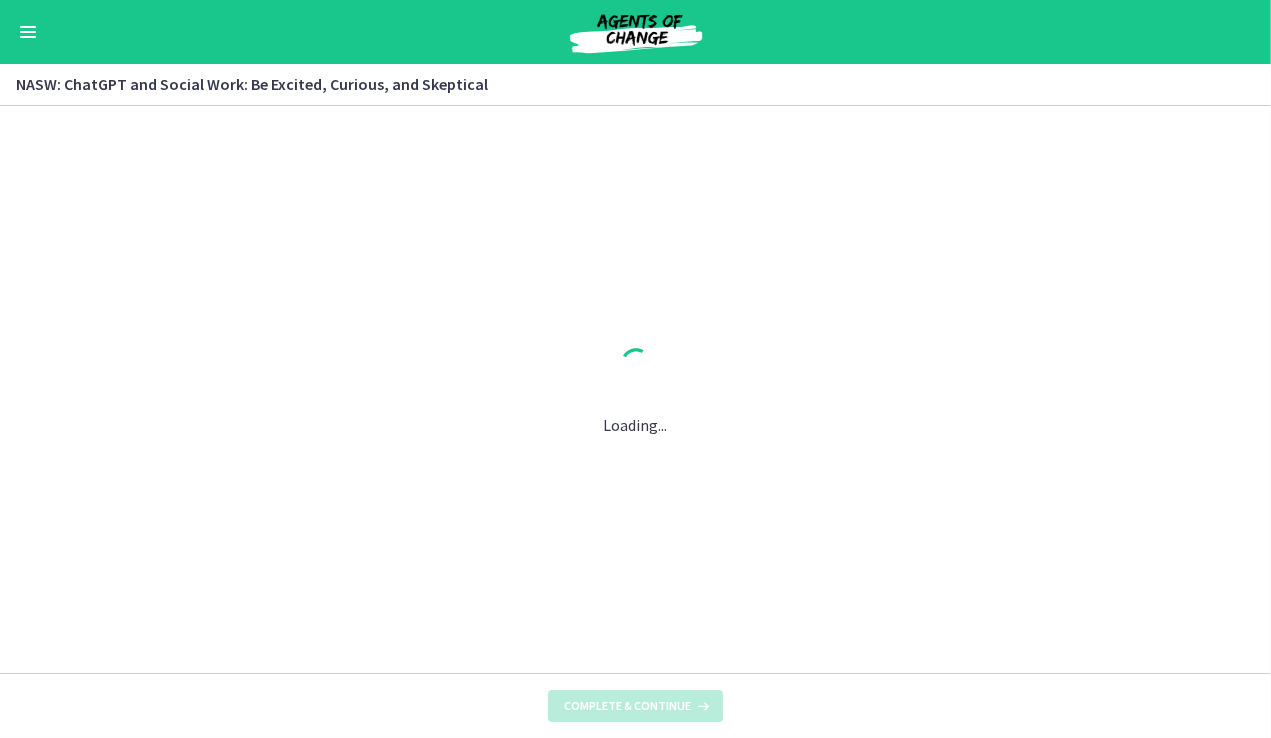 scroll, scrollTop: 0, scrollLeft: 0, axis: both 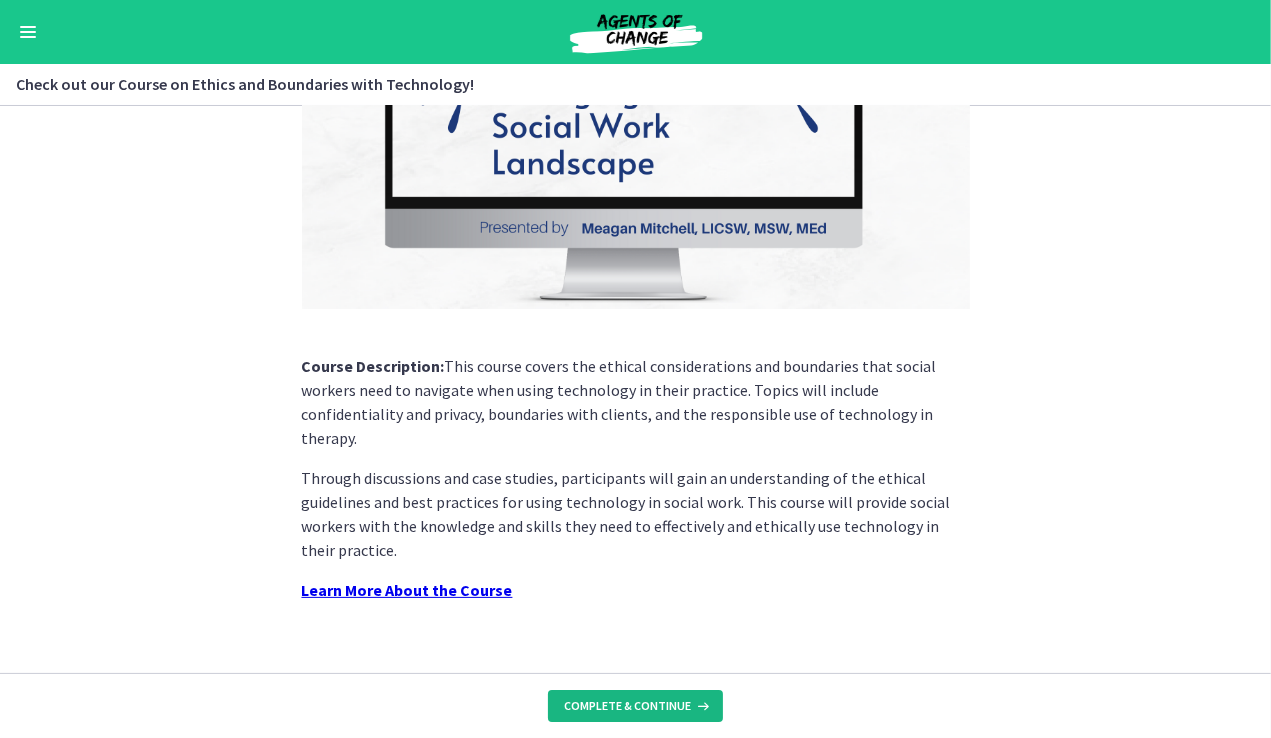 click on "Complete & continue" at bounding box center (627, 706) 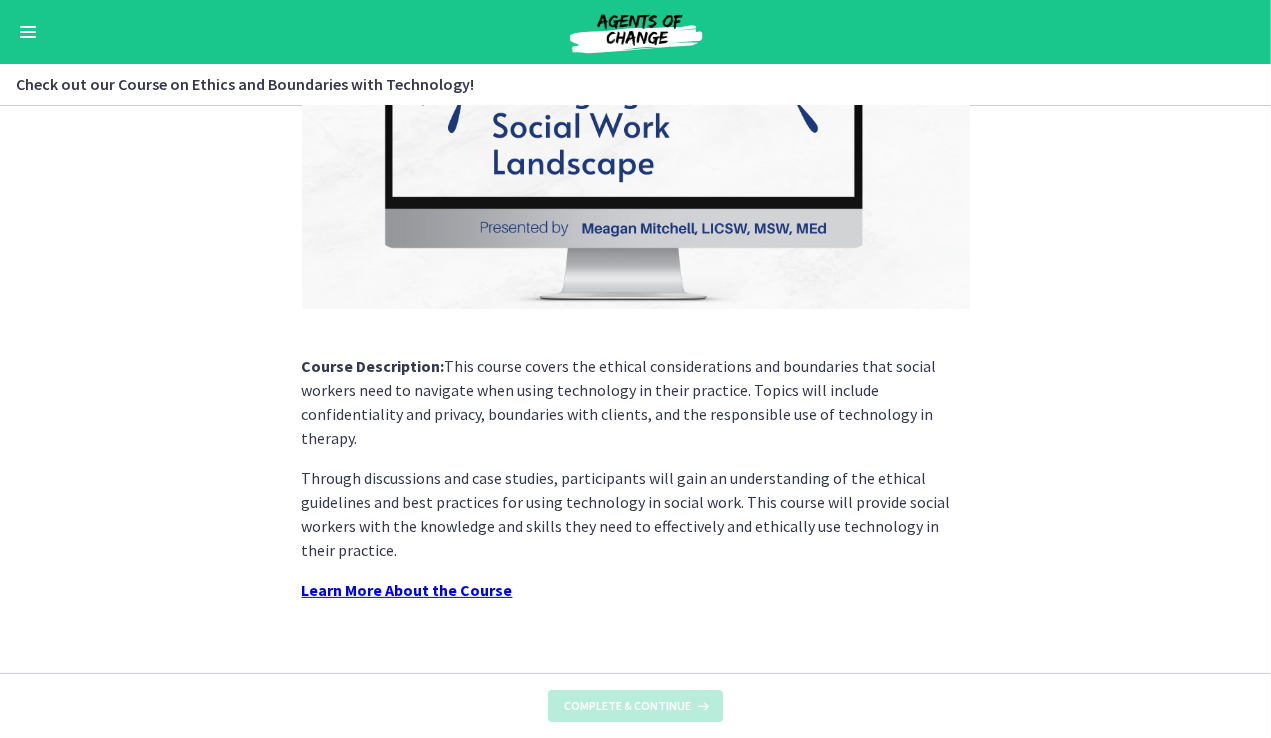 scroll, scrollTop: 0, scrollLeft: 0, axis: both 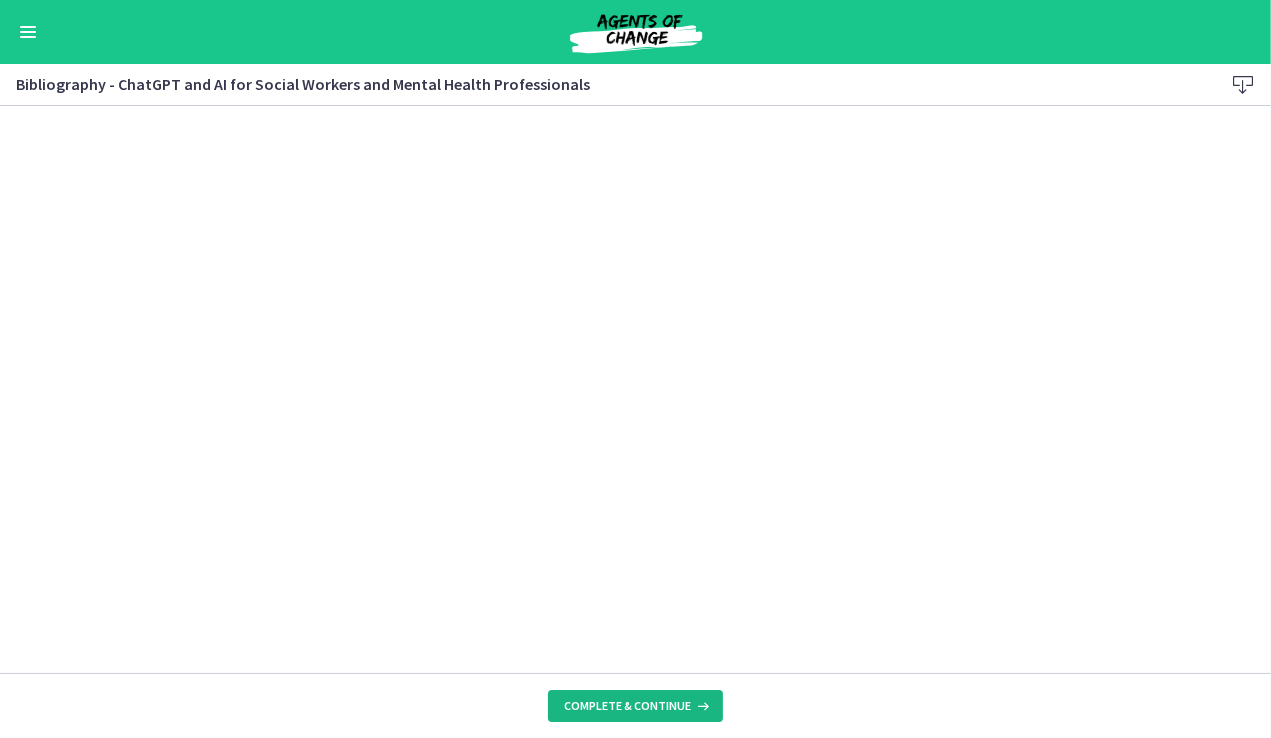 click on "Complete & continue" at bounding box center [627, 706] 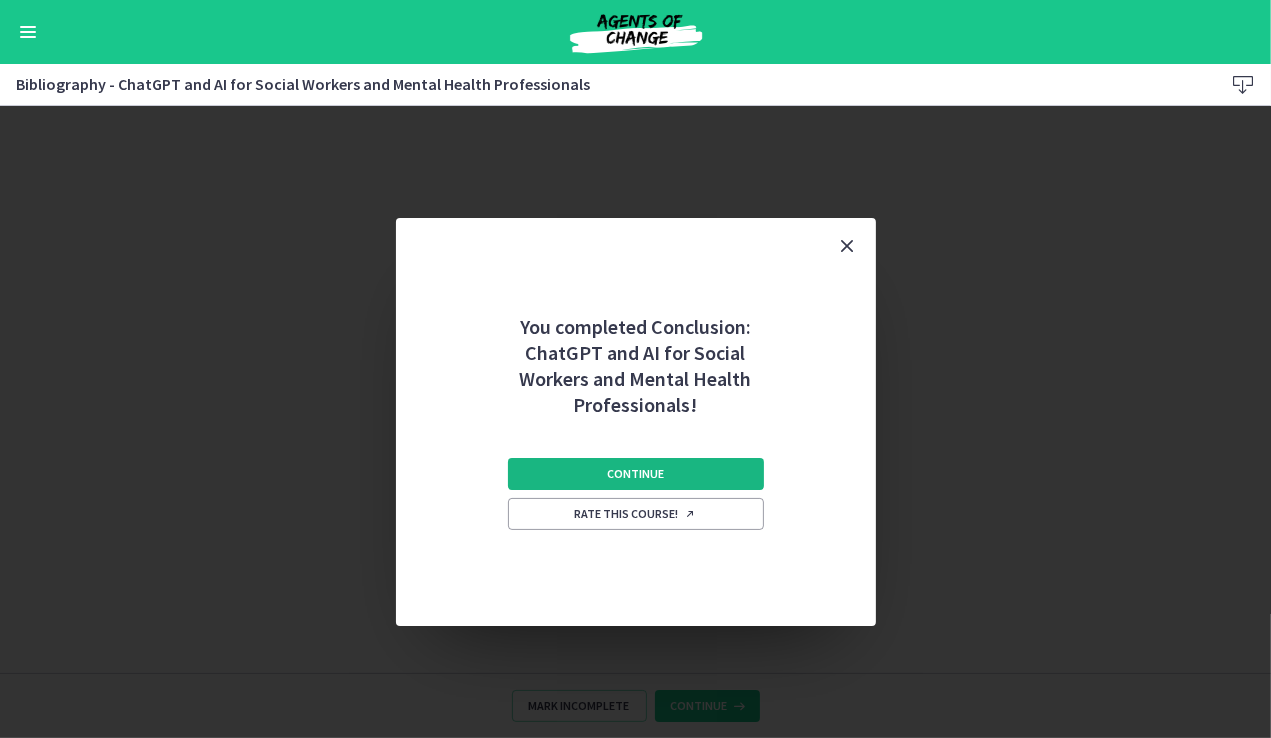 click on "Continue" at bounding box center [635, 474] 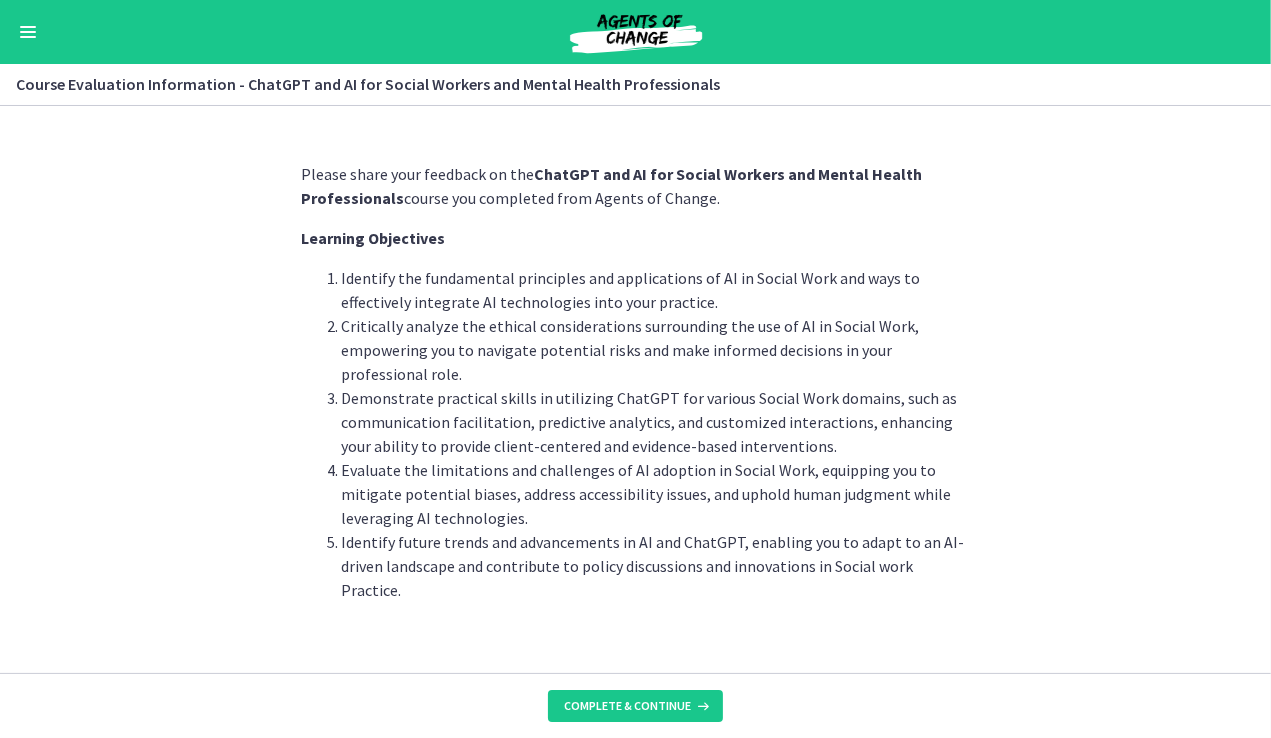 scroll, scrollTop: 0, scrollLeft: 0, axis: both 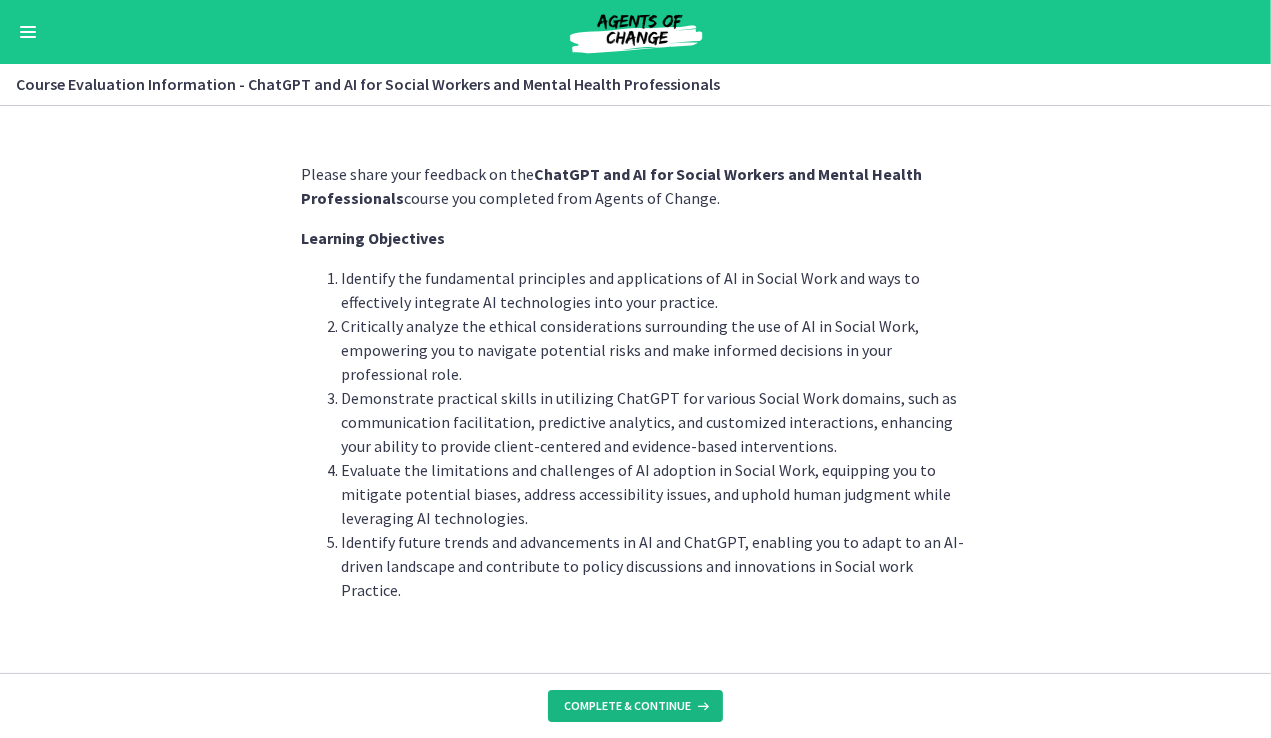 click on "Complete & continue" at bounding box center [627, 706] 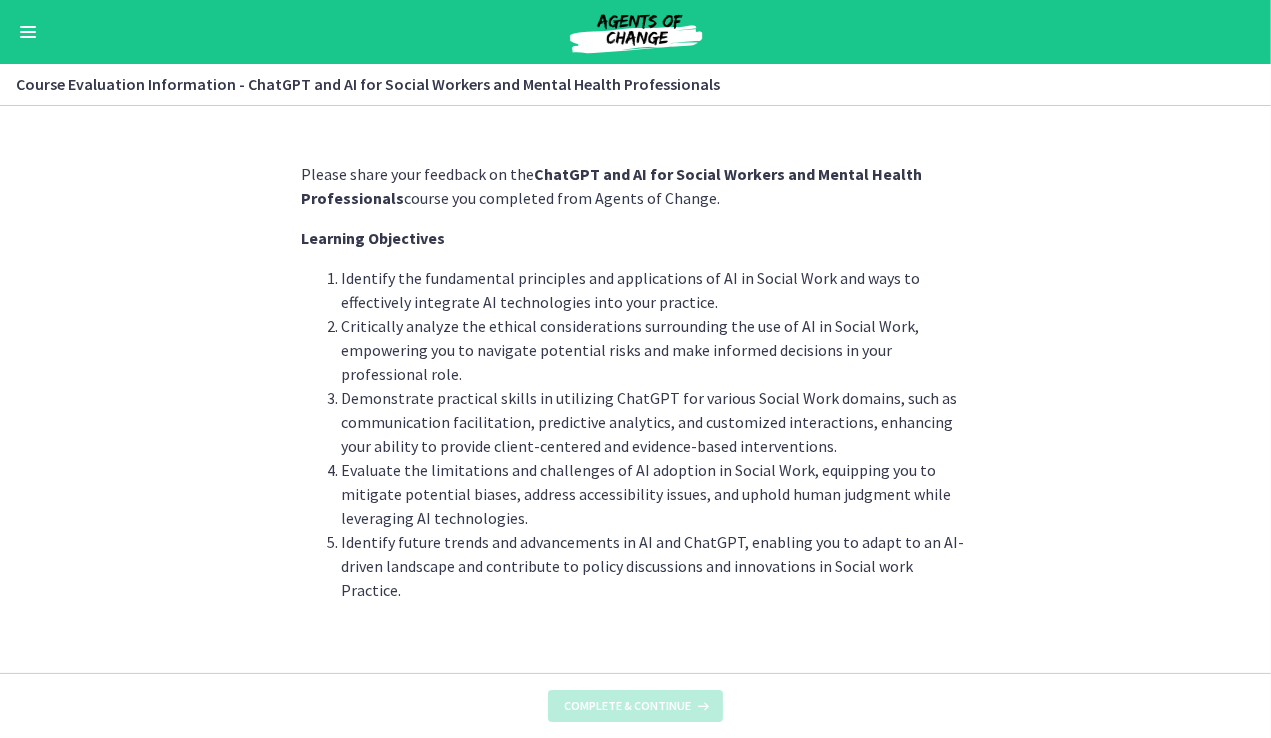 scroll, scrollTop: 0, scrollLeft: 0, axis: both 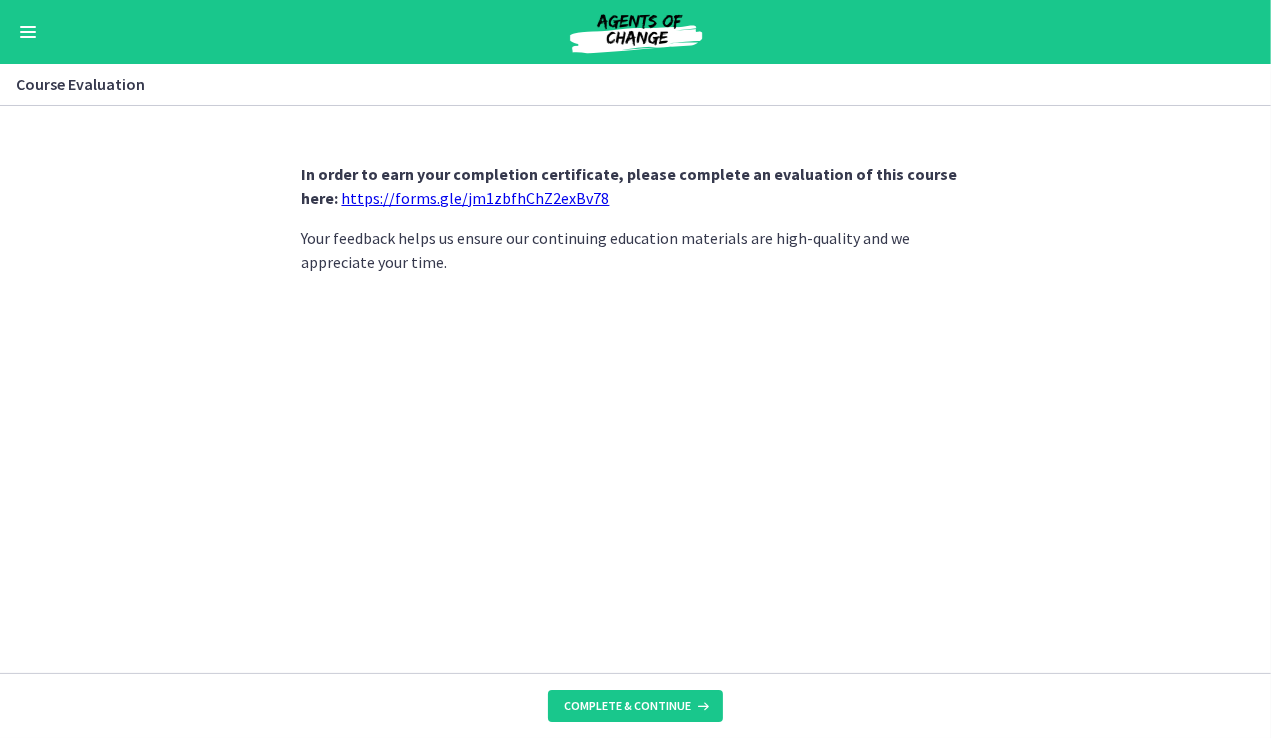 click on "https://forms.gle/jm1zbfhChZ2exBv78" at bounding box center [476, 198] 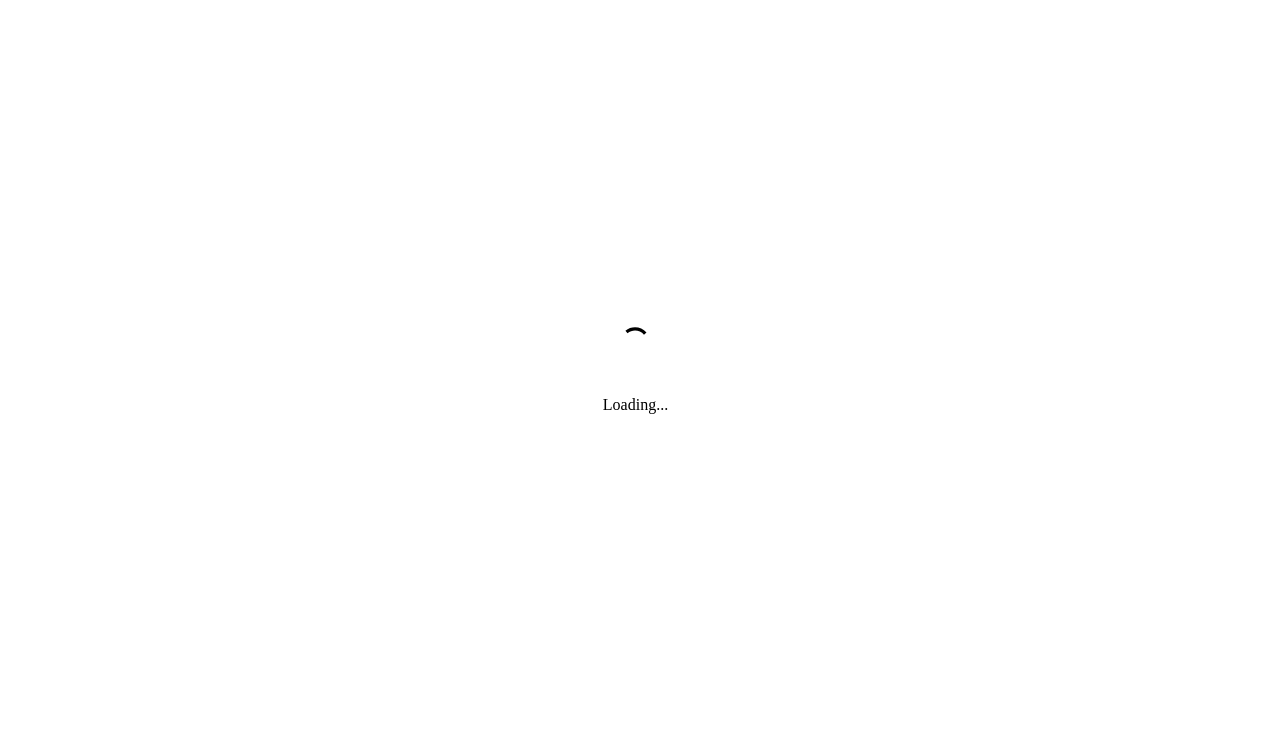 scroll, scrollTop: 0, scrollLeft: 0, axis: both 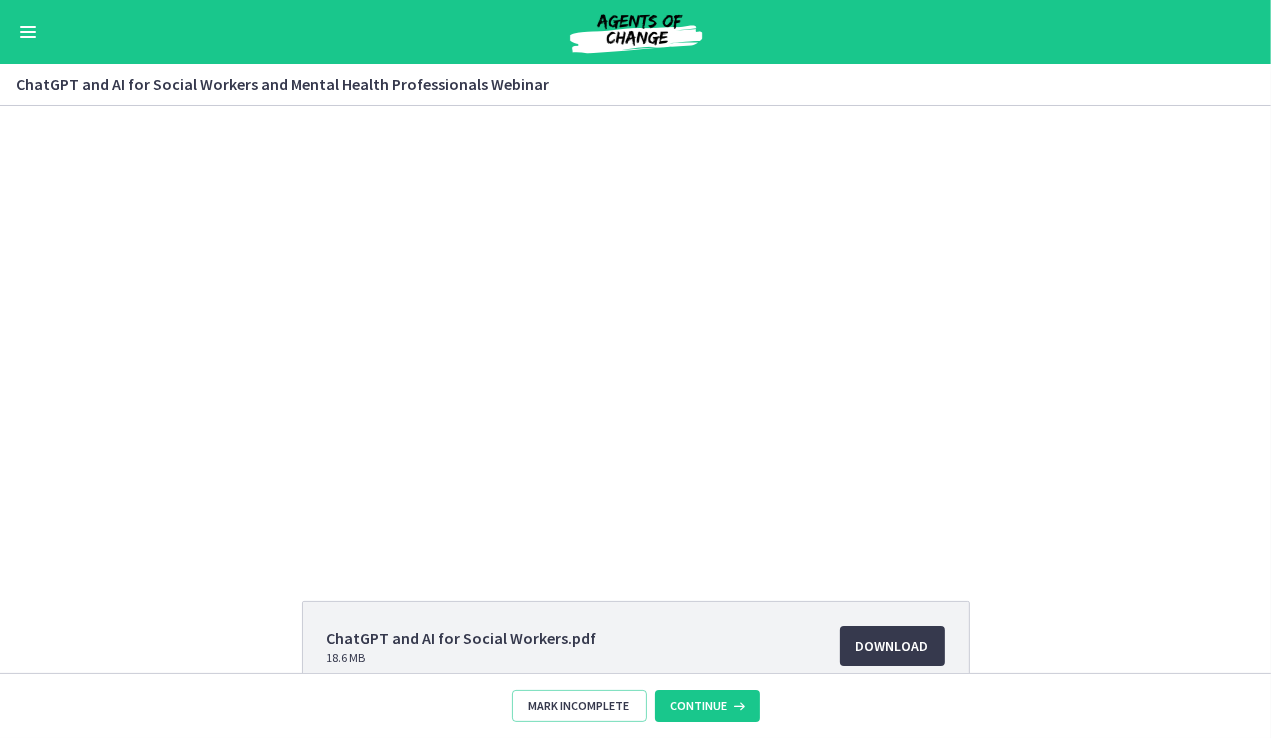 click on "ChatGPT and AI for Social Workers and Mental Health Professionals Webinar" at bounding box center (623, 84) 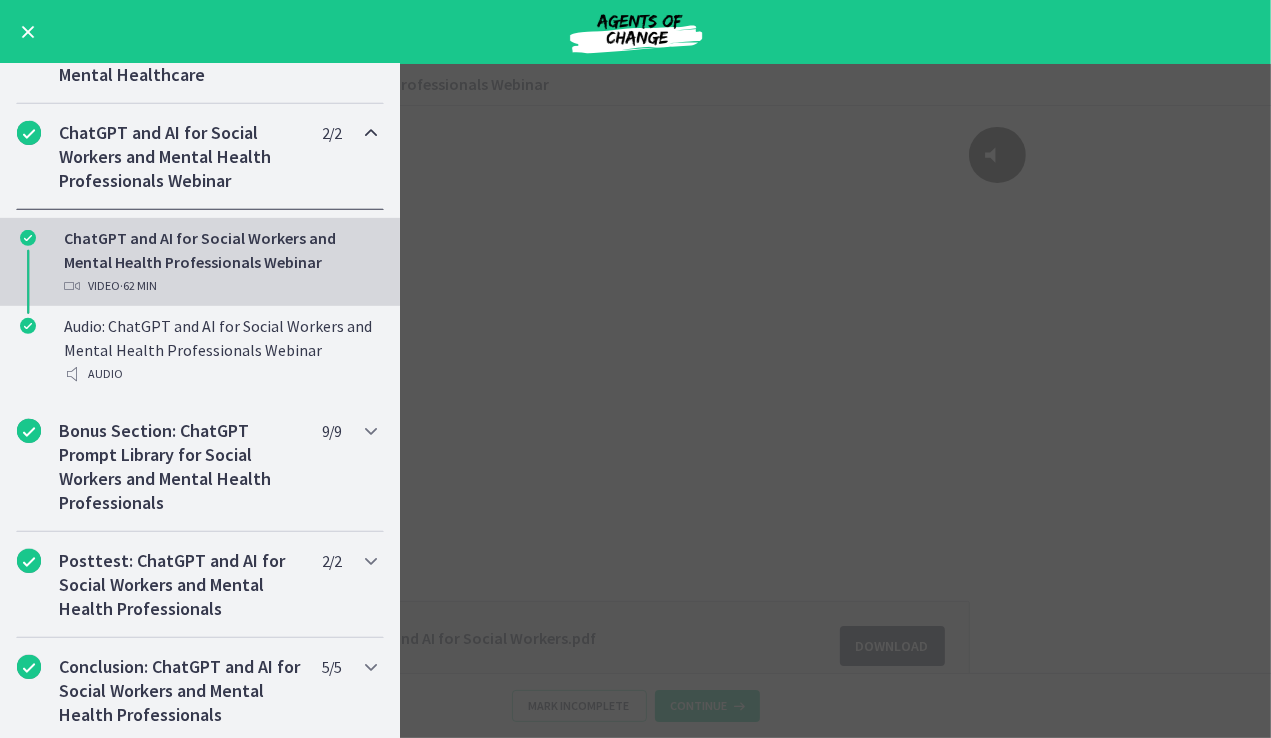 scroll, scrollTop: 886, scrollLeft: 0, axis: vertical 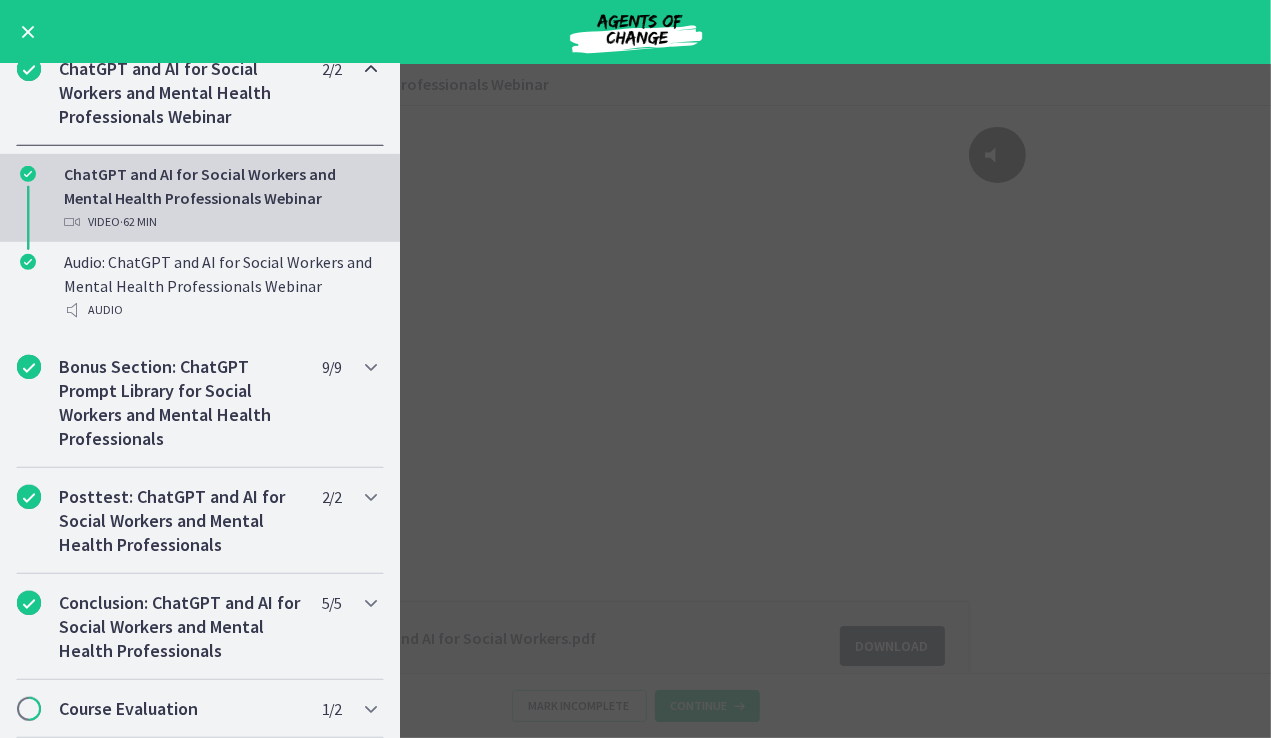 click at bounding box center [28, 32] 